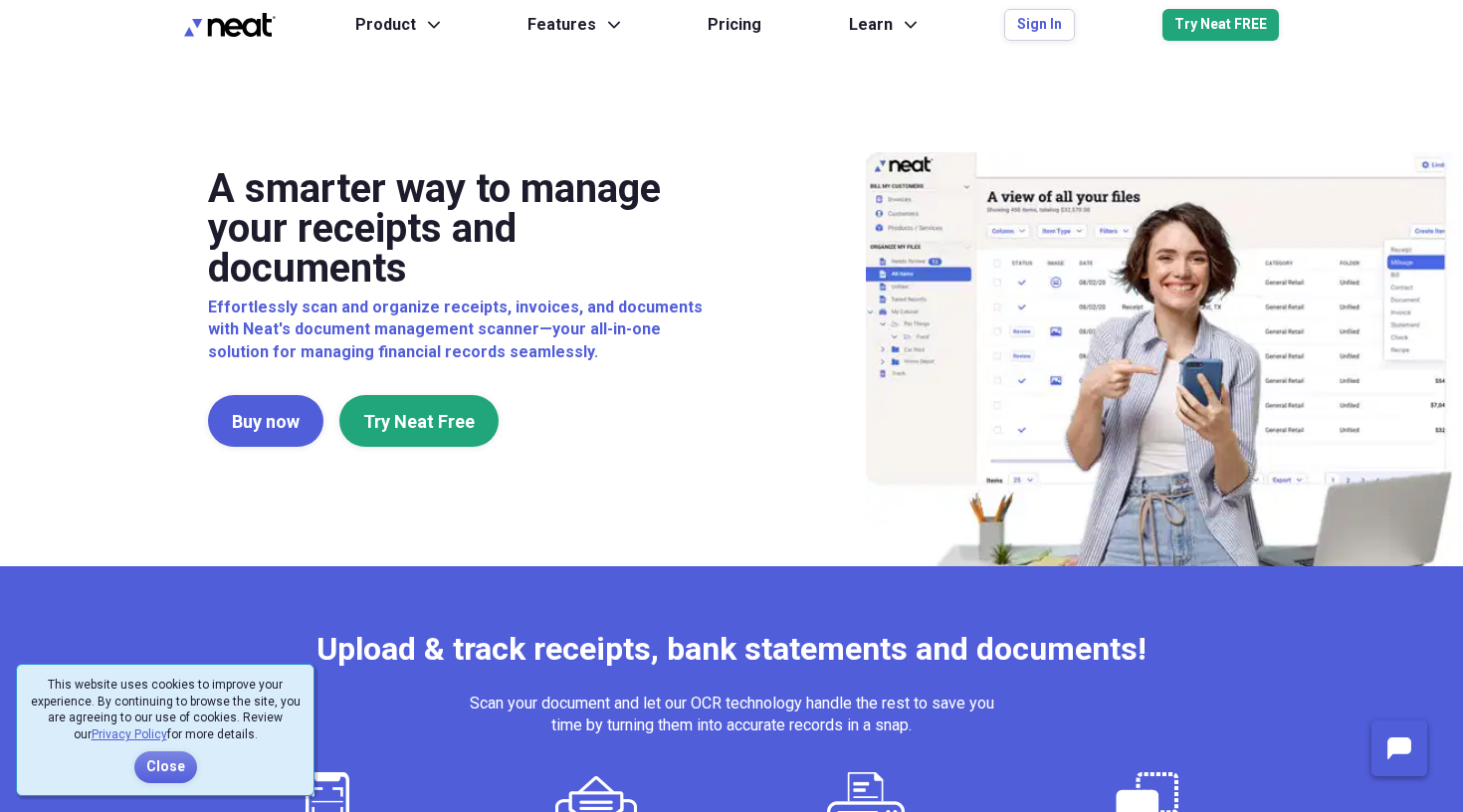 scroll, scrollTop: 0, scrollLeft: 0, axis: both 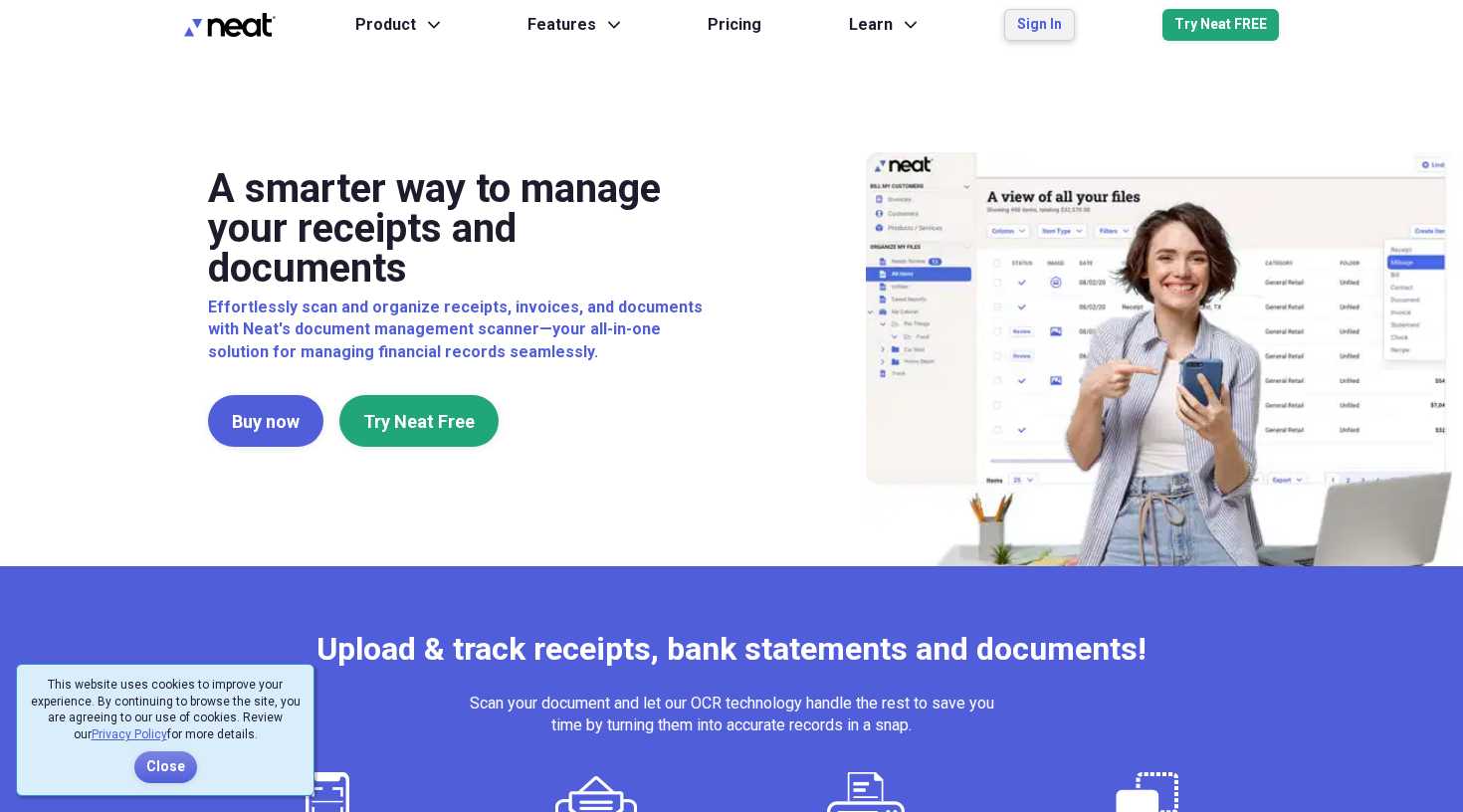 click on "Sign In" at bounding box center (1039, 25) 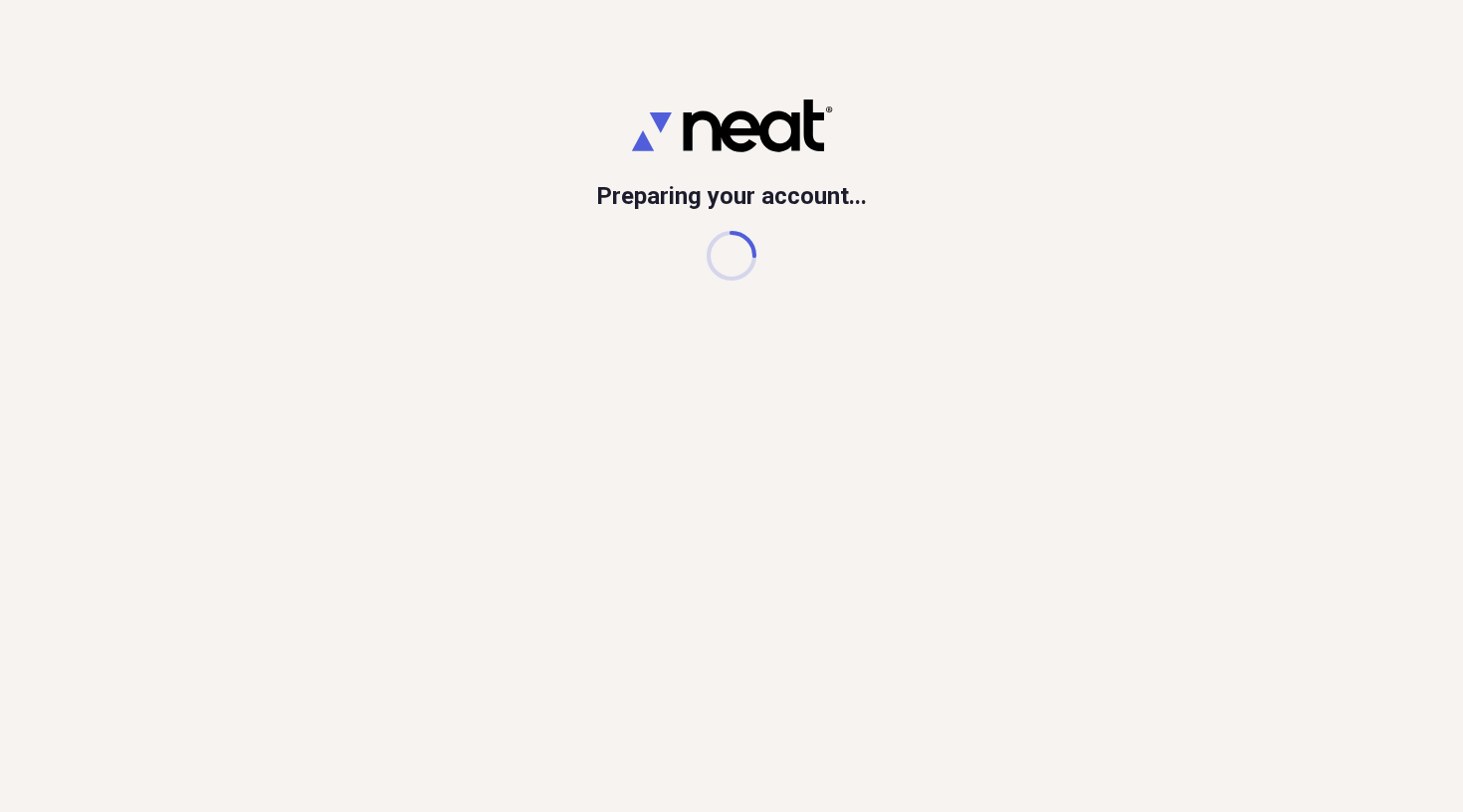 scroll, scrollTop: 0, scrollLeft: 0, axis: both 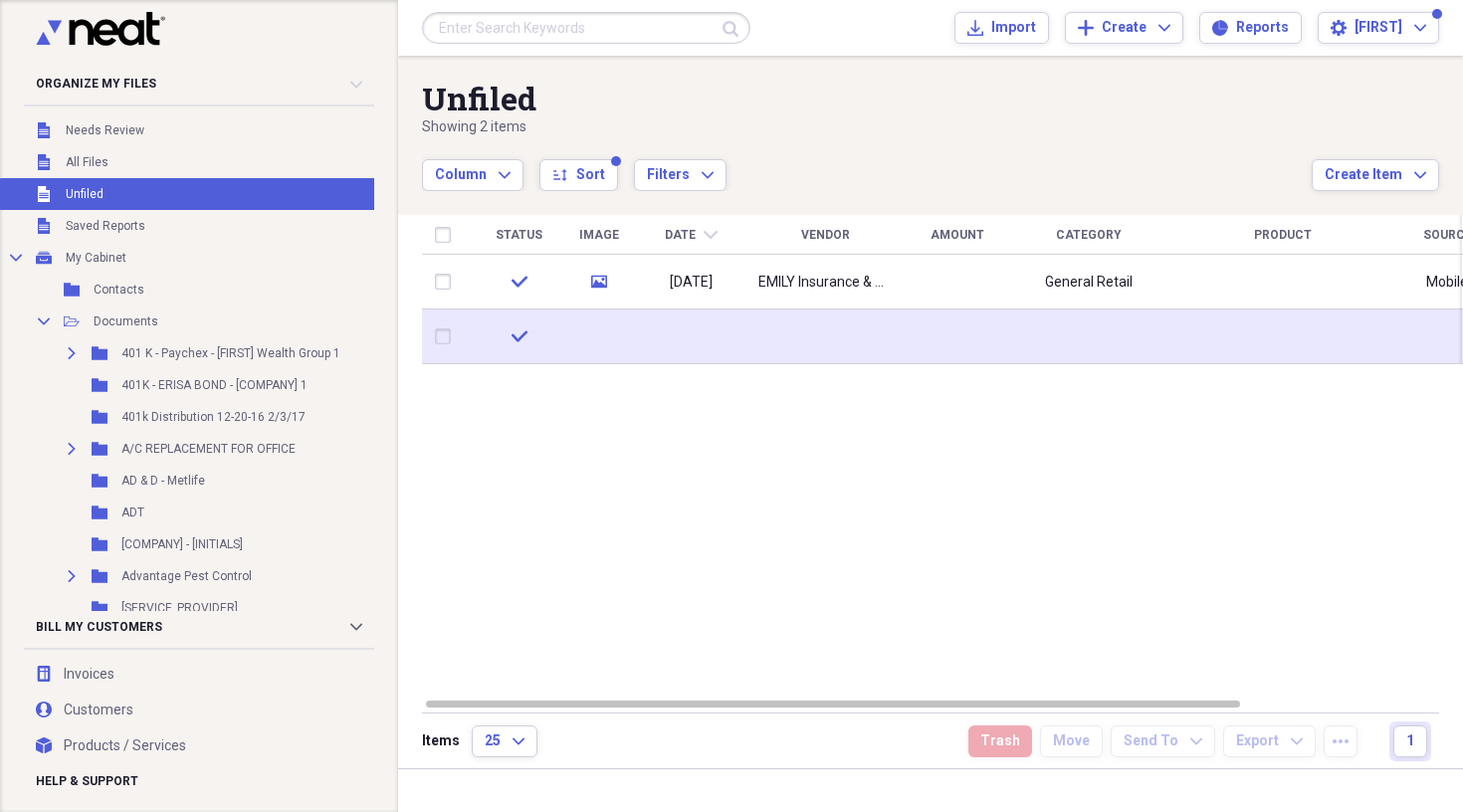 click at bounding box center (691, 336) 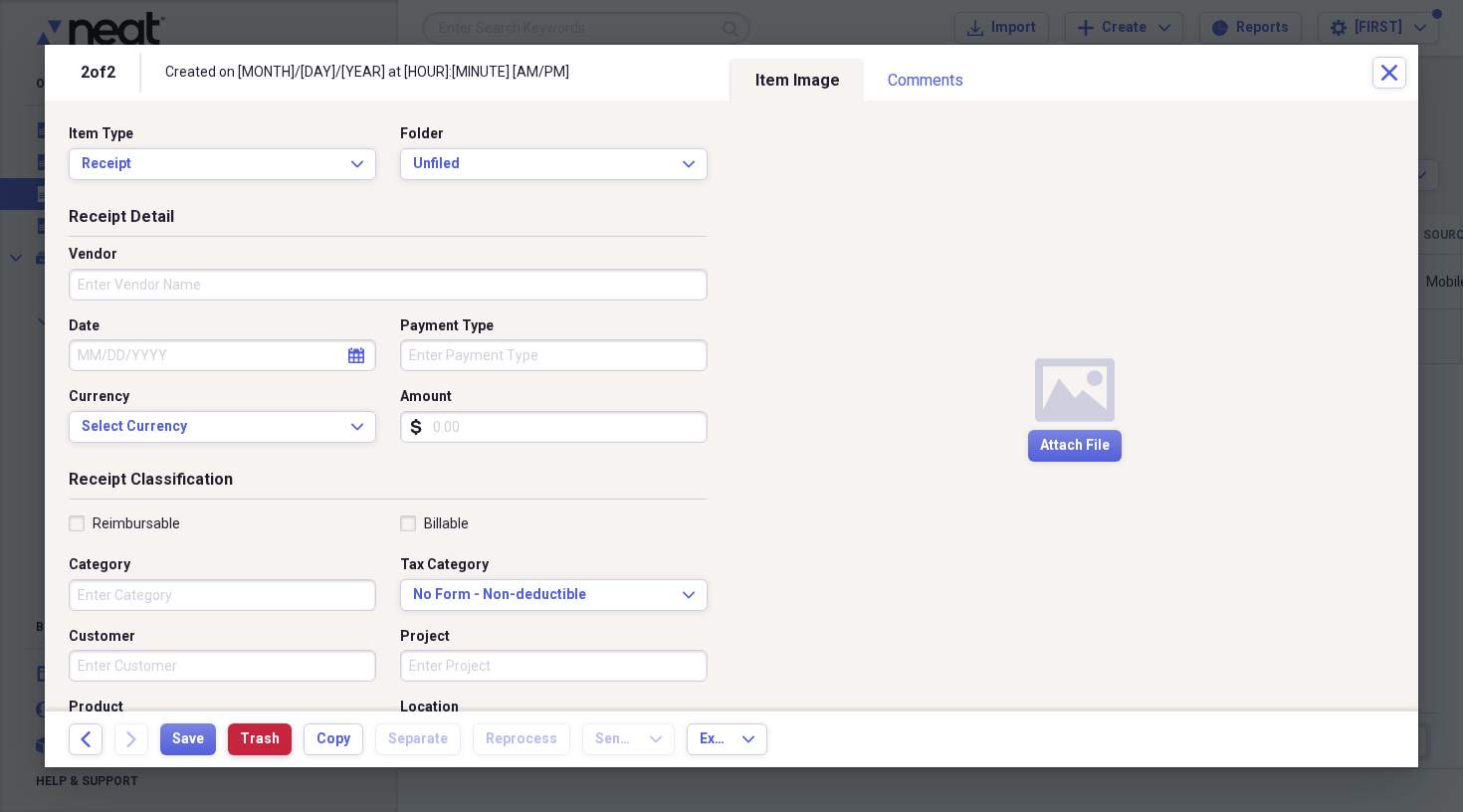 click on "Trash" at bounding box center [260, 739] 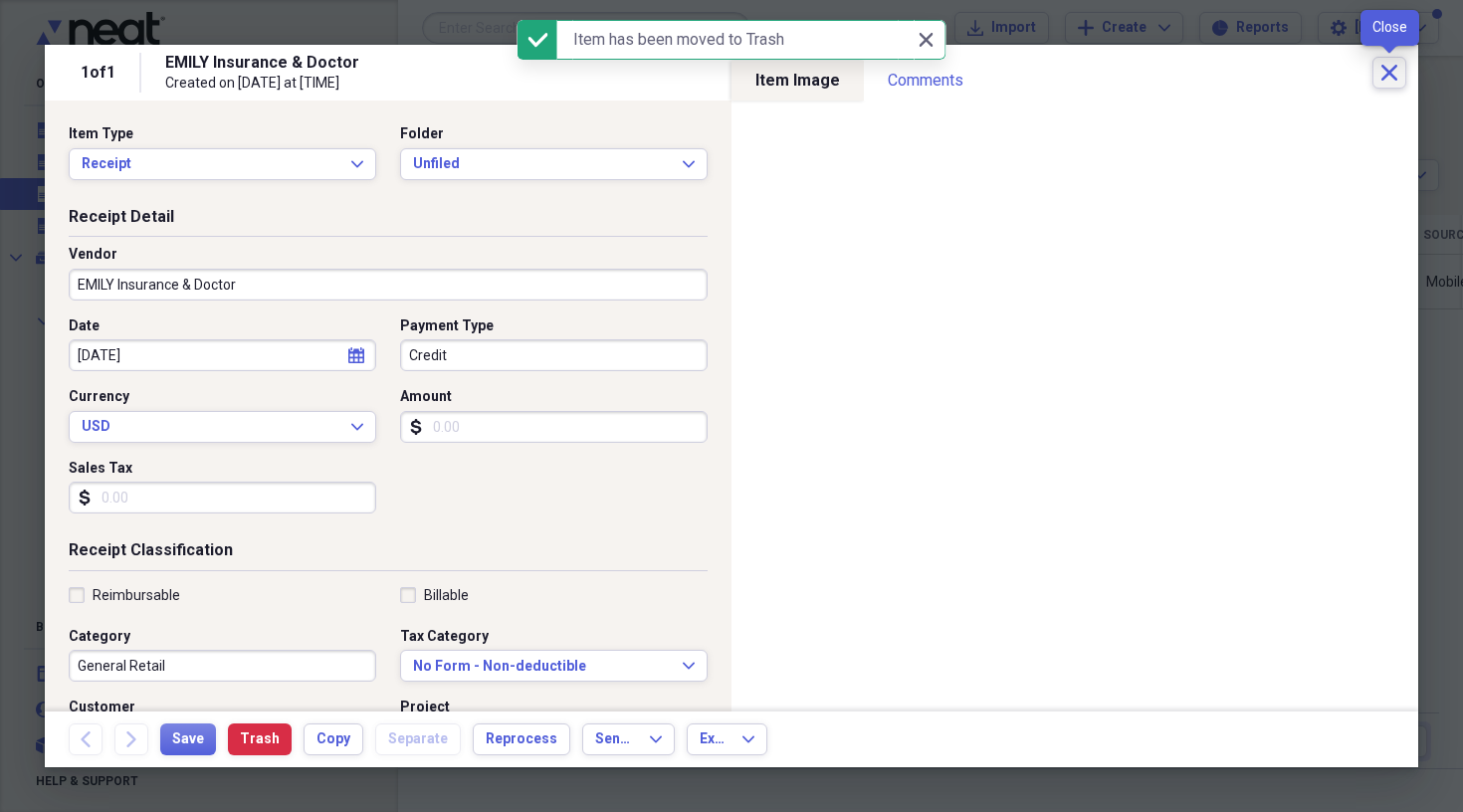 click 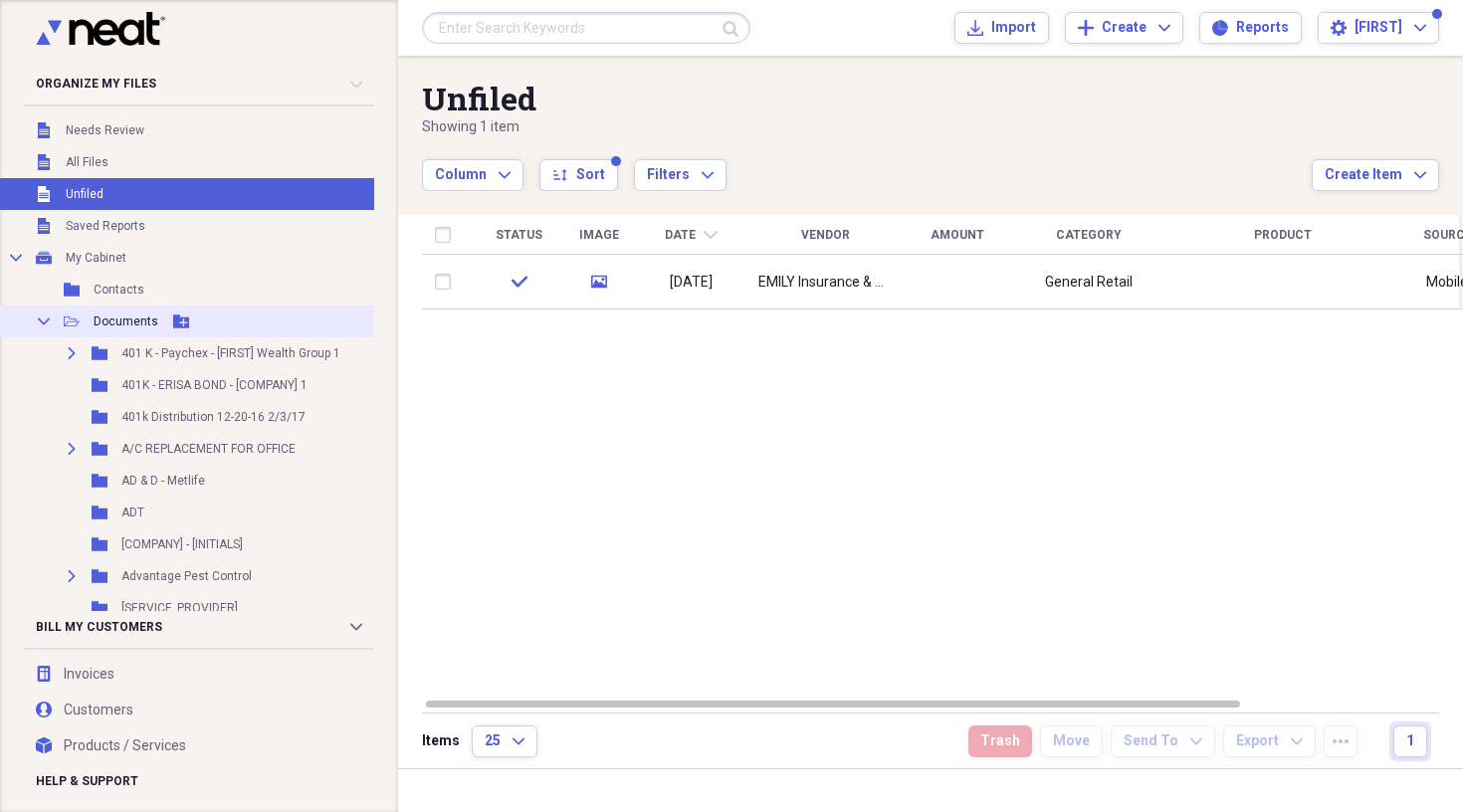 click on "Collapse" 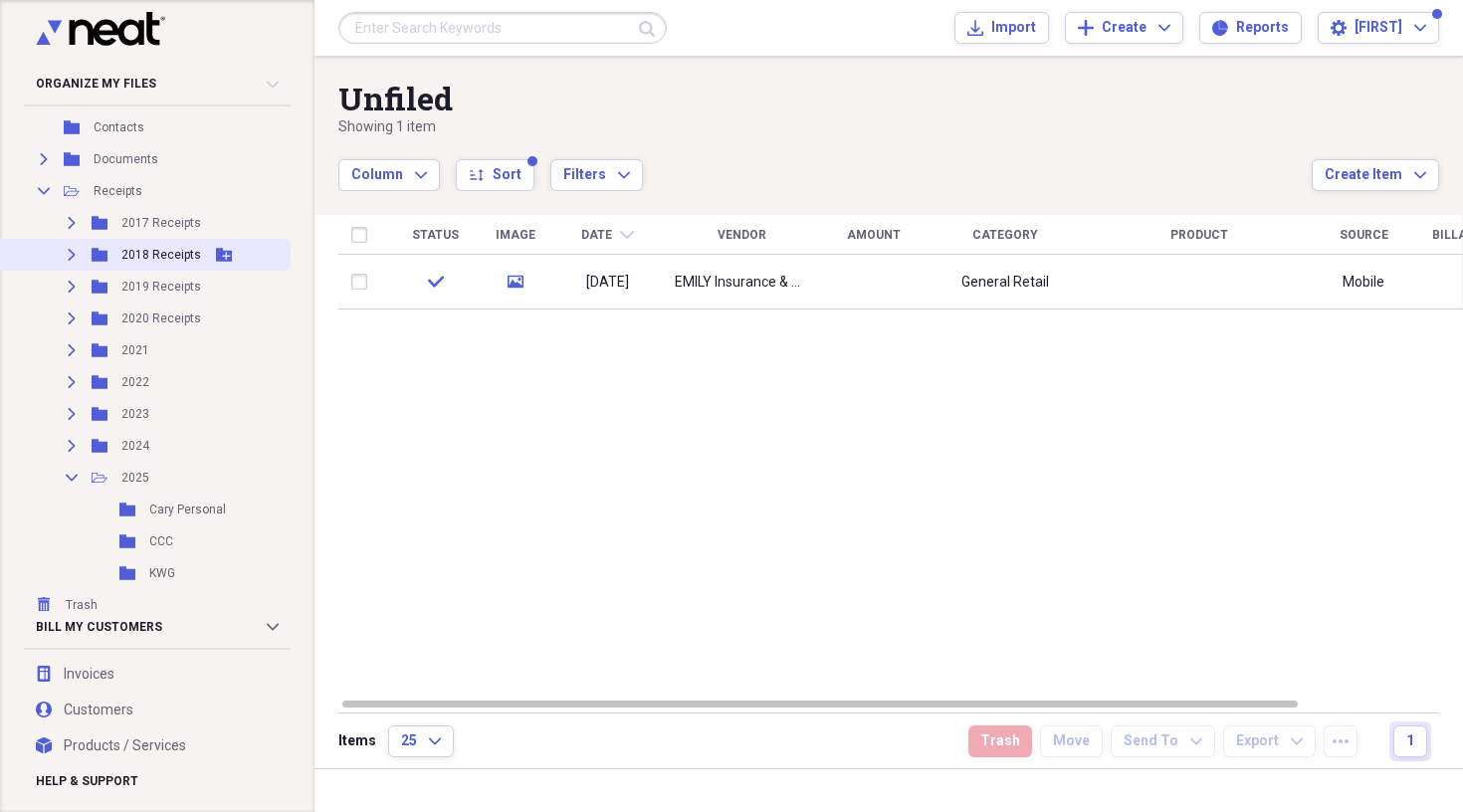 scroll, scrollTop: 163, scrollLeft: 0, axis: vertical 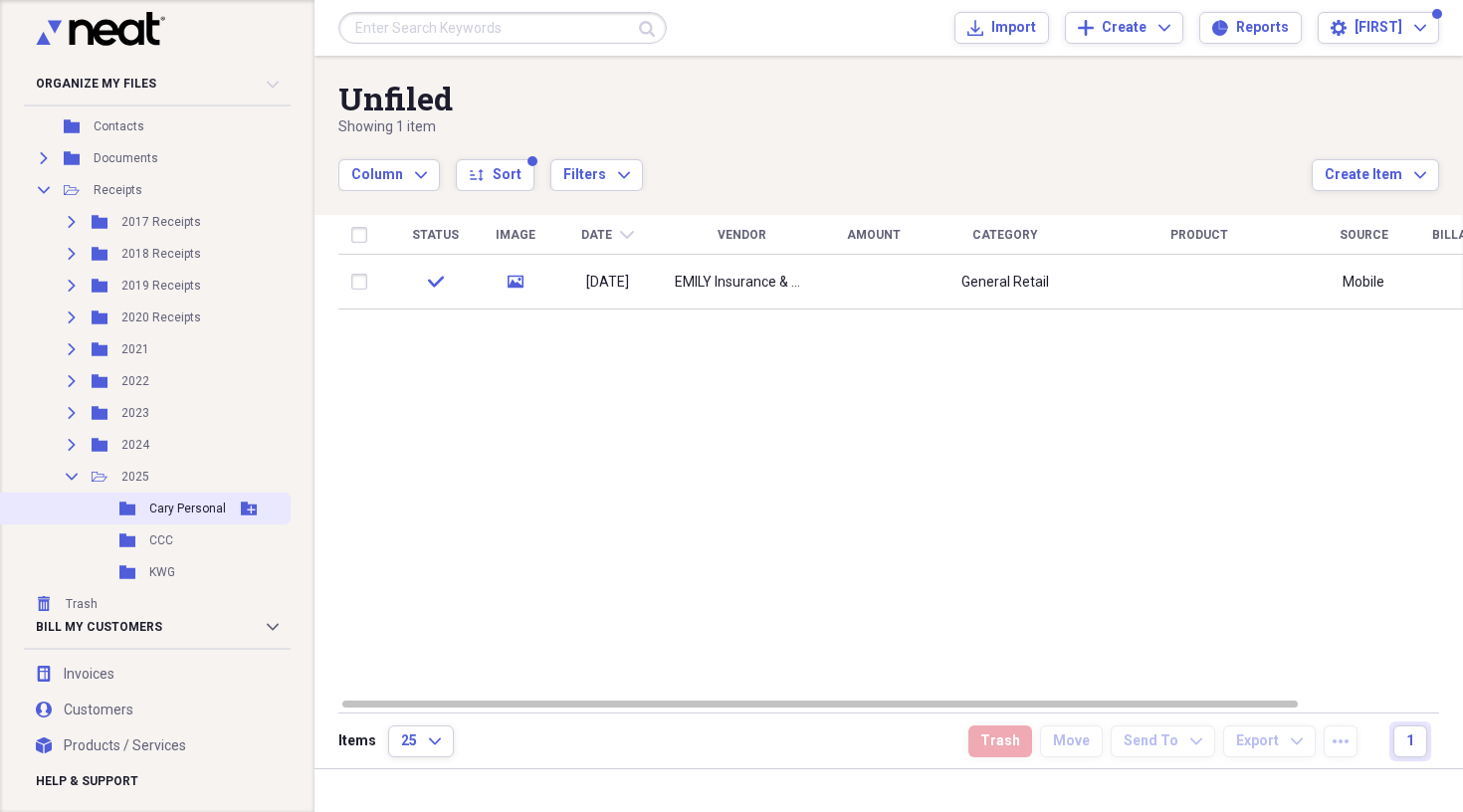 click on "Cary Personal" at bounding box center [187, 508] 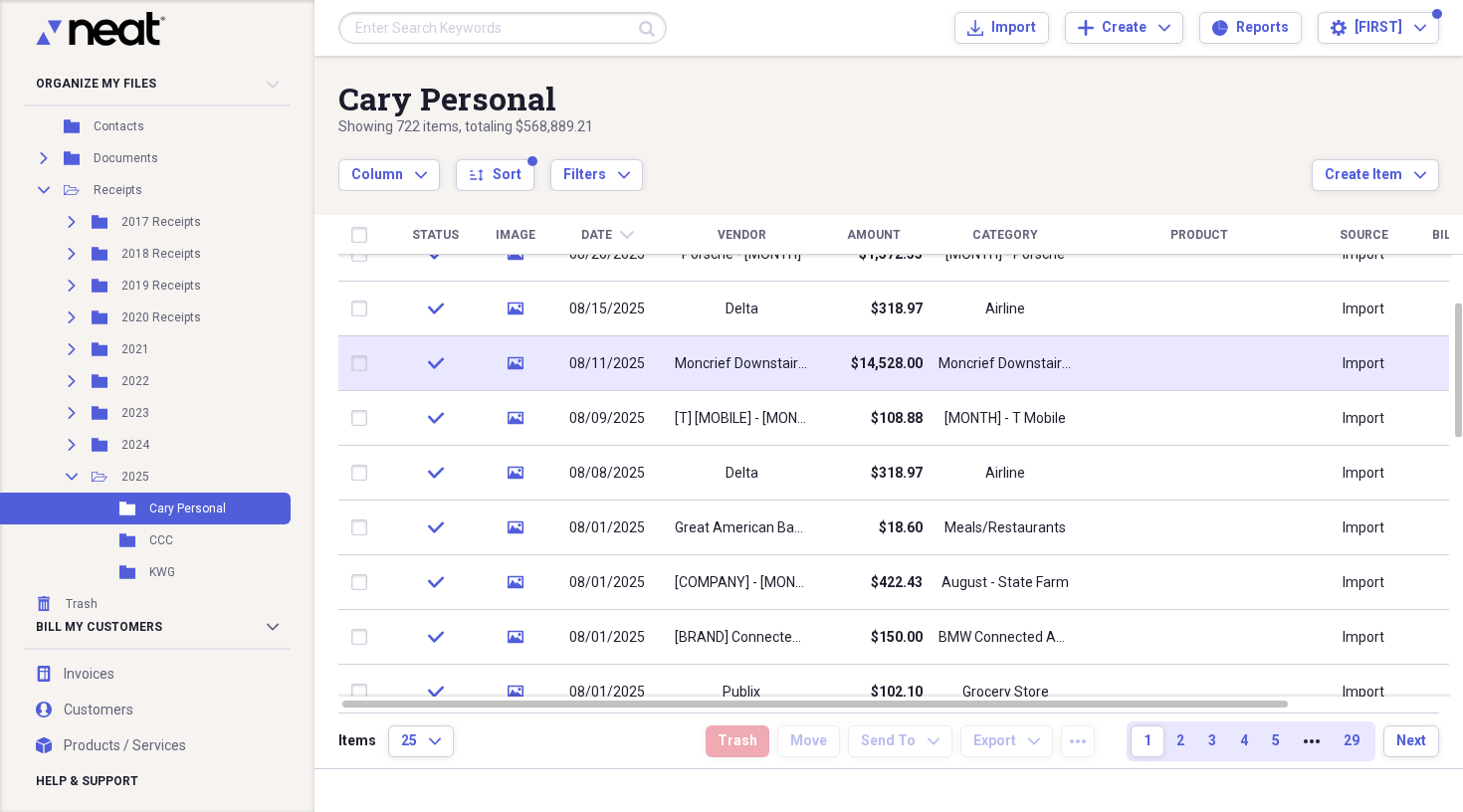 click on "Moncrief Downstairs A/C" at bounding box center [741, 364] 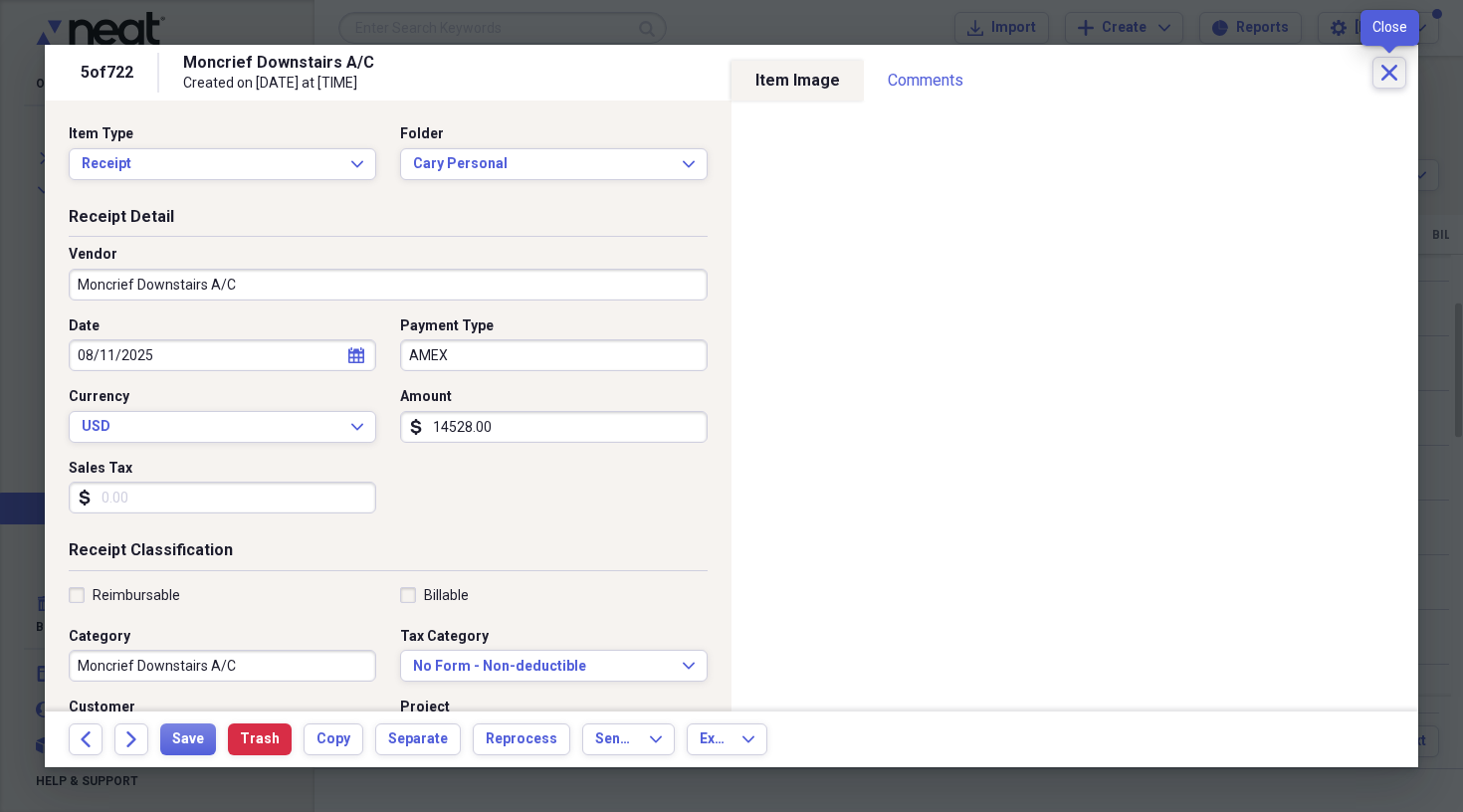 click on "Close" 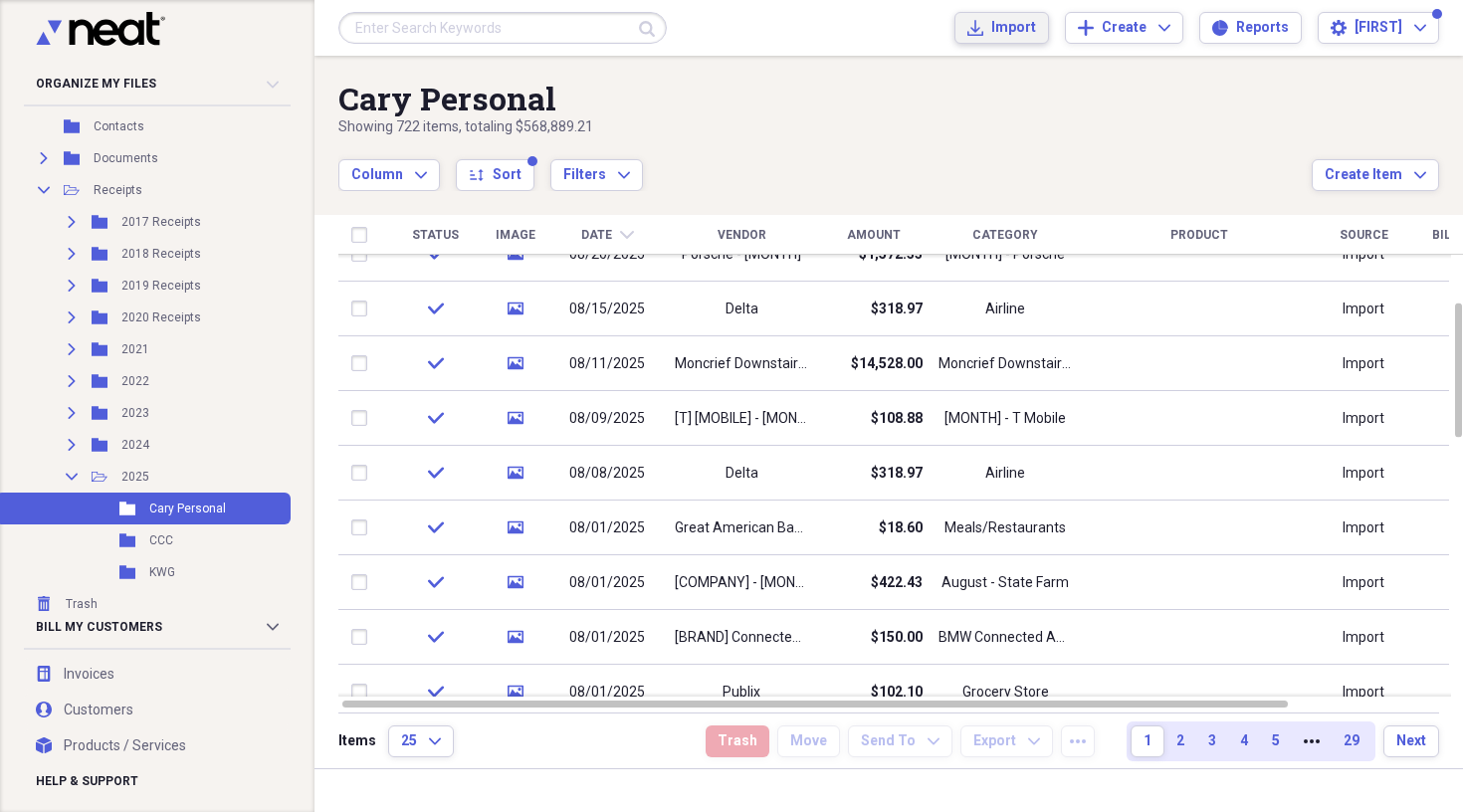 click on "Import" at bounding box center [1013, 28] 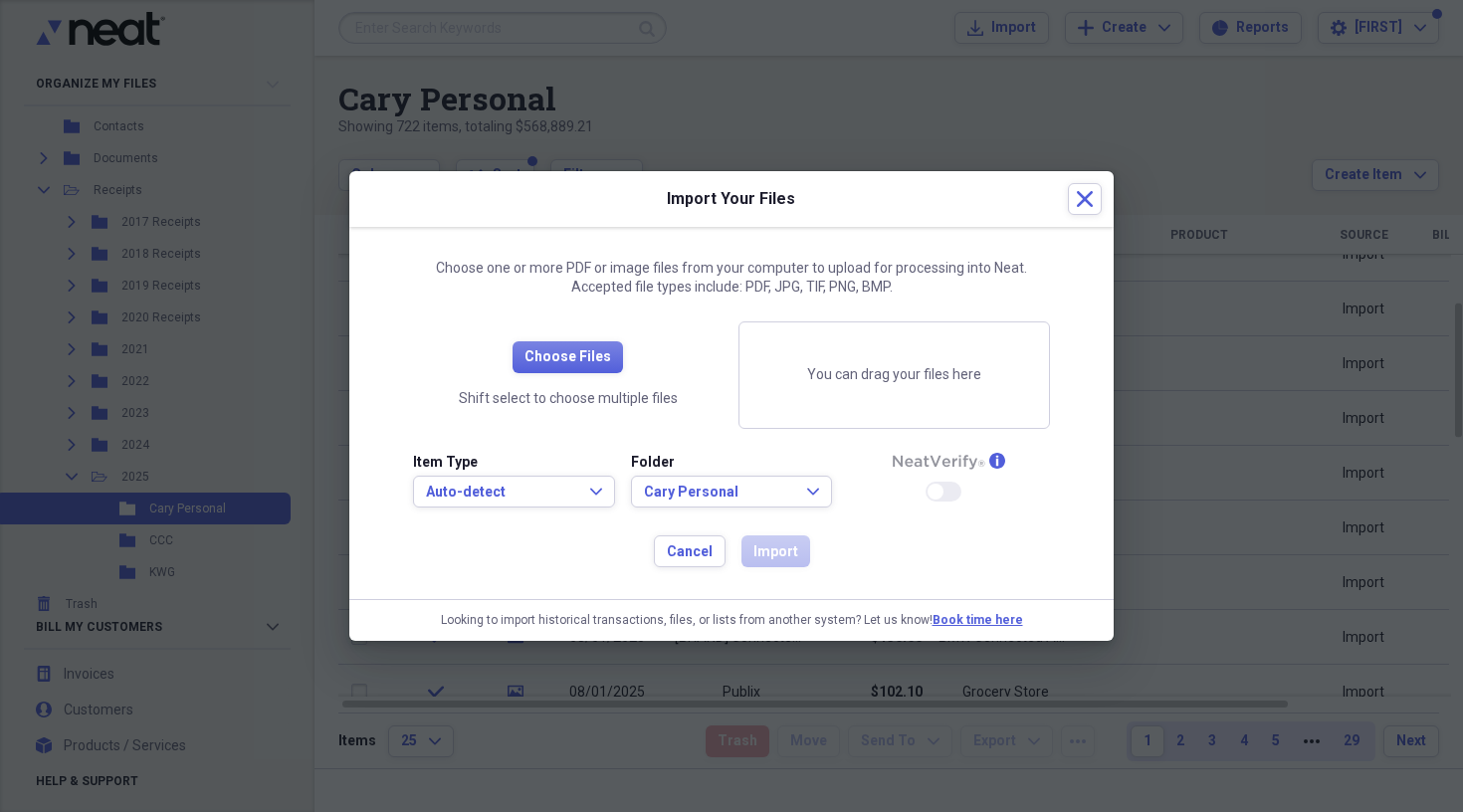 click on "Choose Files Shift select to choose multiple files" at bounding box center (567, 375) 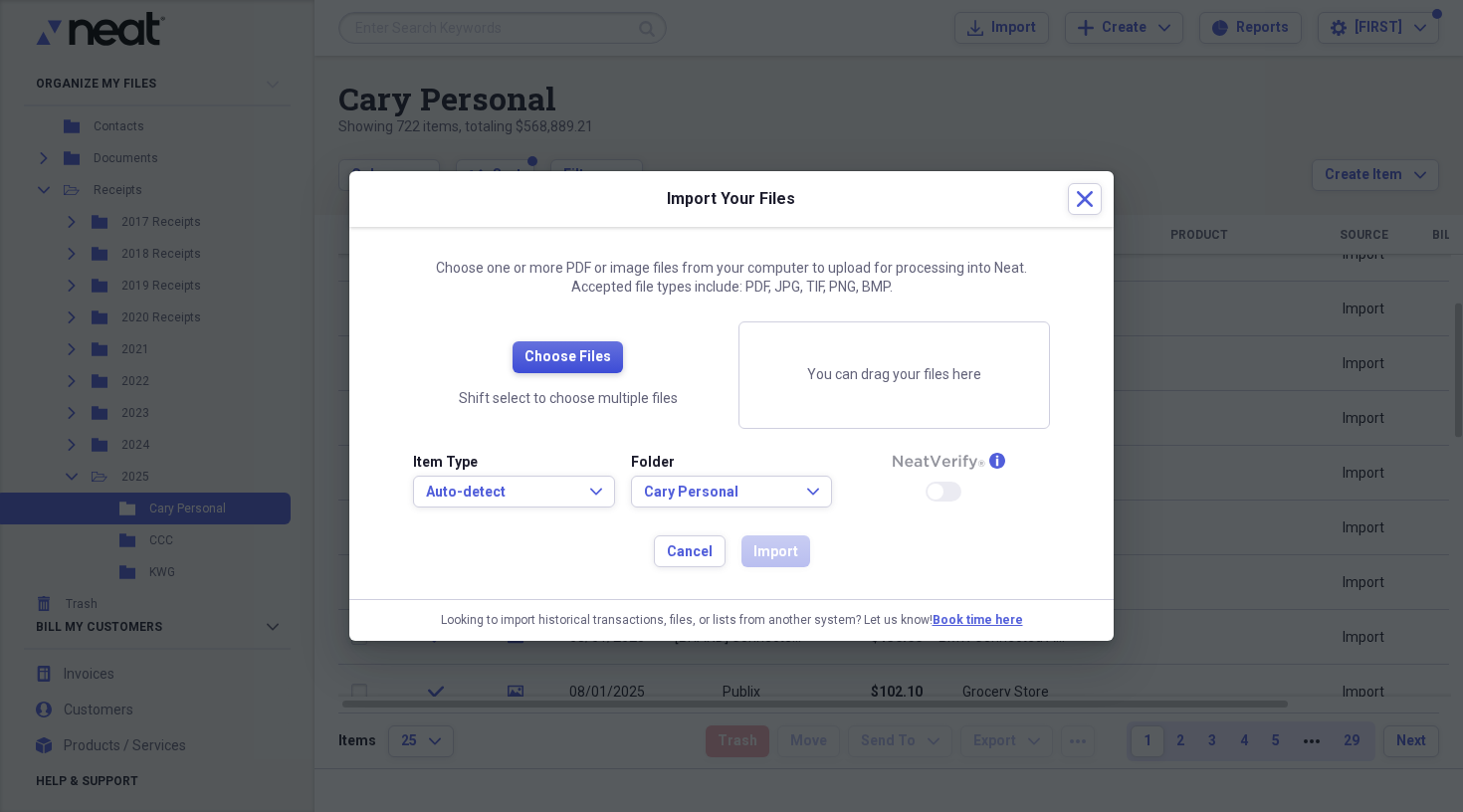 click on "Choose Files" at bounding box center [567, 357] 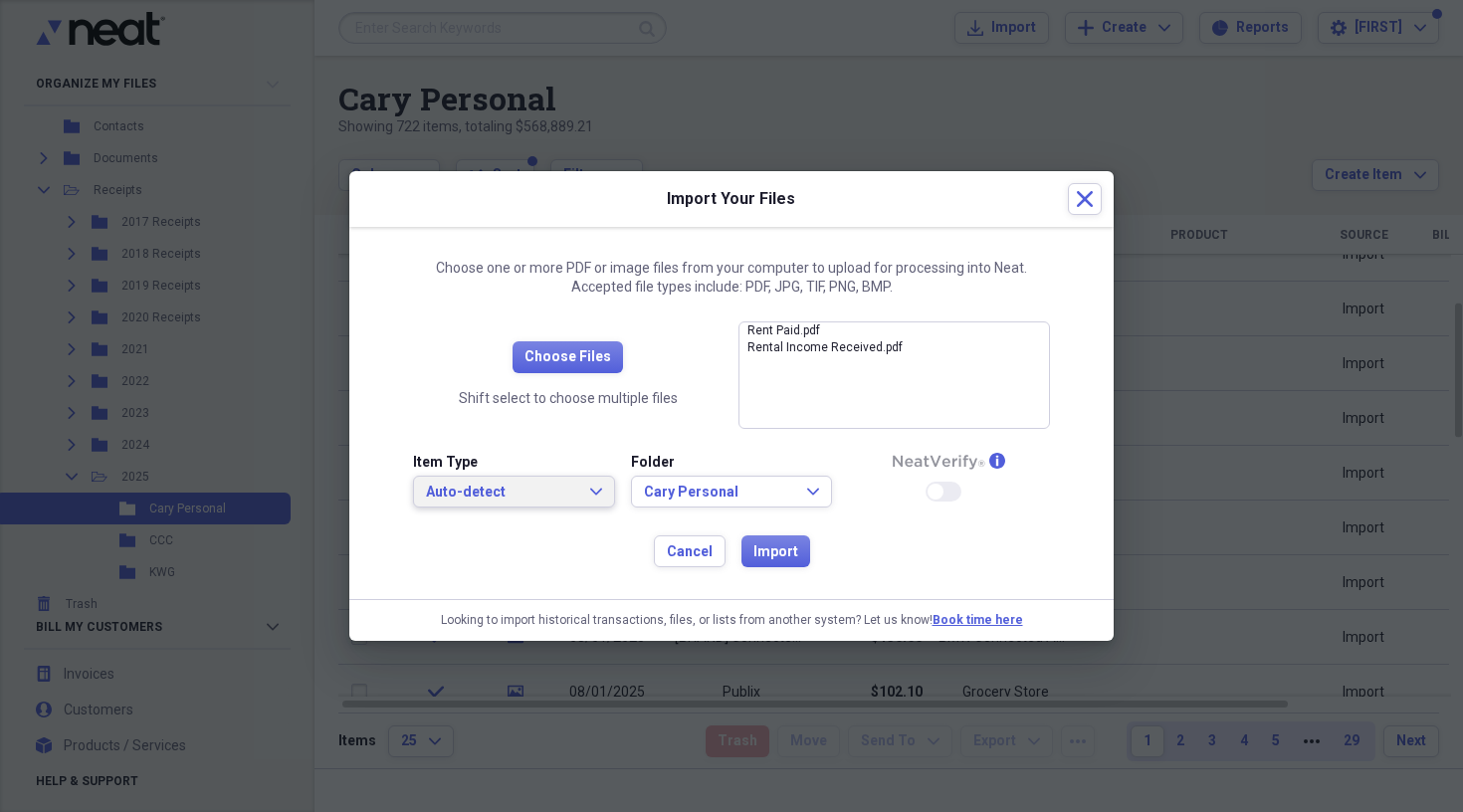 click on "Auto-detect" at bounding box center [502, 493] 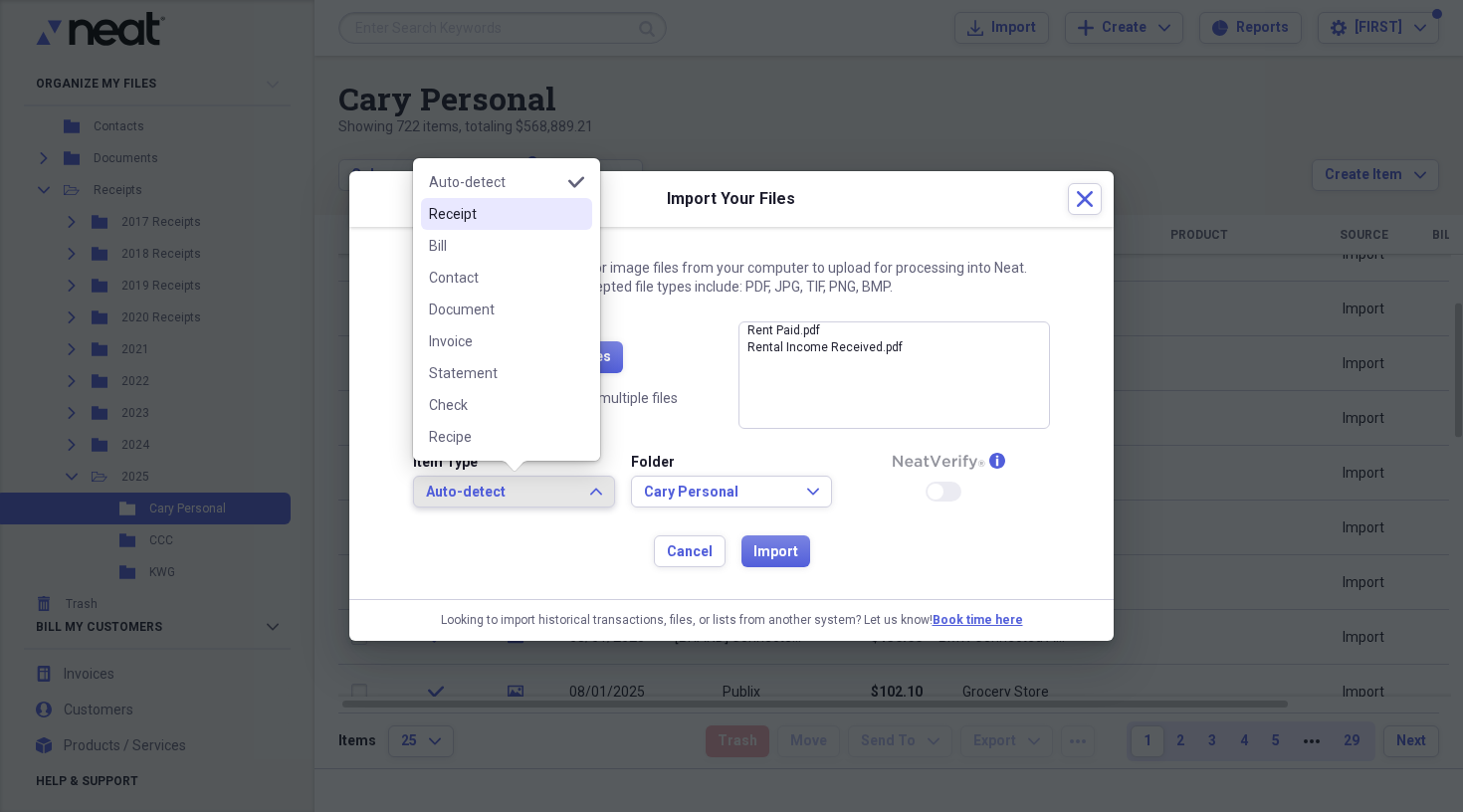 click on "Receipt" at bounding box center [507, 214] 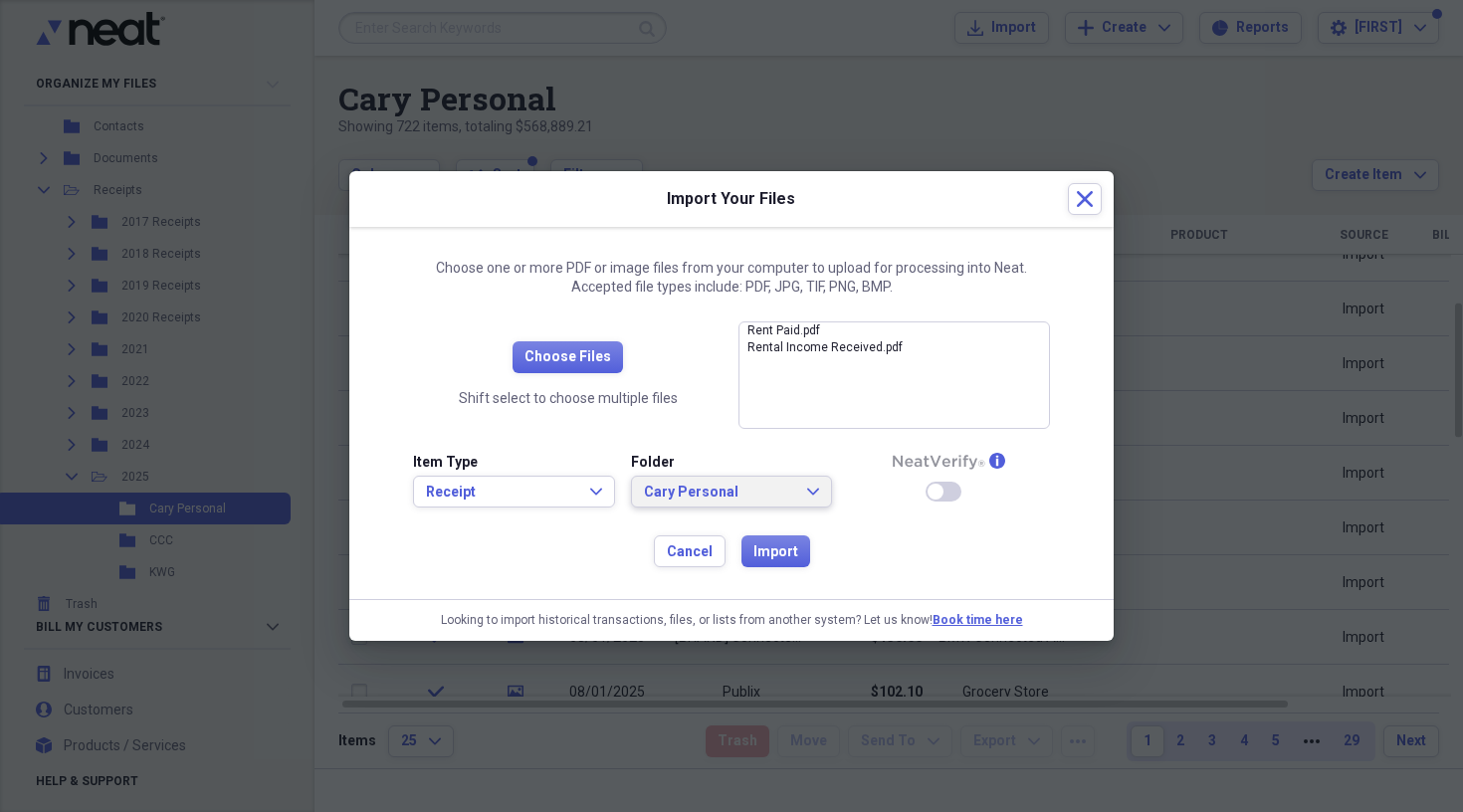 click on "Cary Personal" at bounding box center [720, 493] 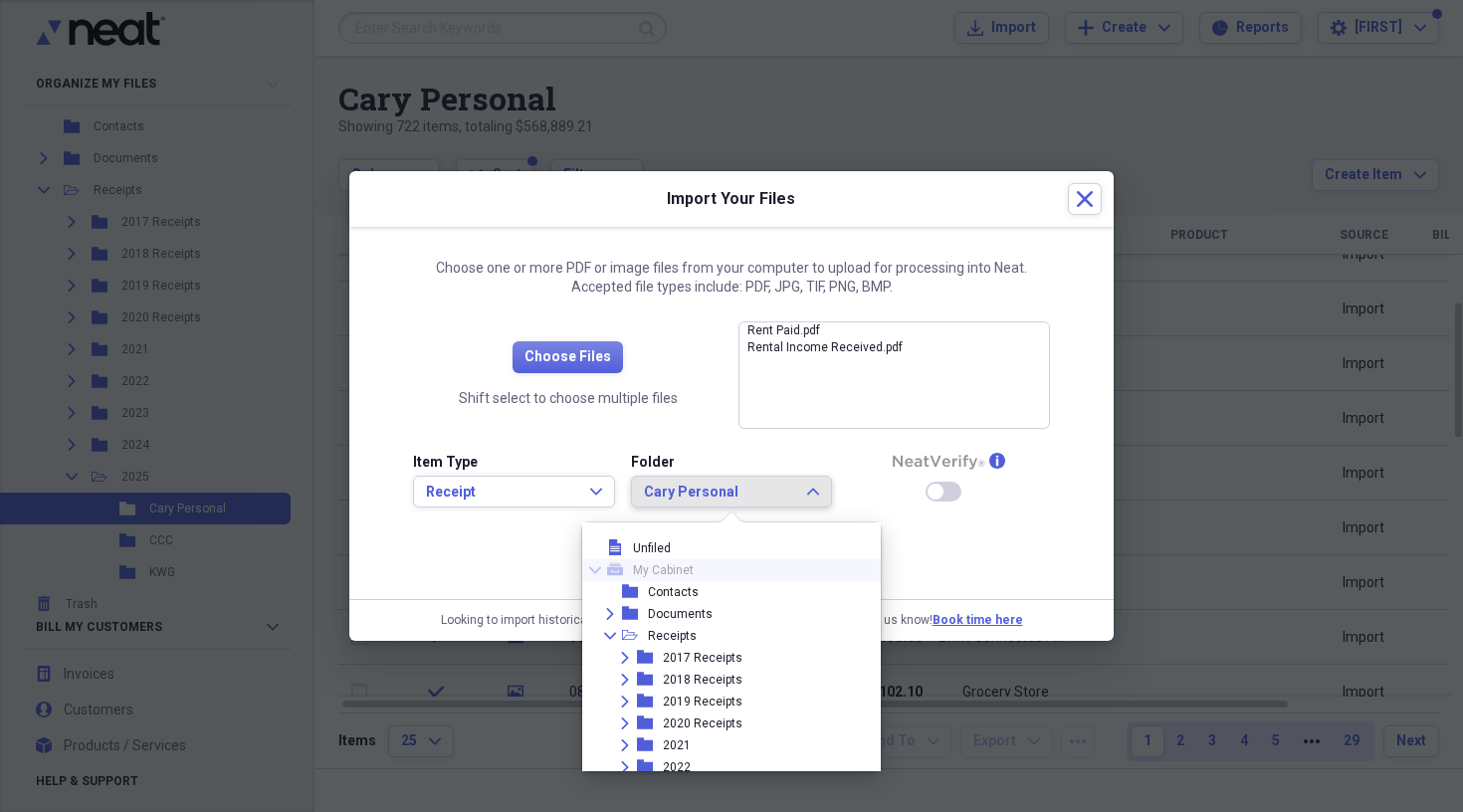 scroll, scrollTop: 0, scrollLeft: 0, axis: both 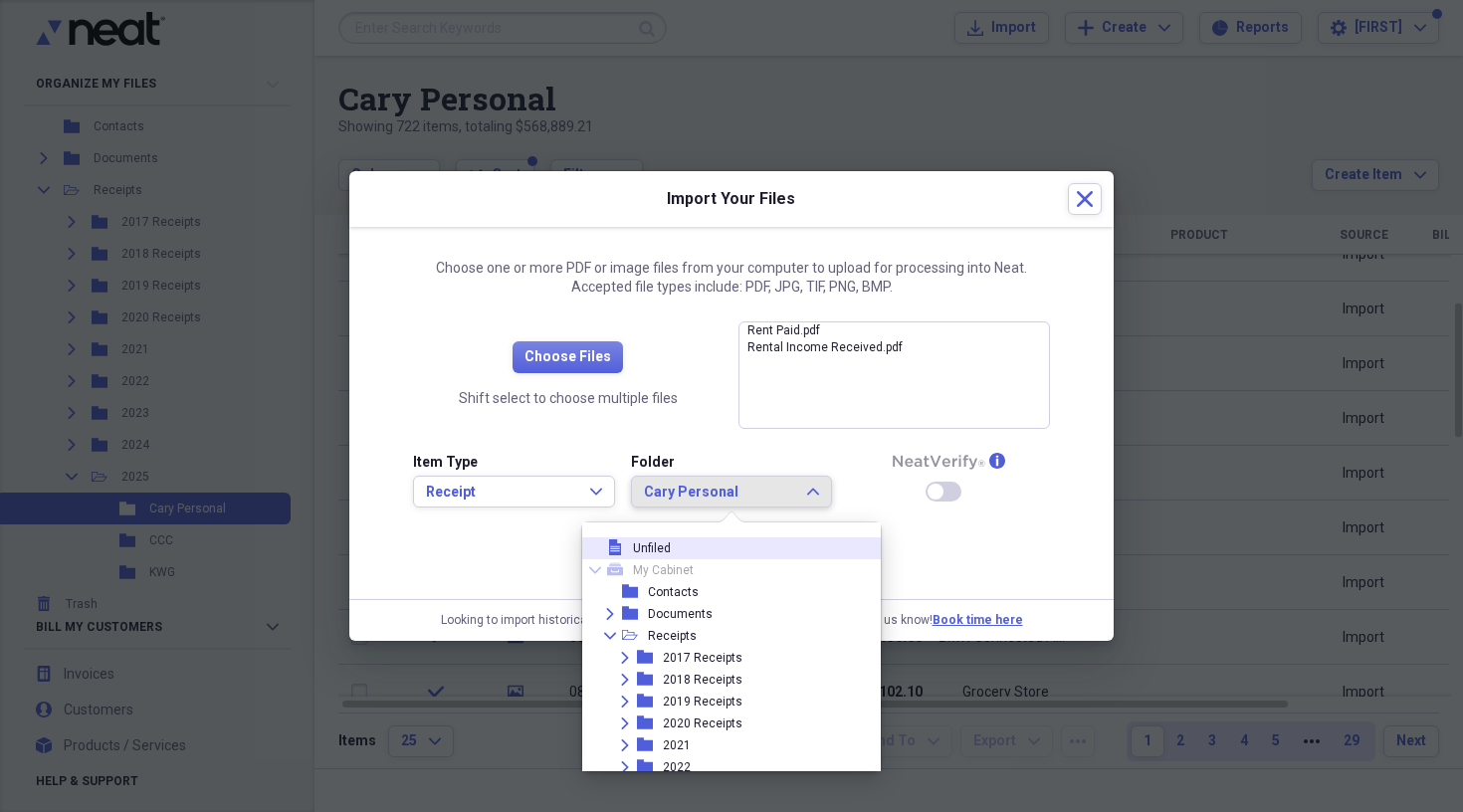 click on "Unfiled" at bounding box center [652, 548] 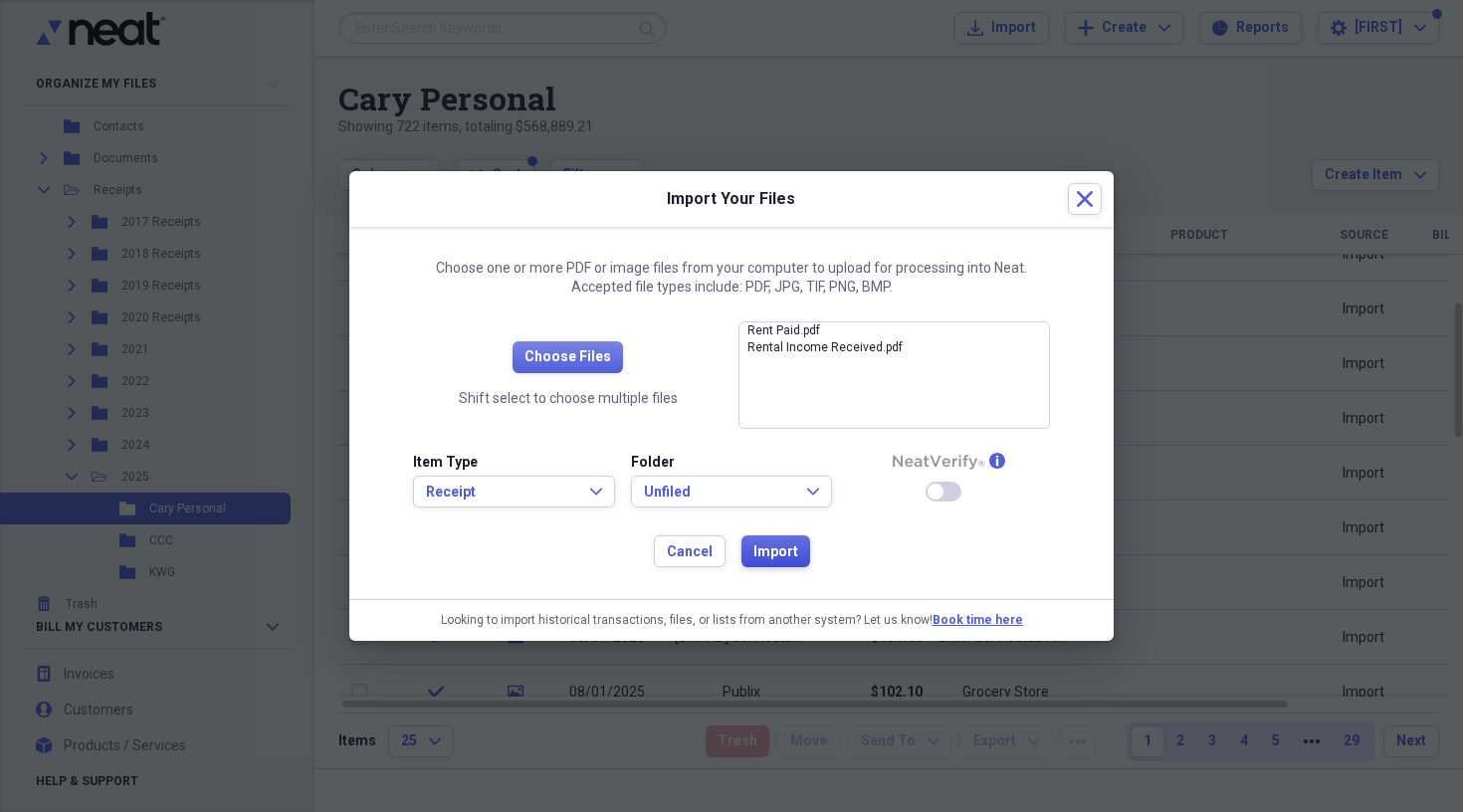 click on "Import" at bounding box center (775, 552) 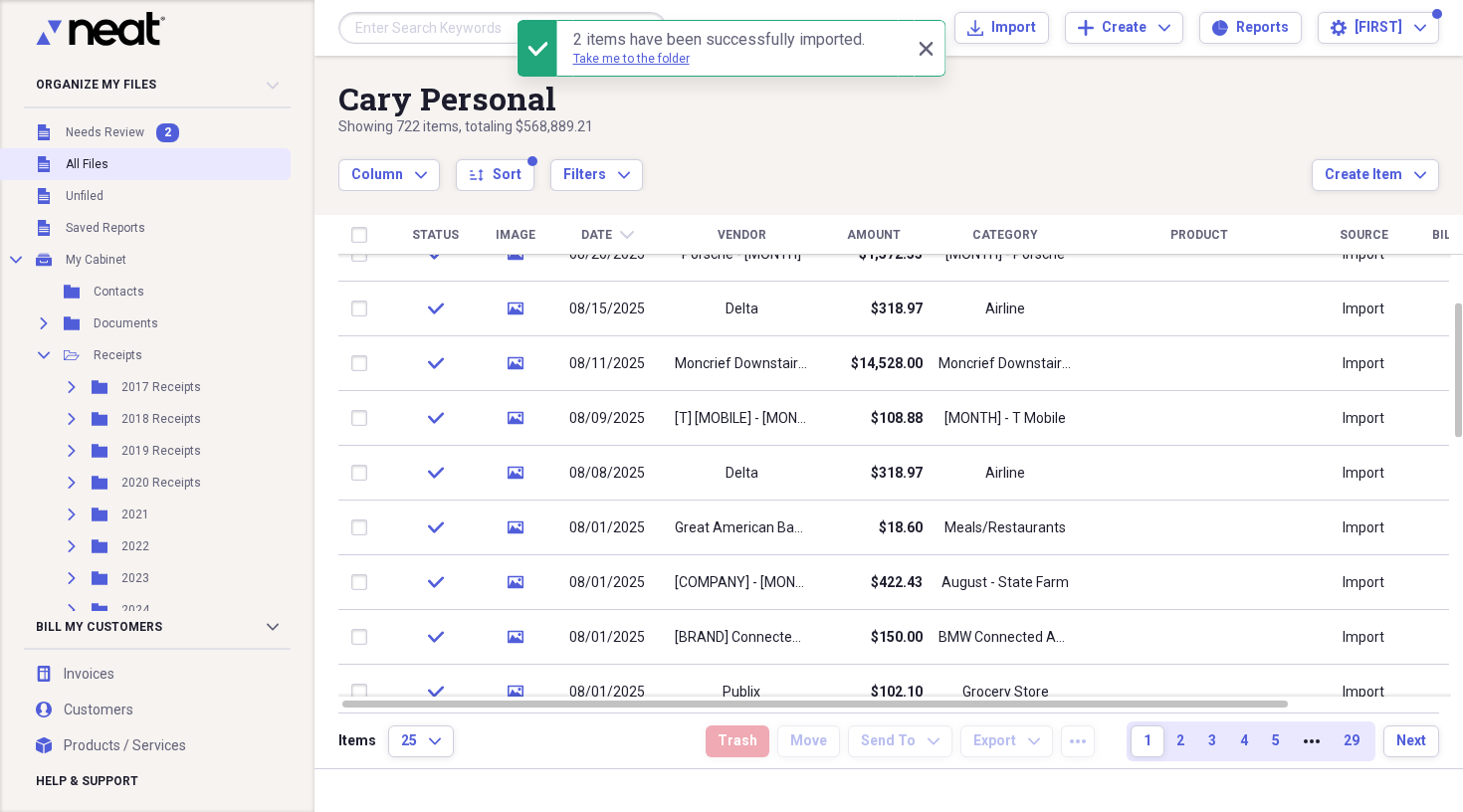 scroll, scrollTop: 0, scrollLeft: 0, axis: both 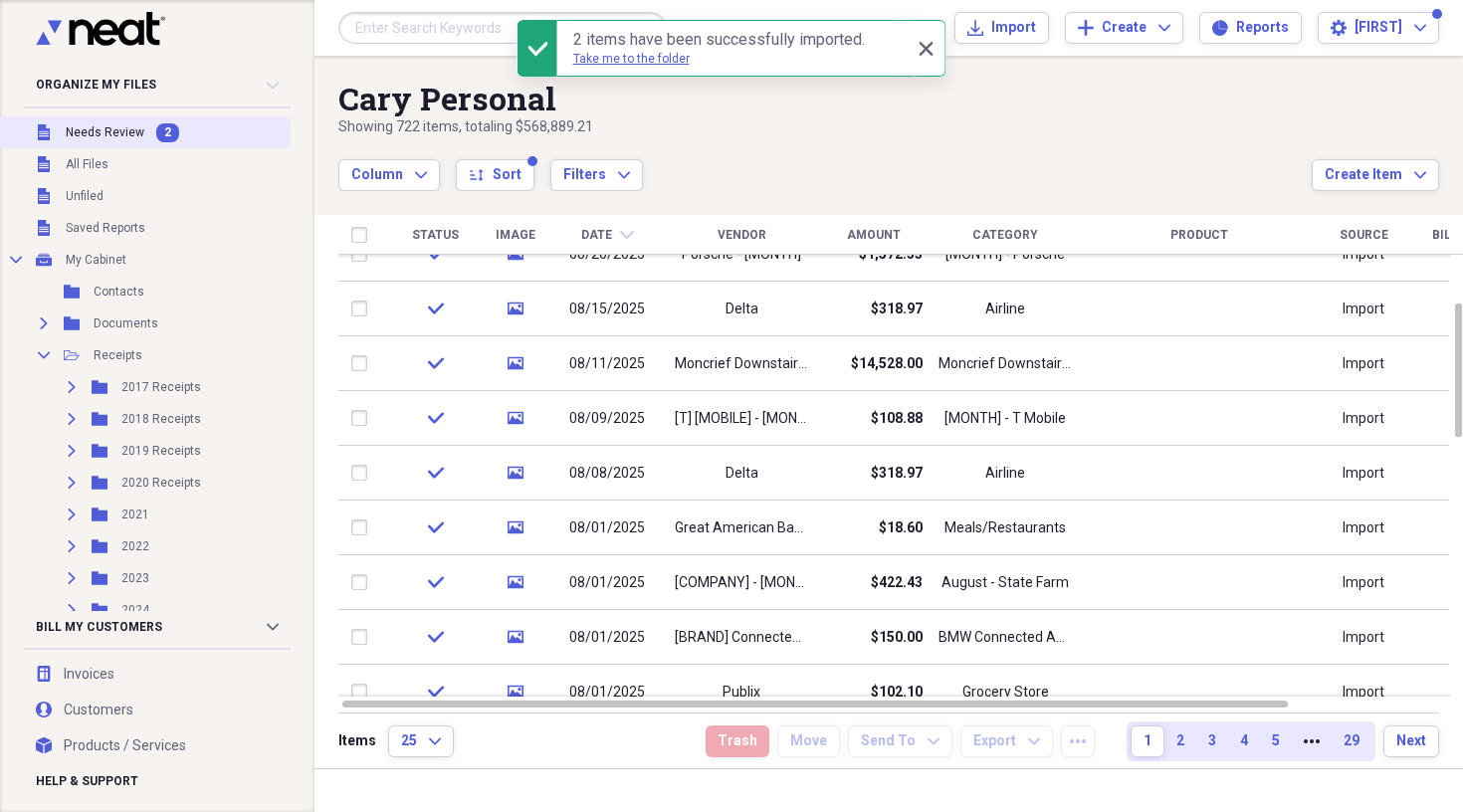click on "Needs Review" at bounding box center [104, 132] 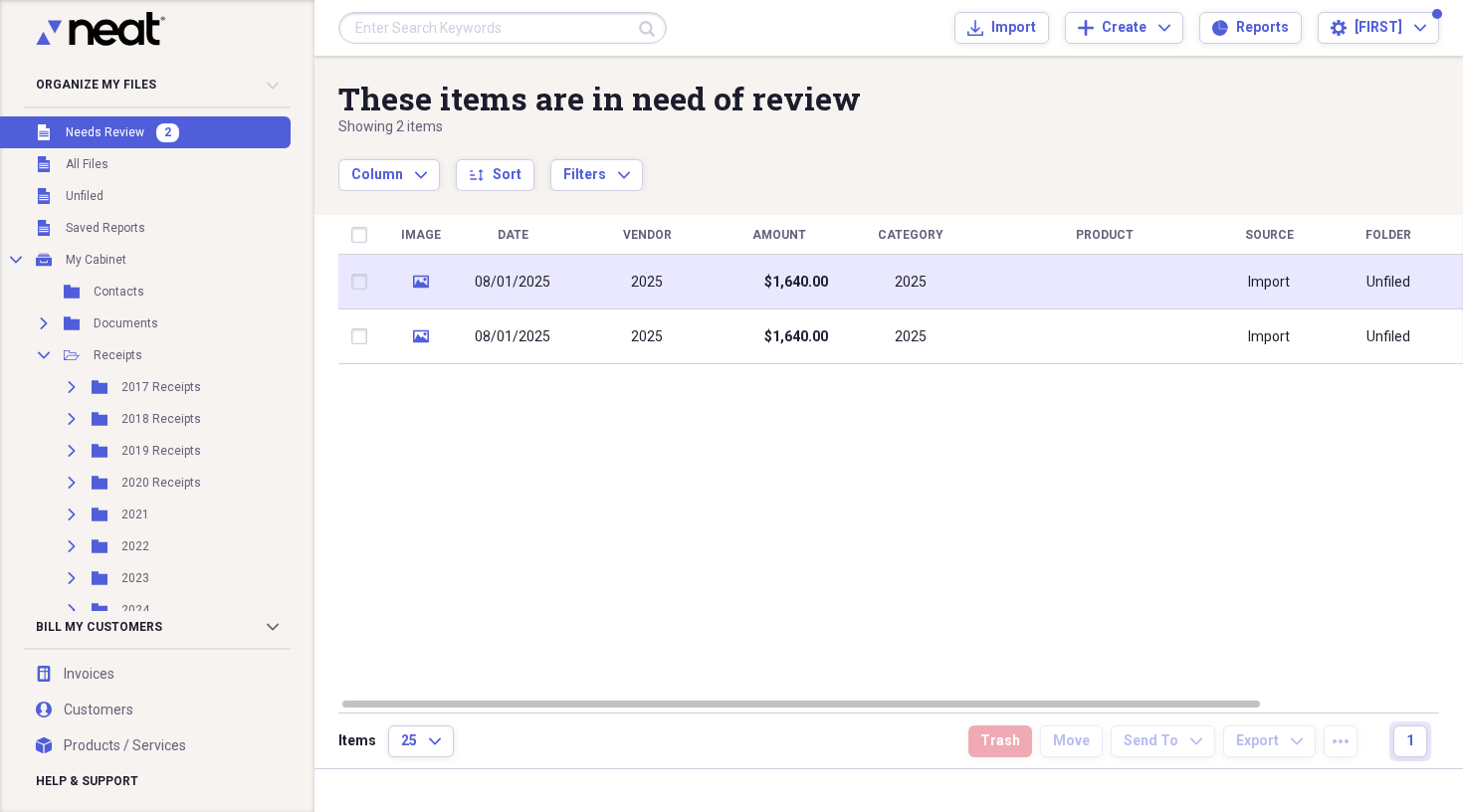 click on "08/01/2025" at bounding box center (513, 283) 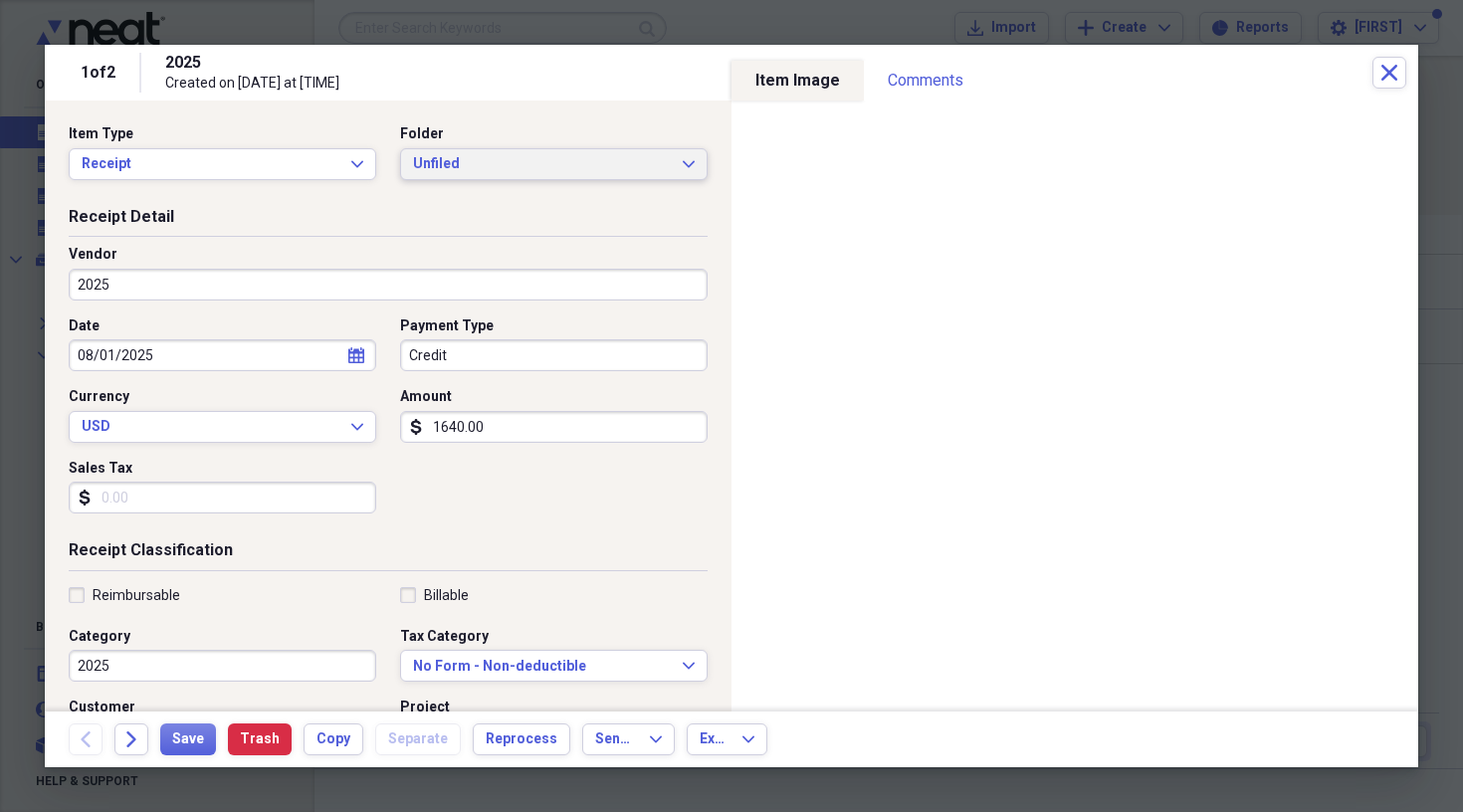 click on "Unfiled" at bounding box center [541, 164] 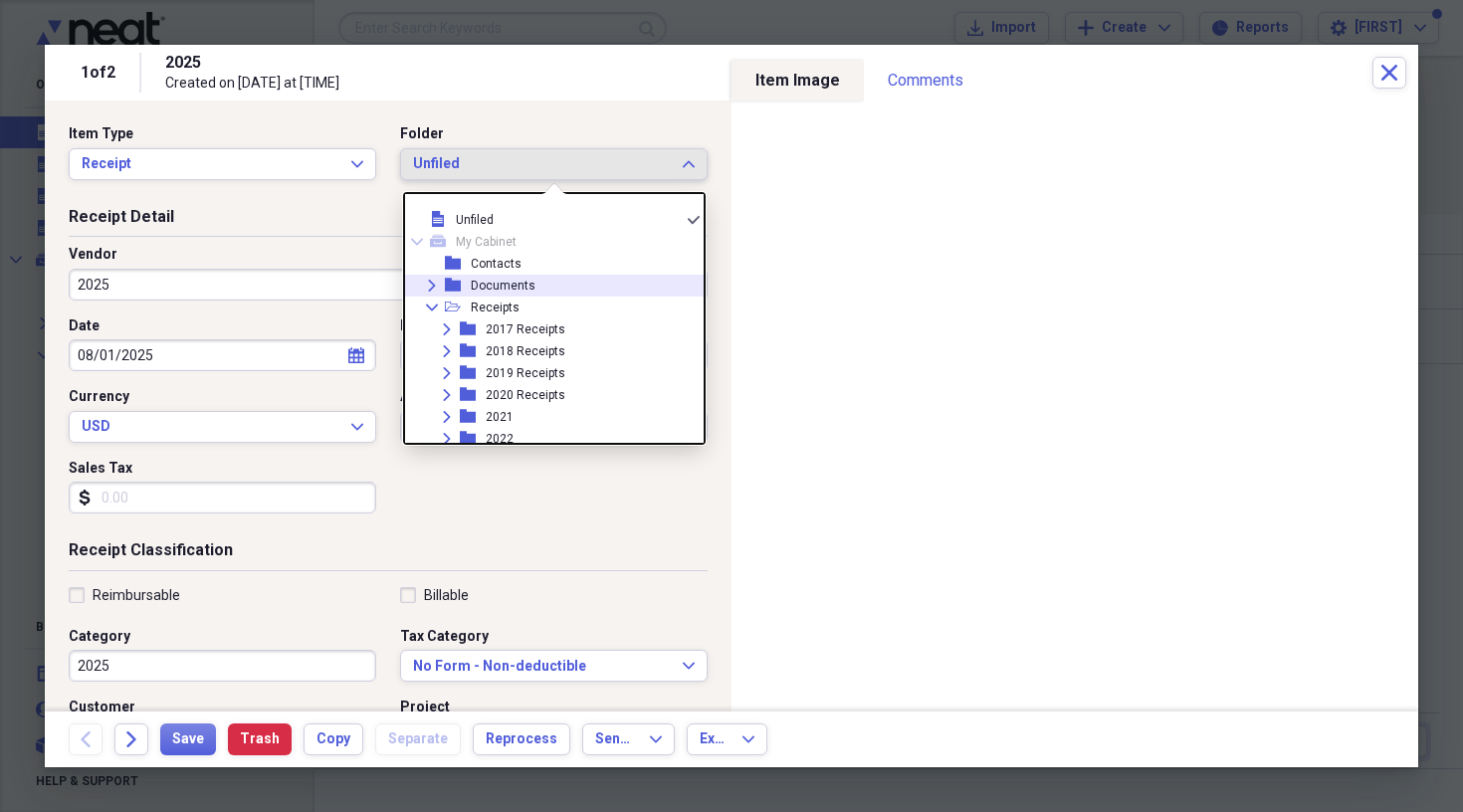 click 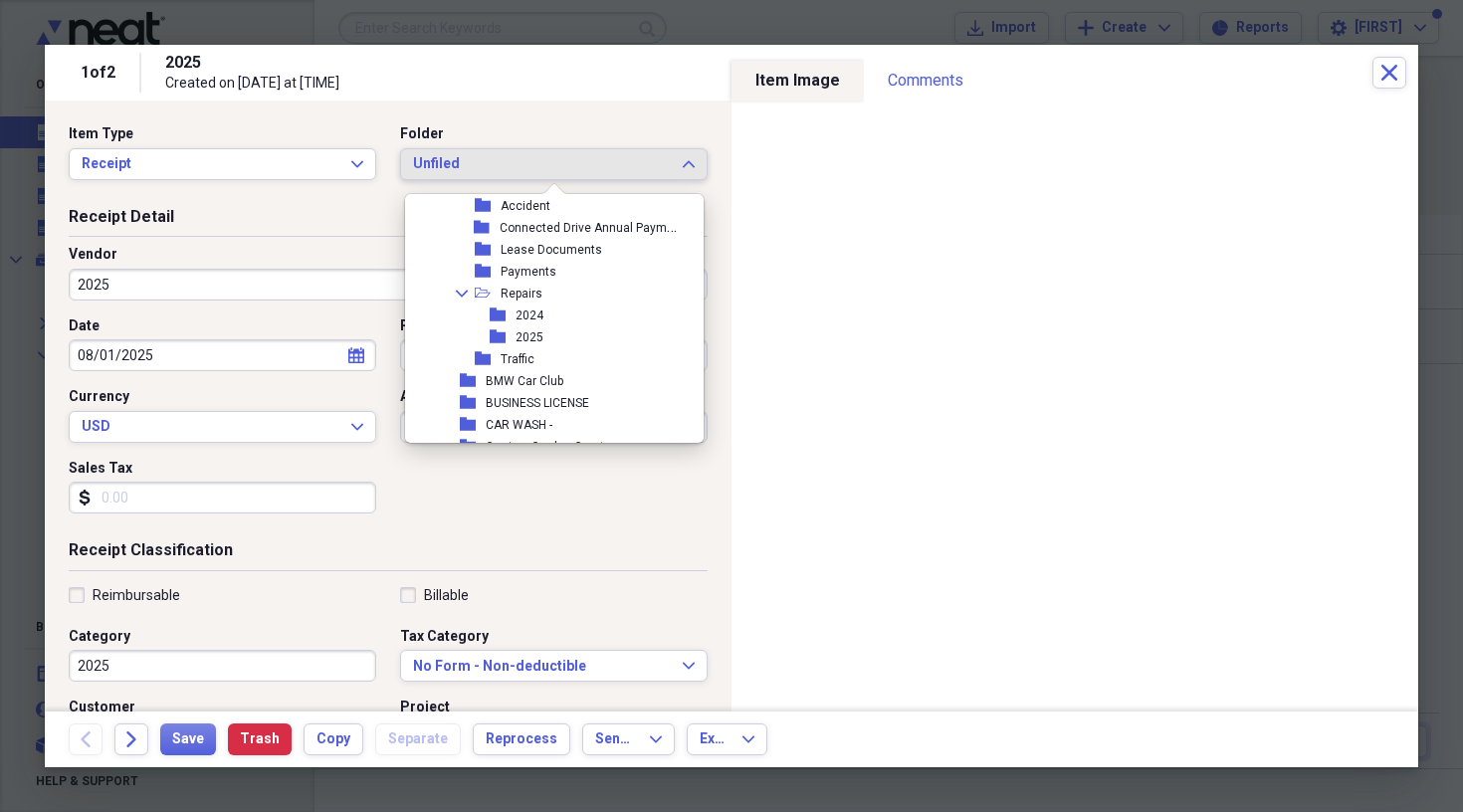 scroll, scrollTop: 898, scrollLeft: 0, axis: vertical 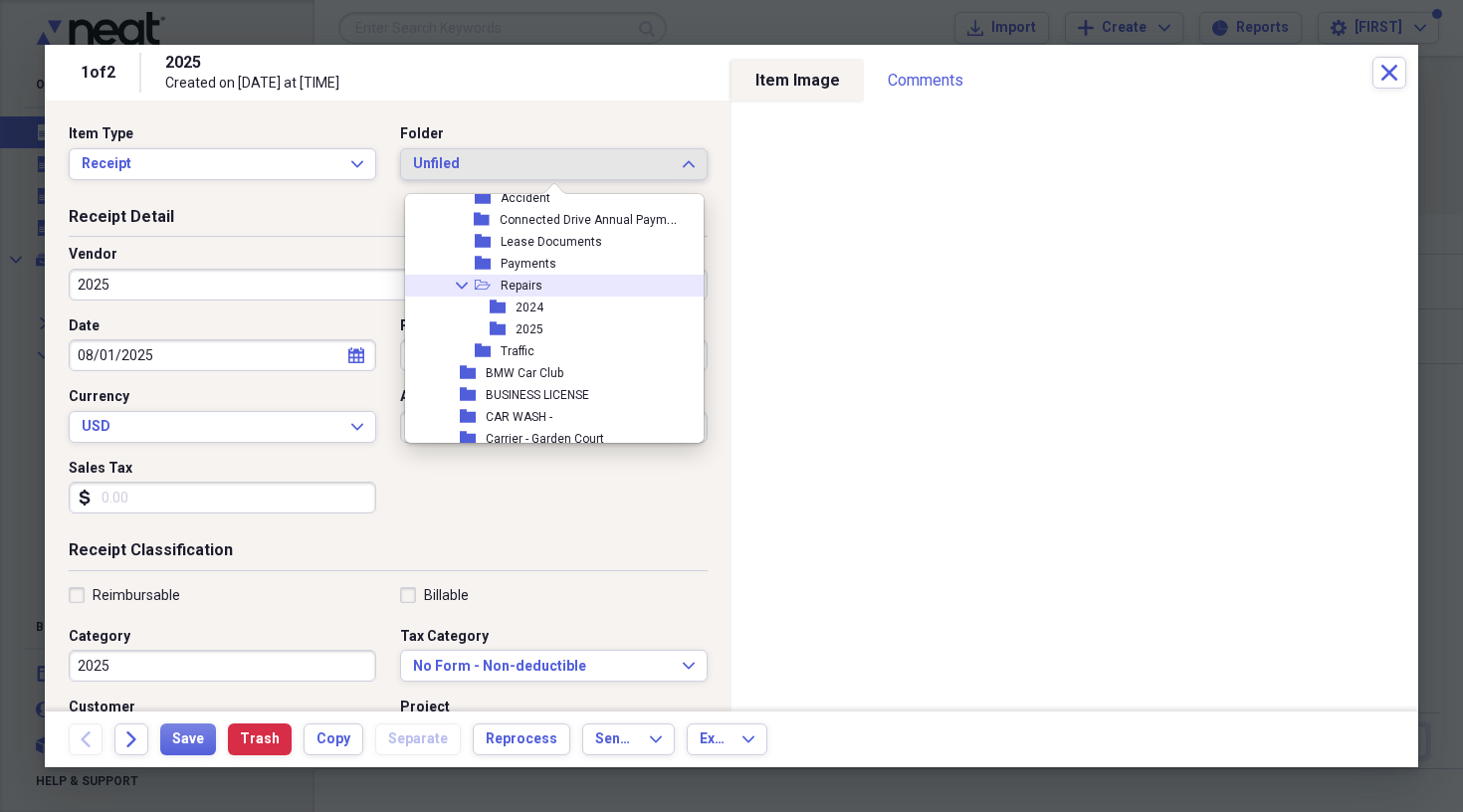 click on "Collapse" 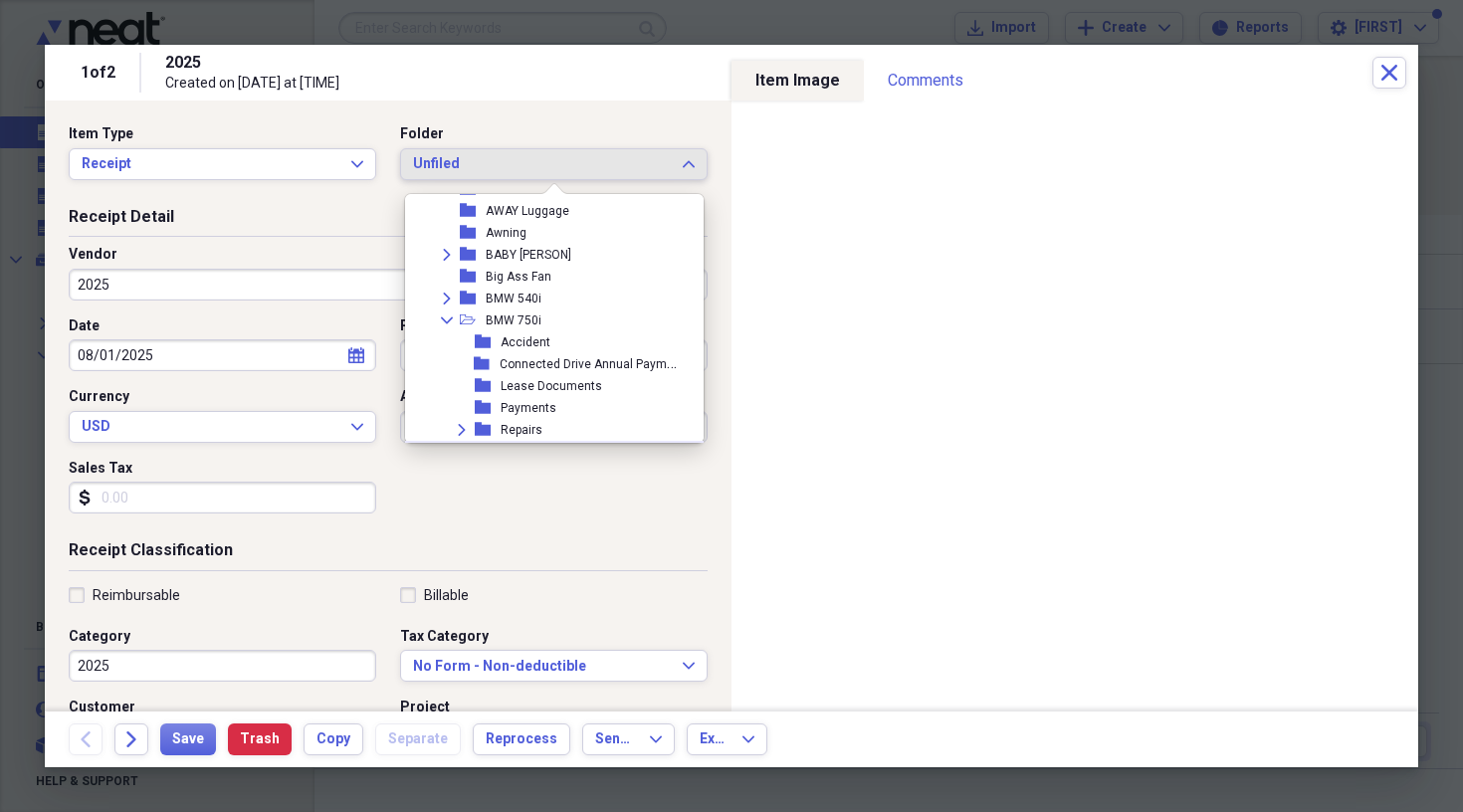 scroll, scrollTop: 746, scrollLeft: 0, axis: vertical 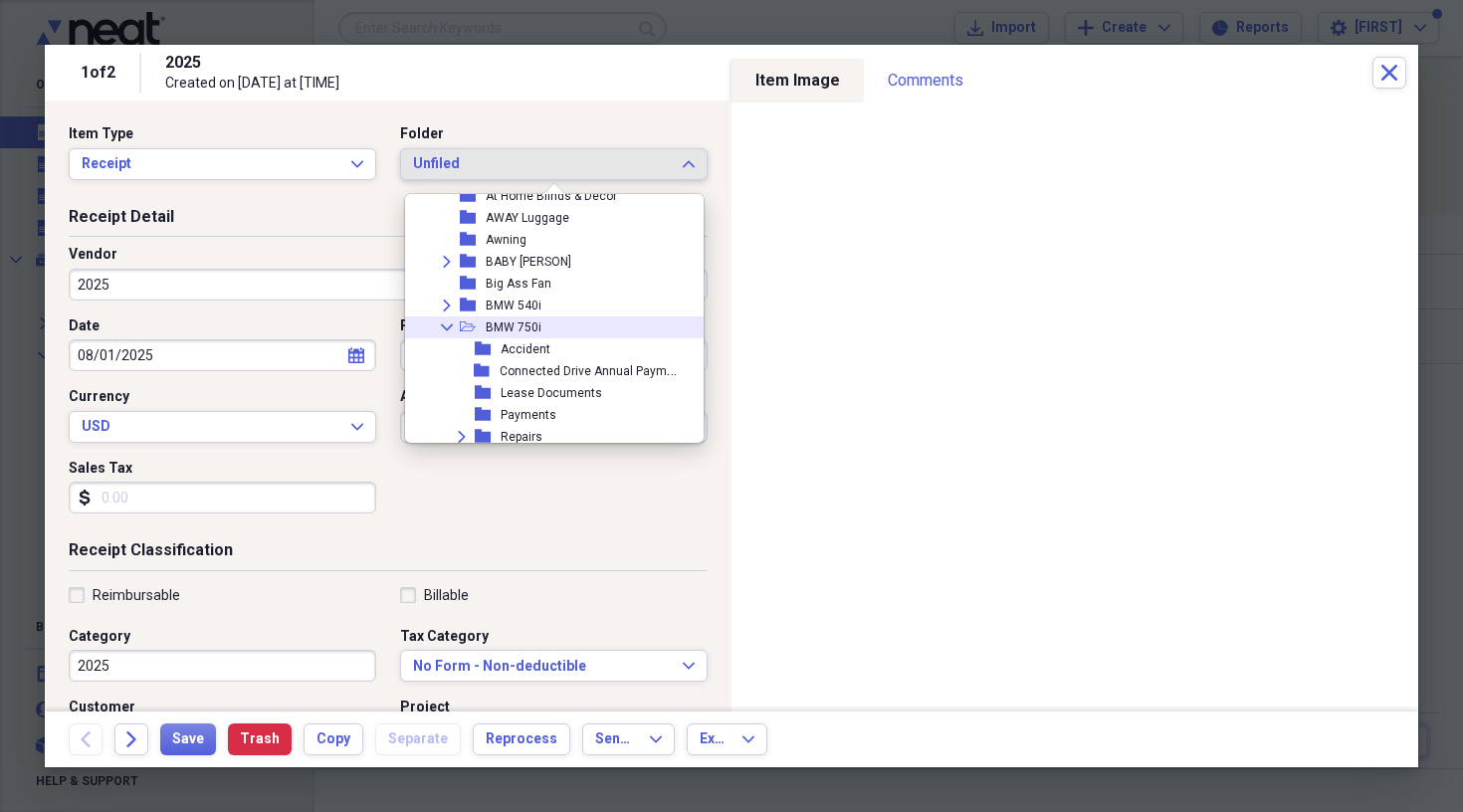 click on "Collapse" 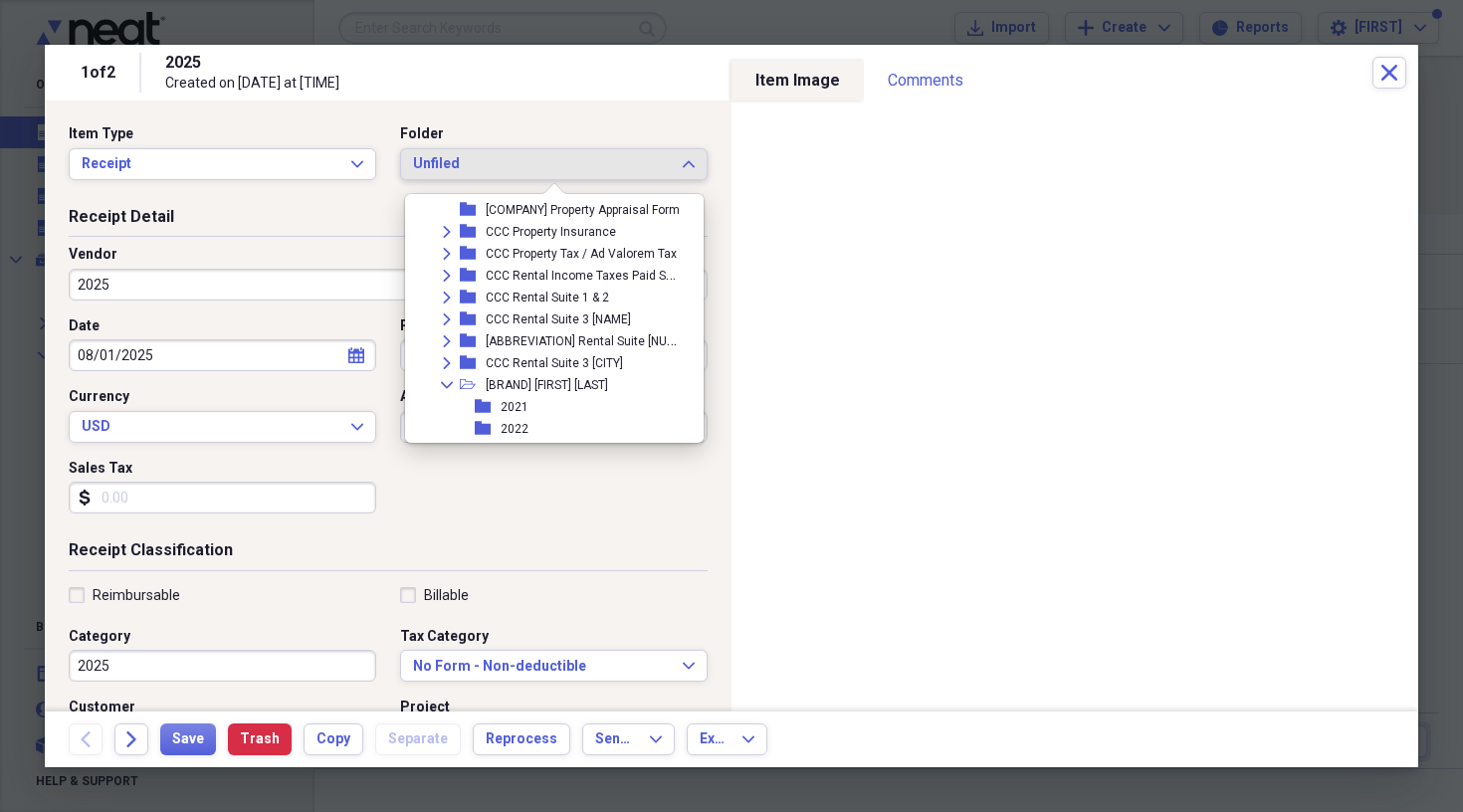 scroll, scrollTop: 1631, scrollLeft: 0, axis: vertical 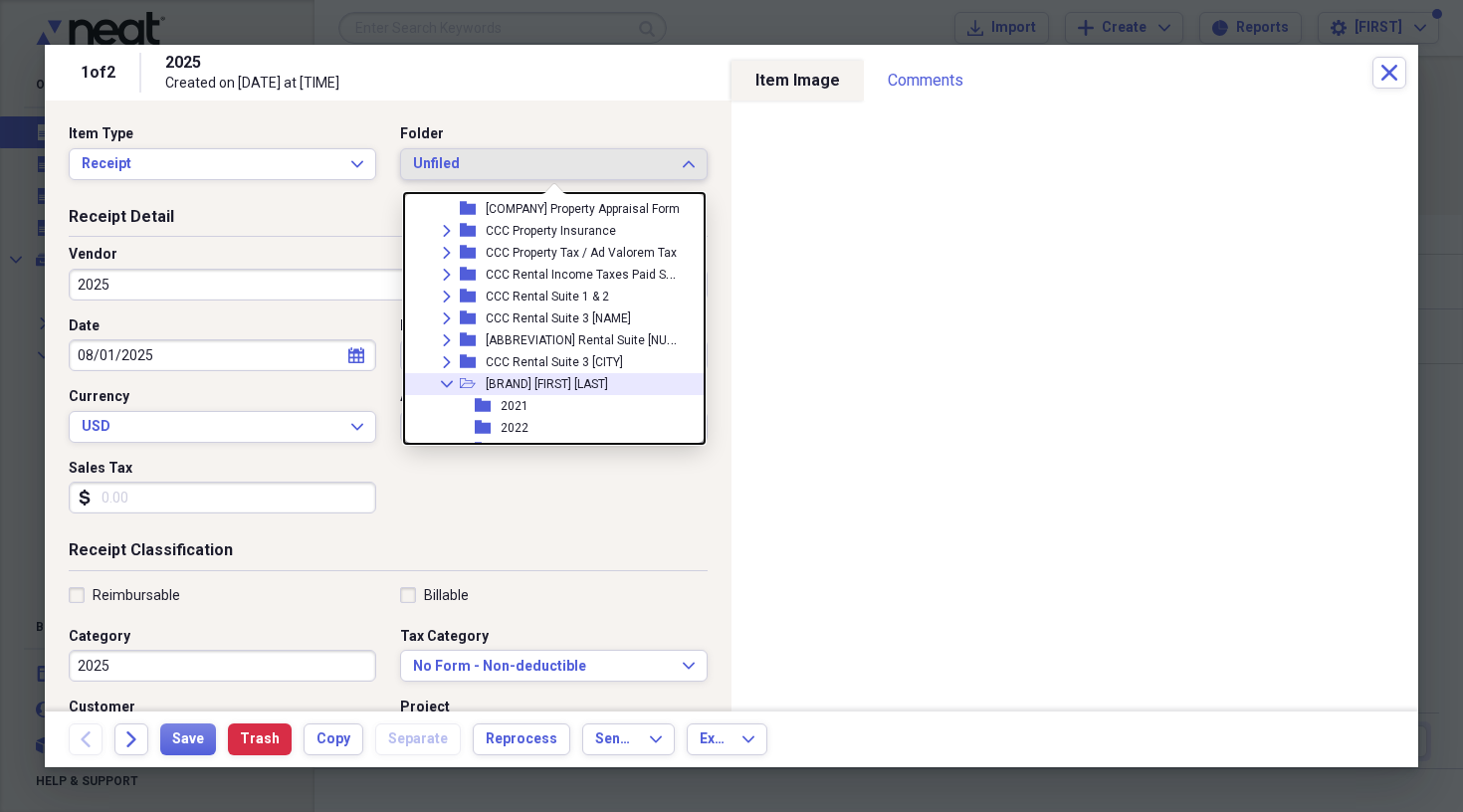 click on "Collapse" 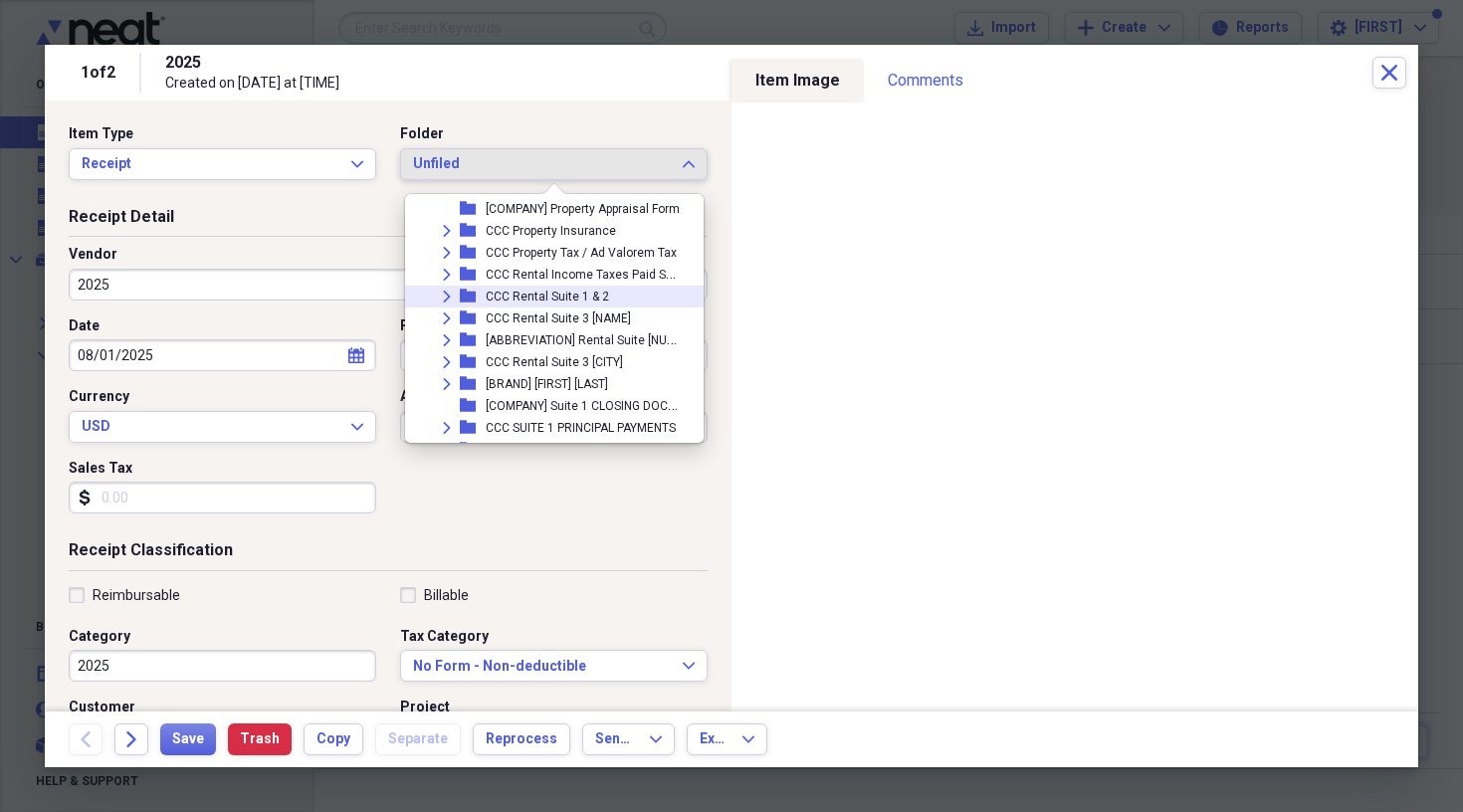 click on "Expand" 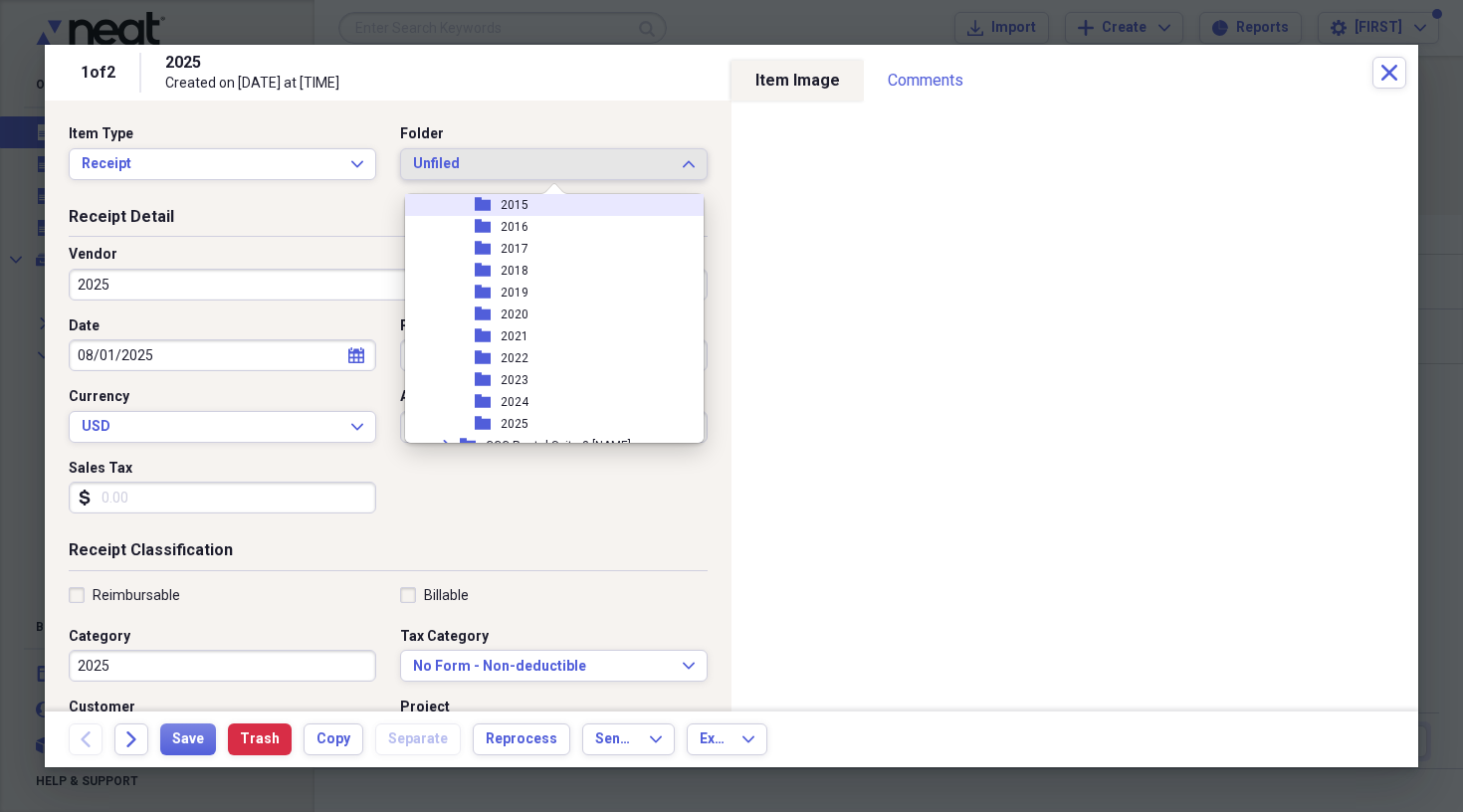 scroll, scrollTop: 1784, scrollLeft: 0, axis: vertical 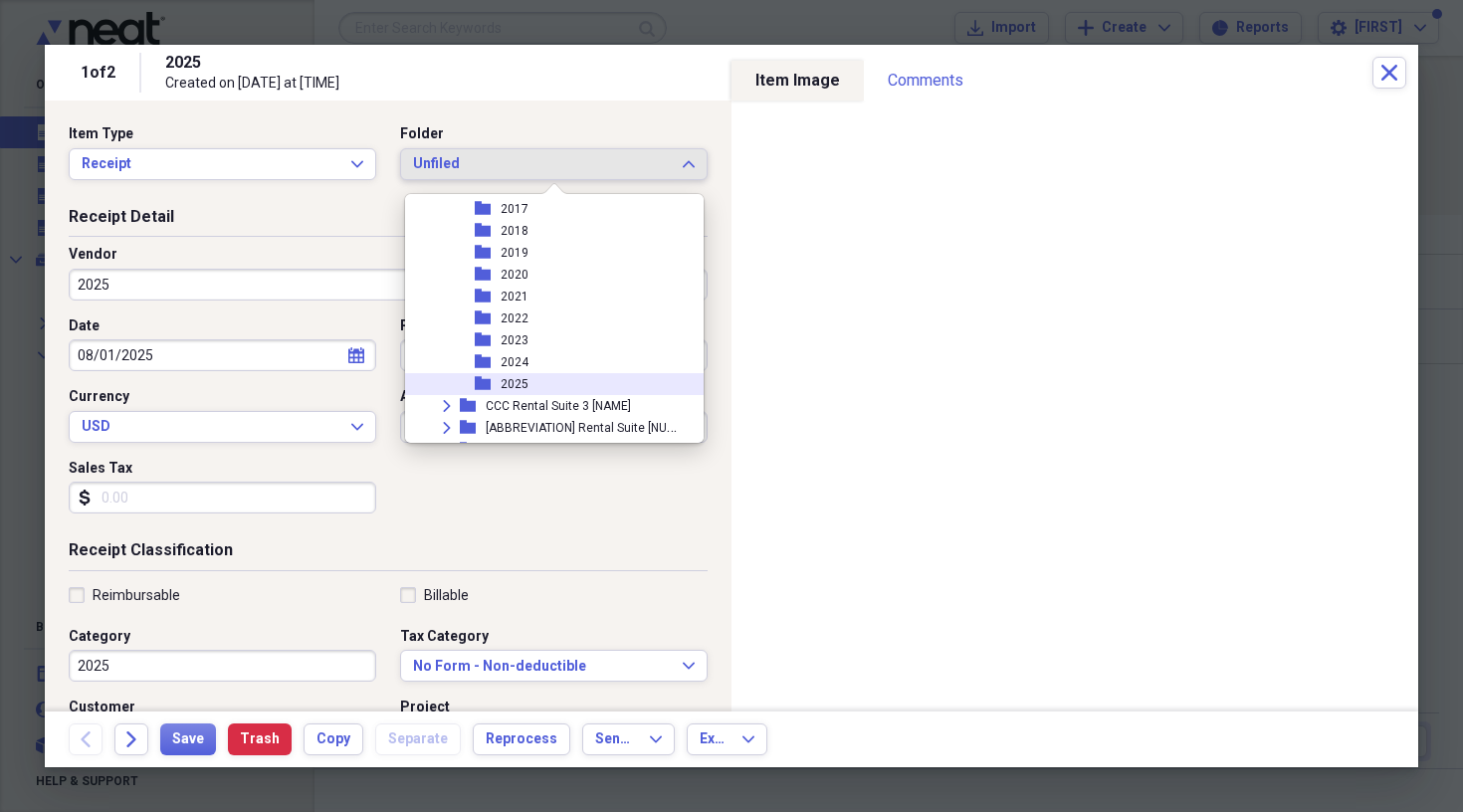 click on "2025" at bounding box center [515, 384] 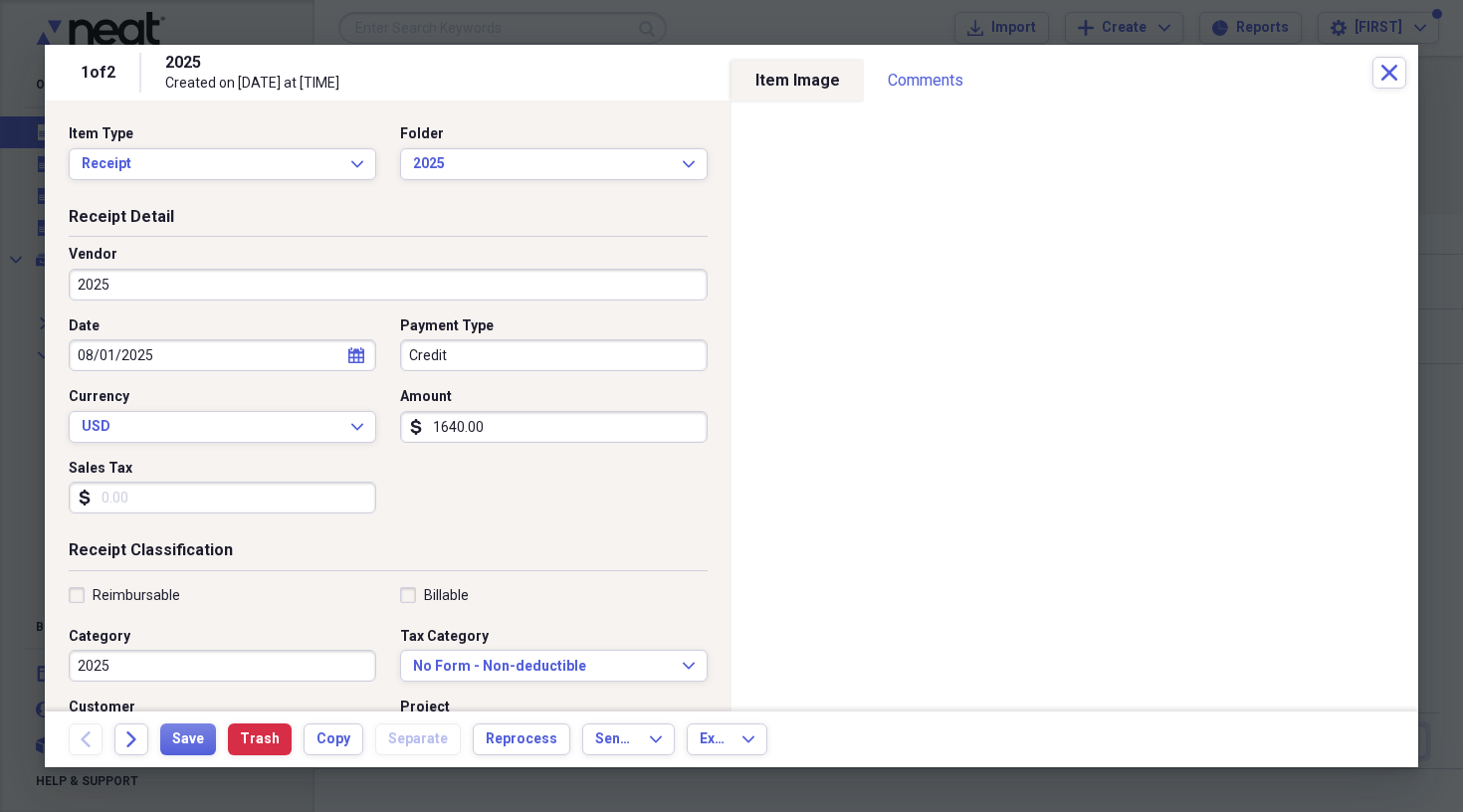 click on "2025" at bounding box center (388, 285) 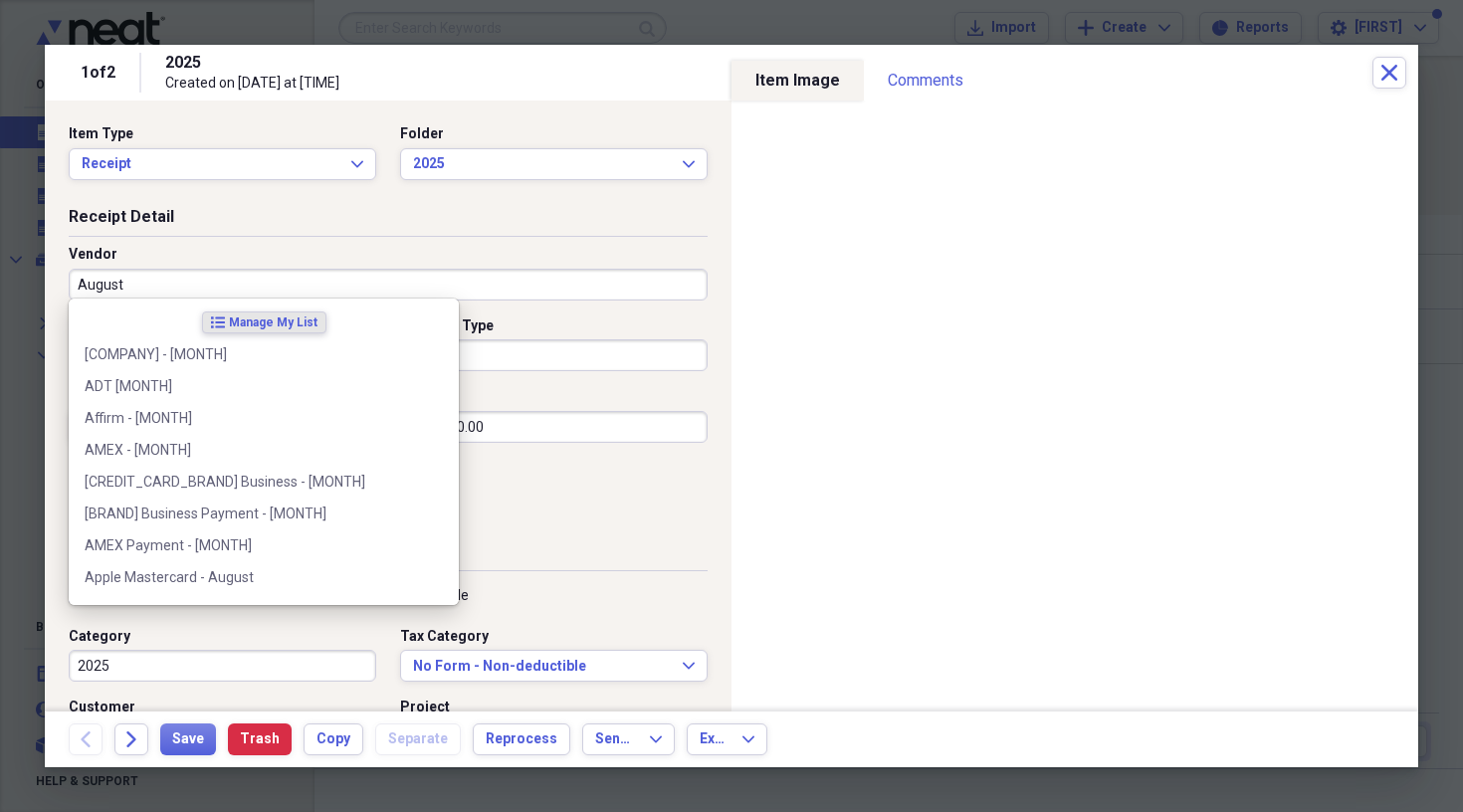 type on "August" 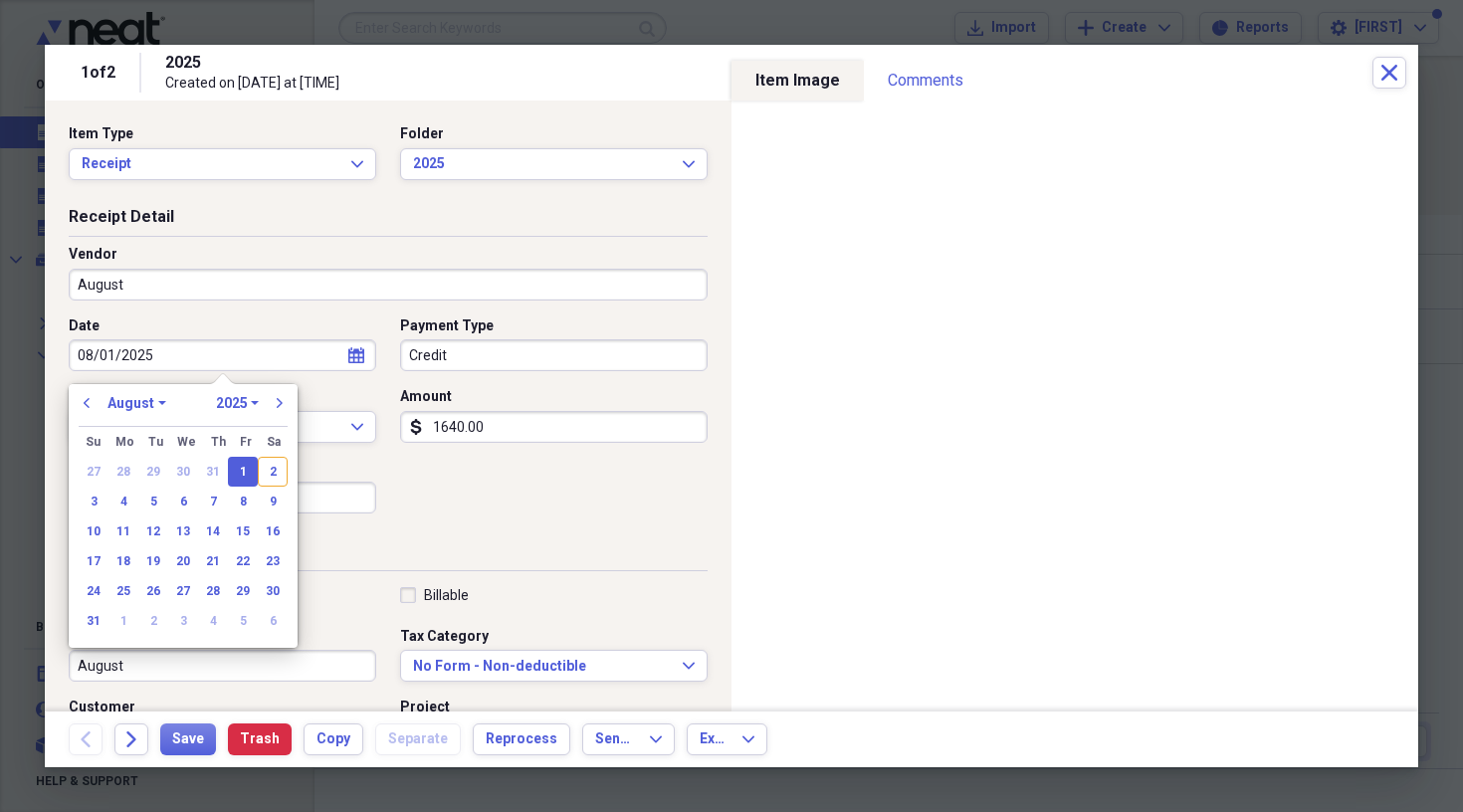 type on "August" 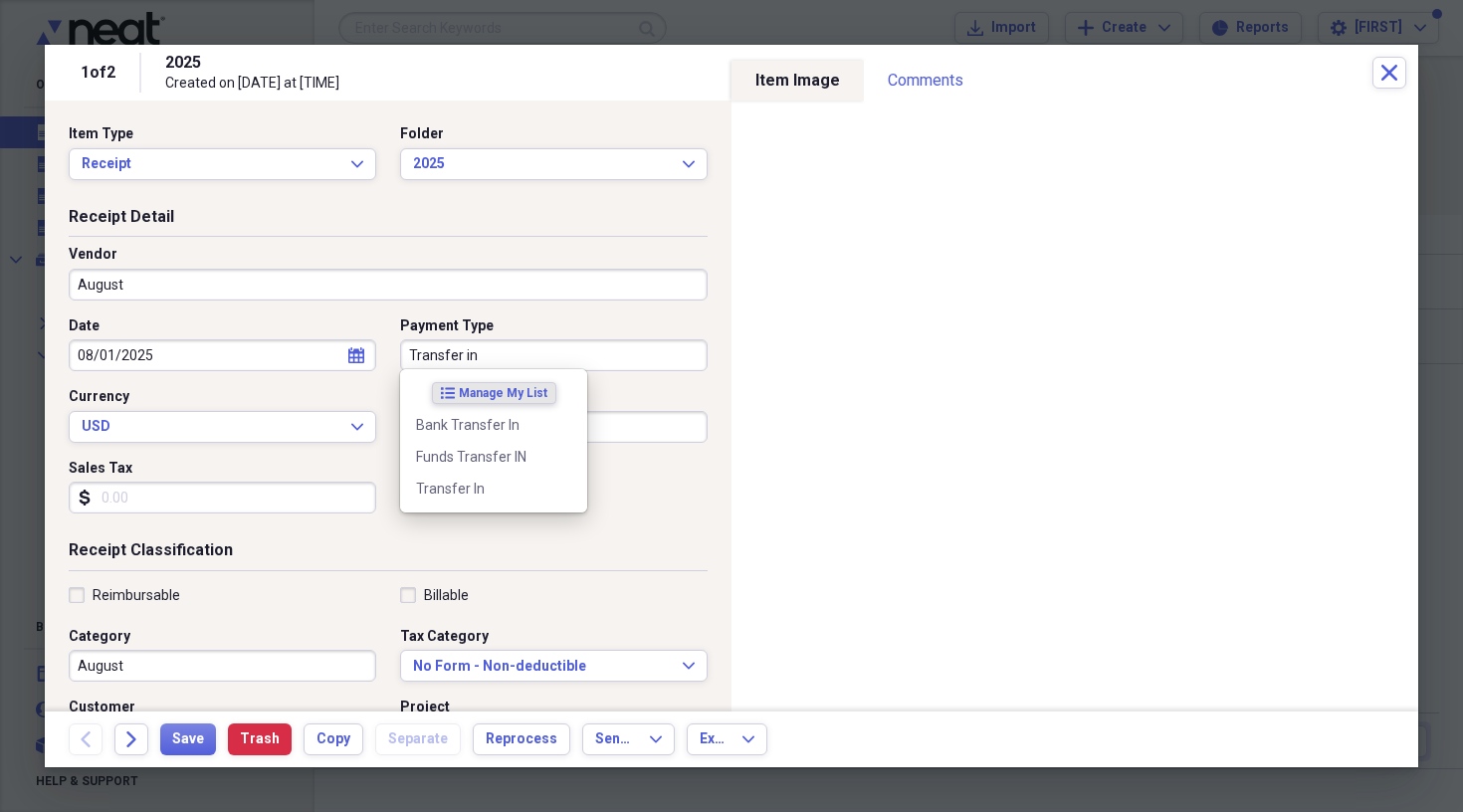 type on "Transfer in" 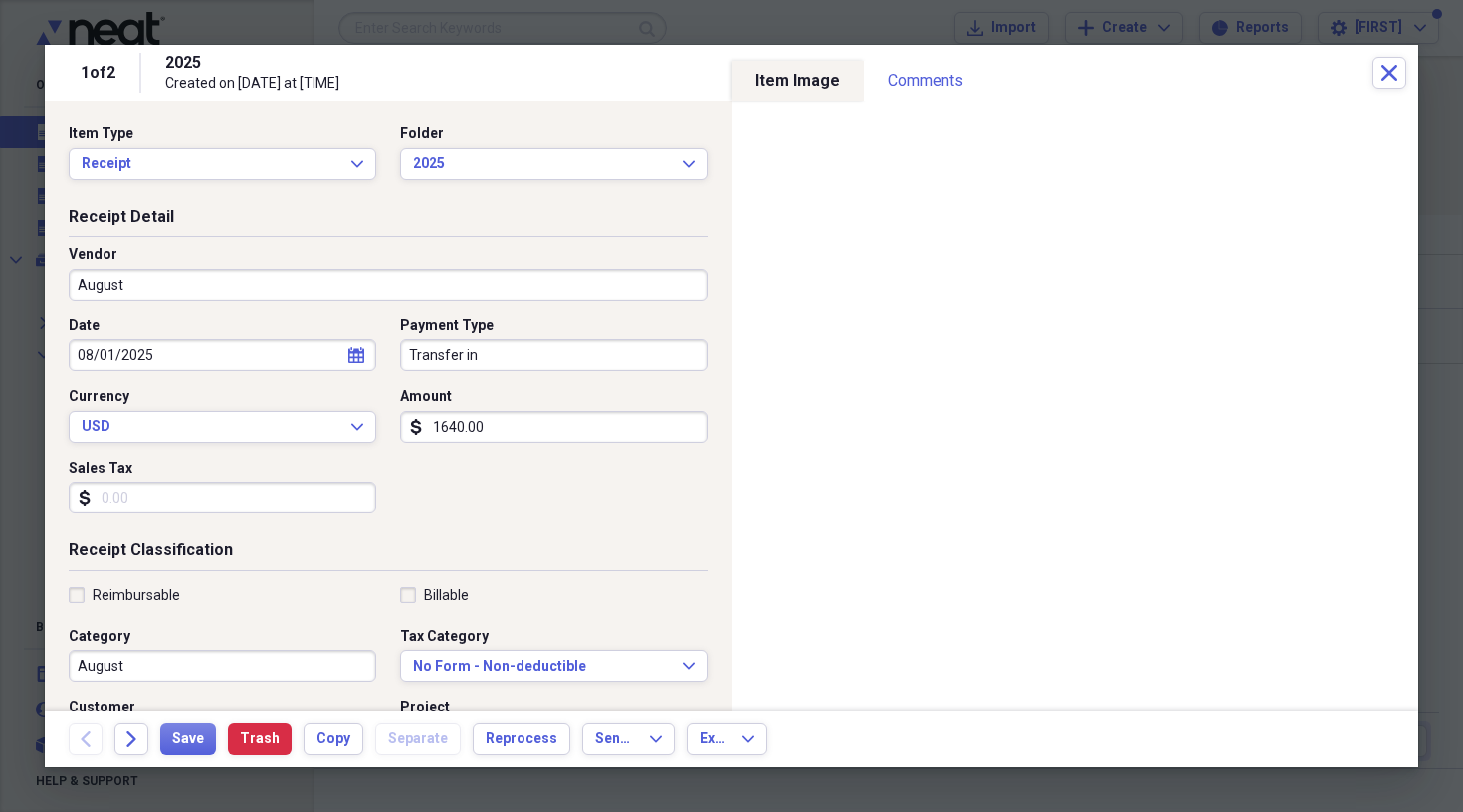click on "August" at bounding box center [222, 666] 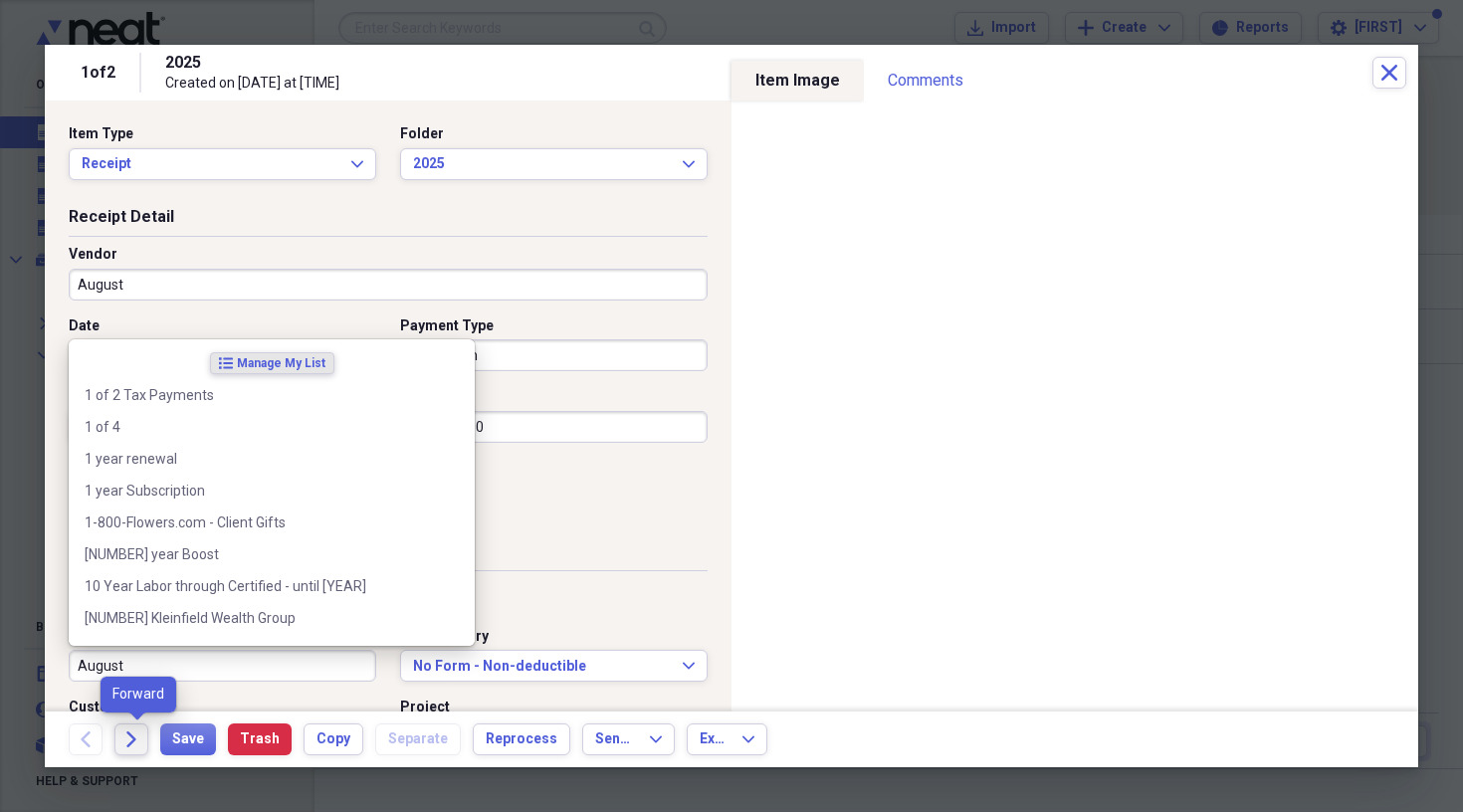 click 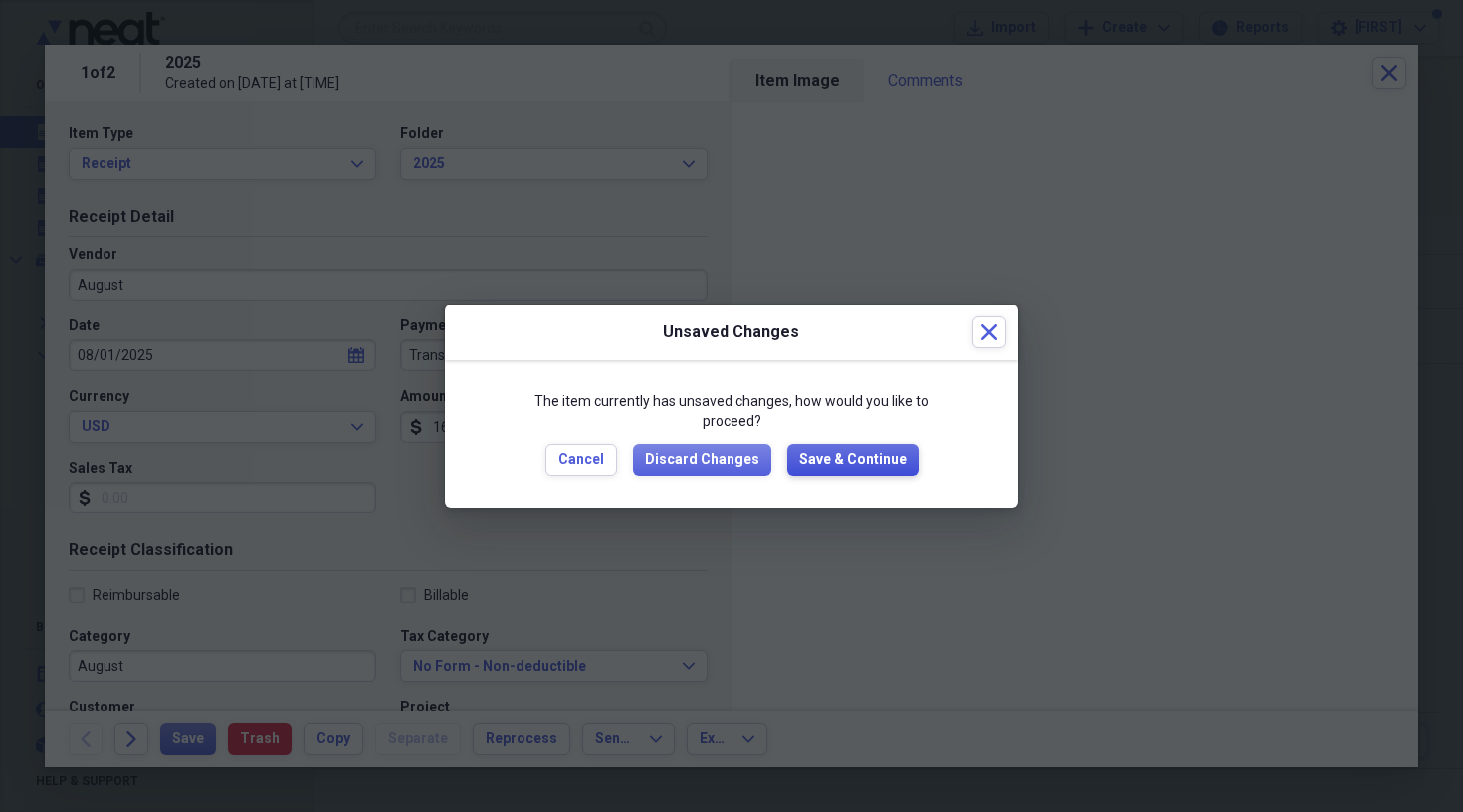 click on "Save & Continue" at bounding box center (853, 460) 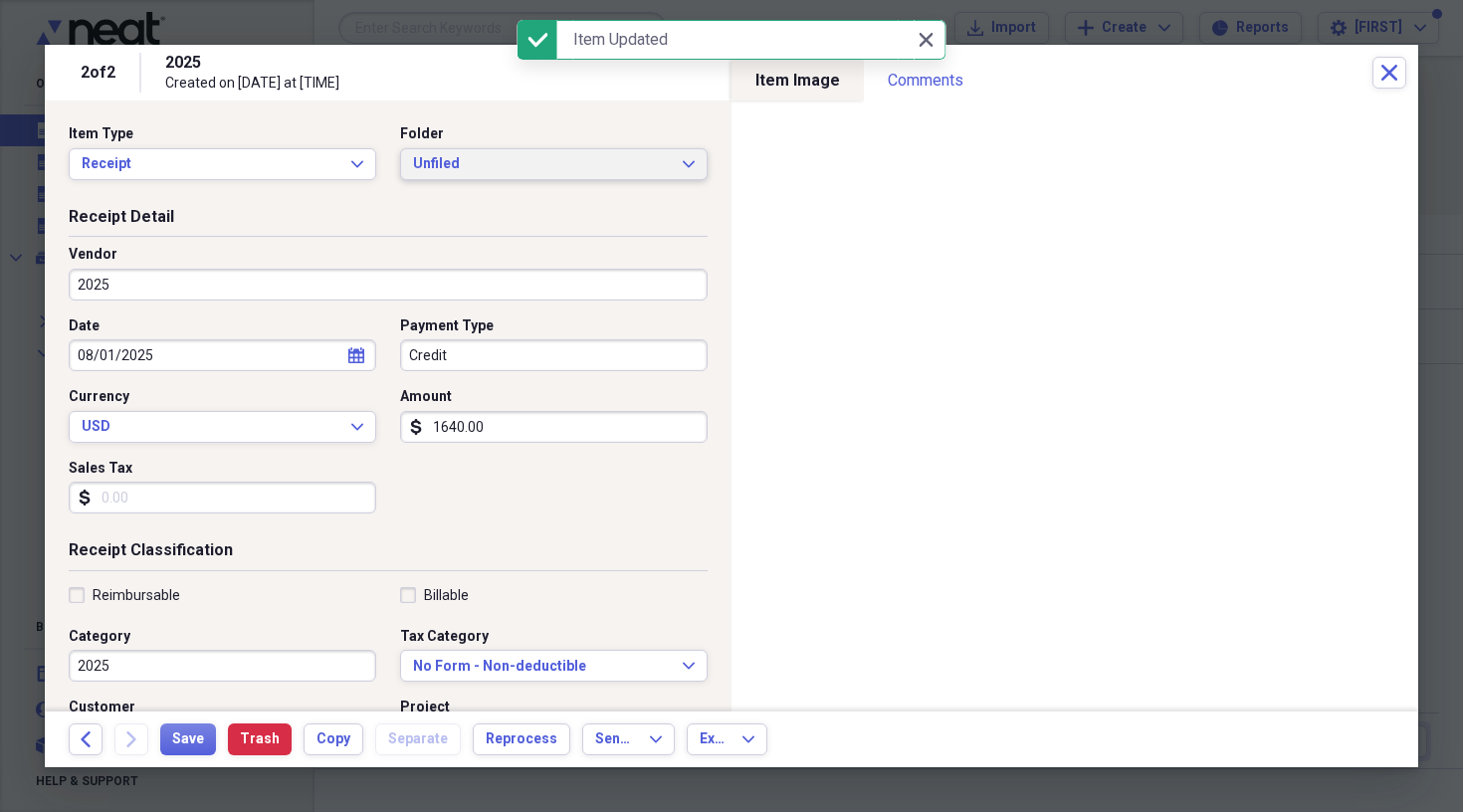 click on "Unfiled" at bounding box center (541, 164) 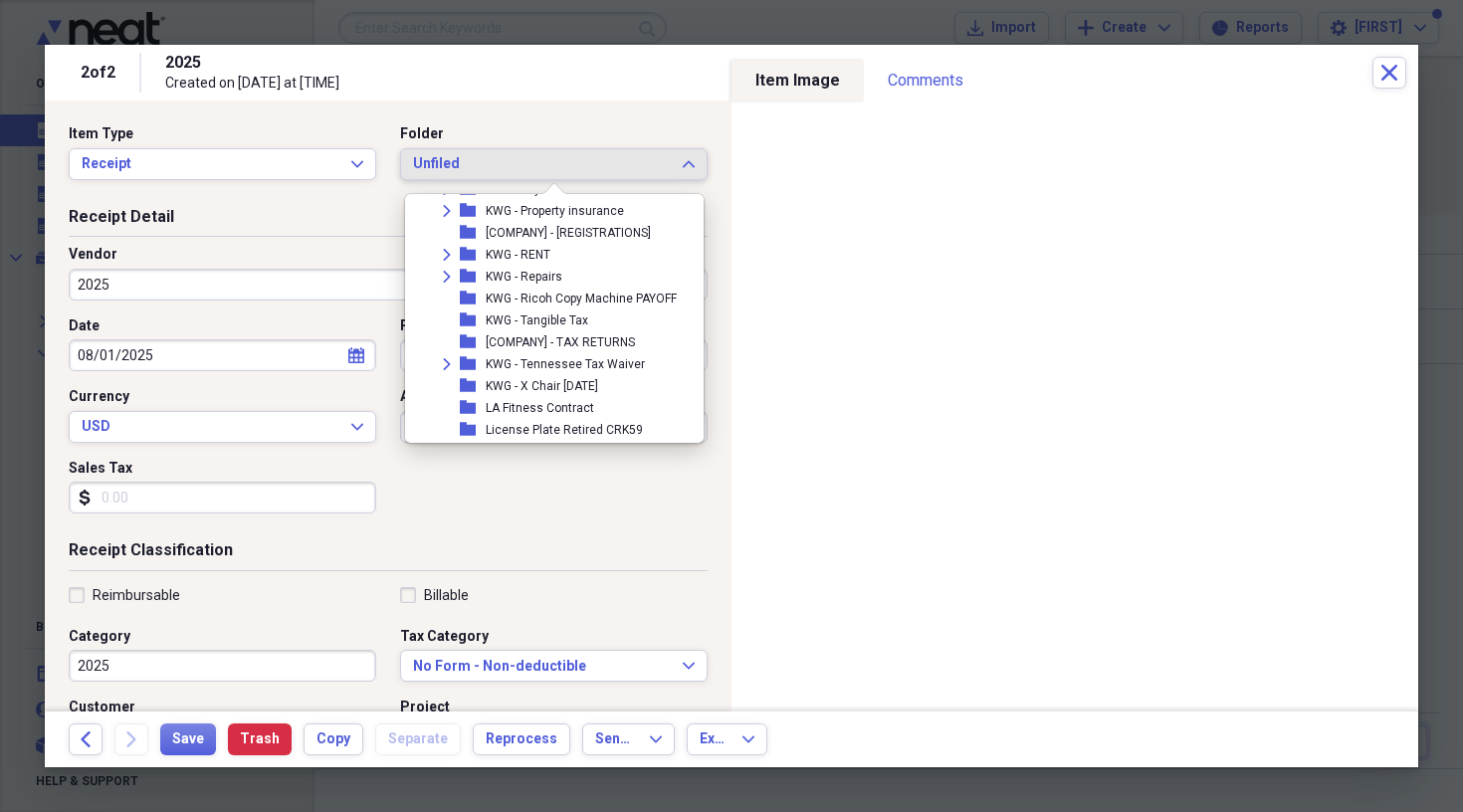 scroll, scrollTop: 5269, scrollLeft: 0, axis: vertical 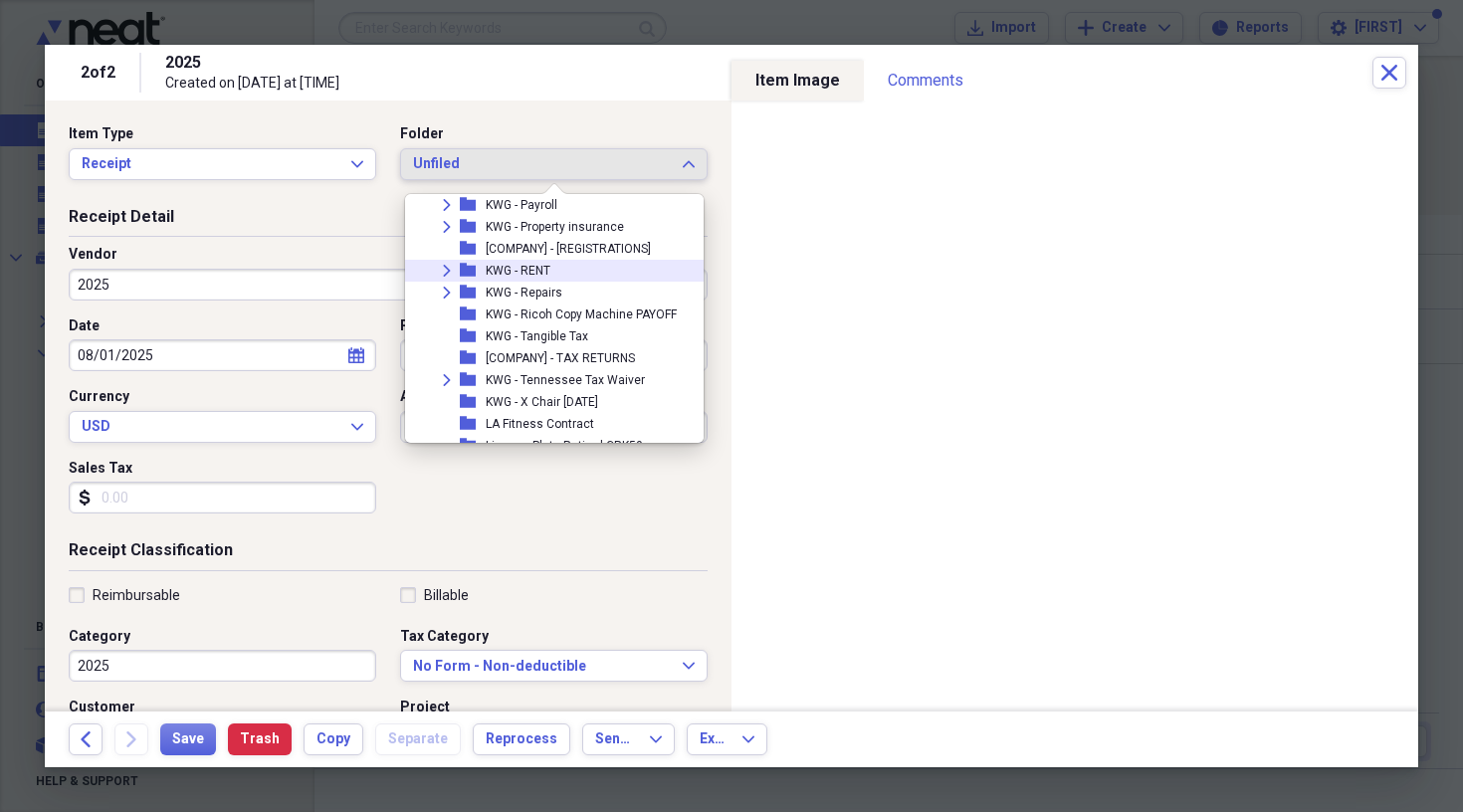 click on "Expand" 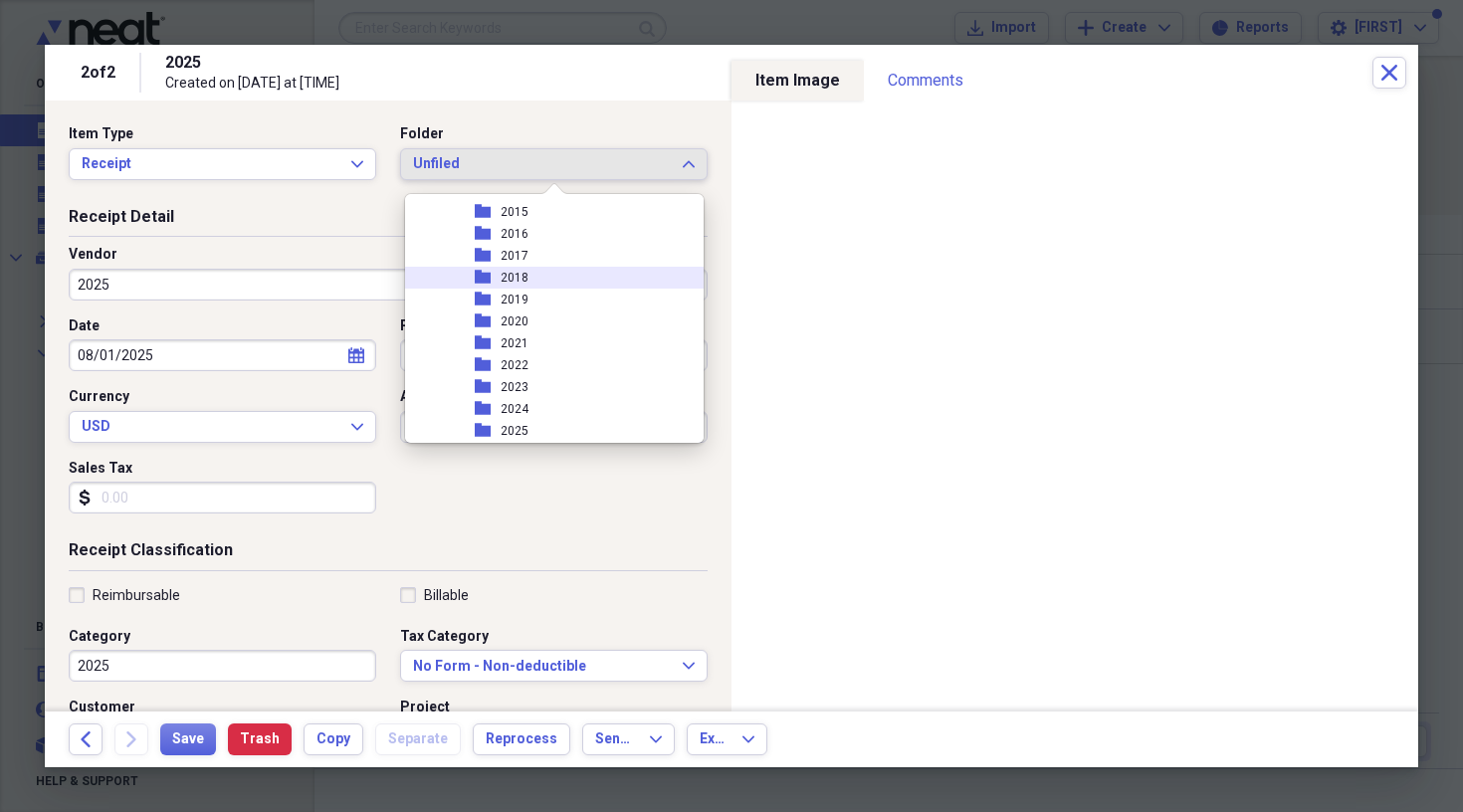 scroll, scrollTop: 5387, scrollLeft: 0, axis: vertical 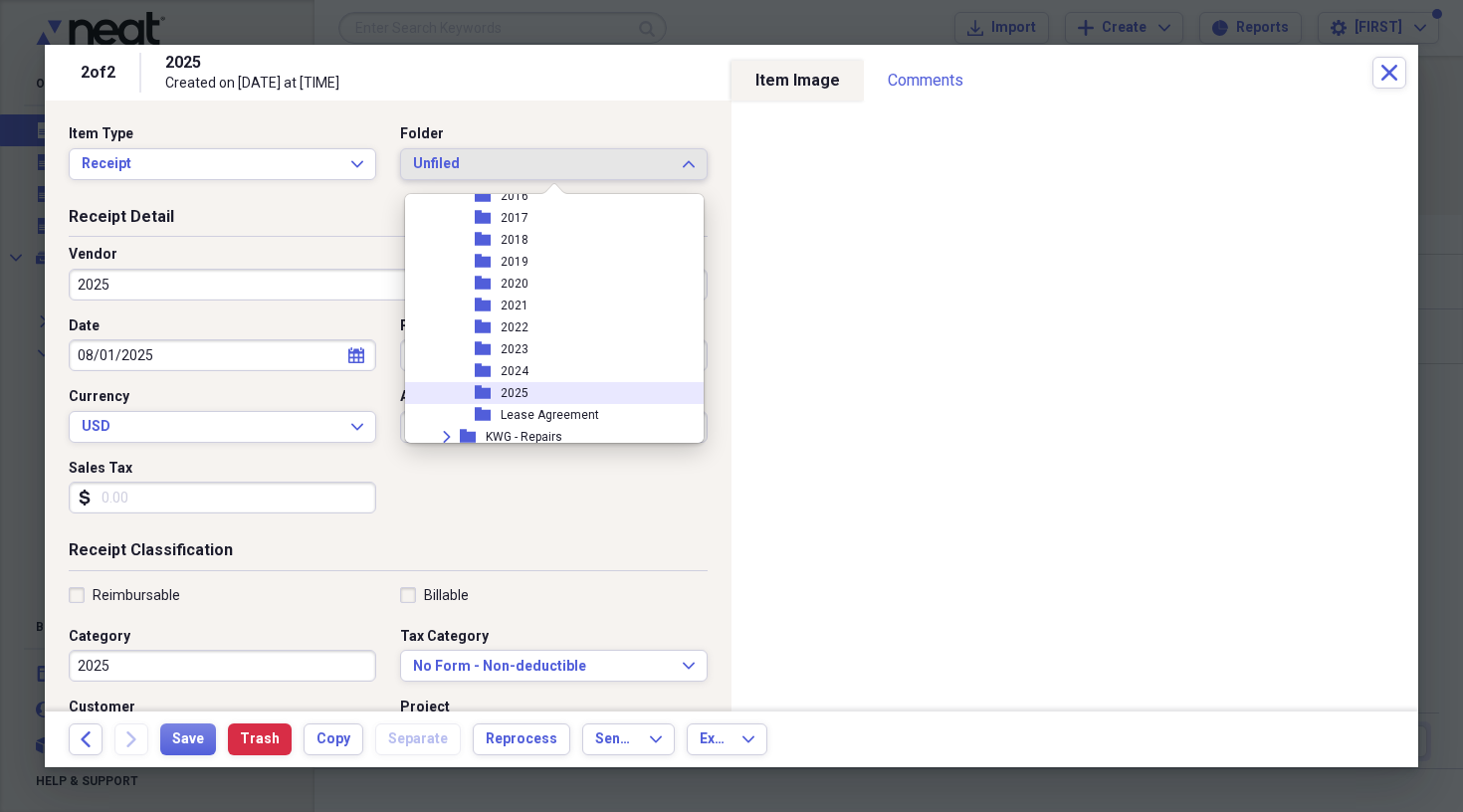 click on "2025" at bounding box center [515, 393] 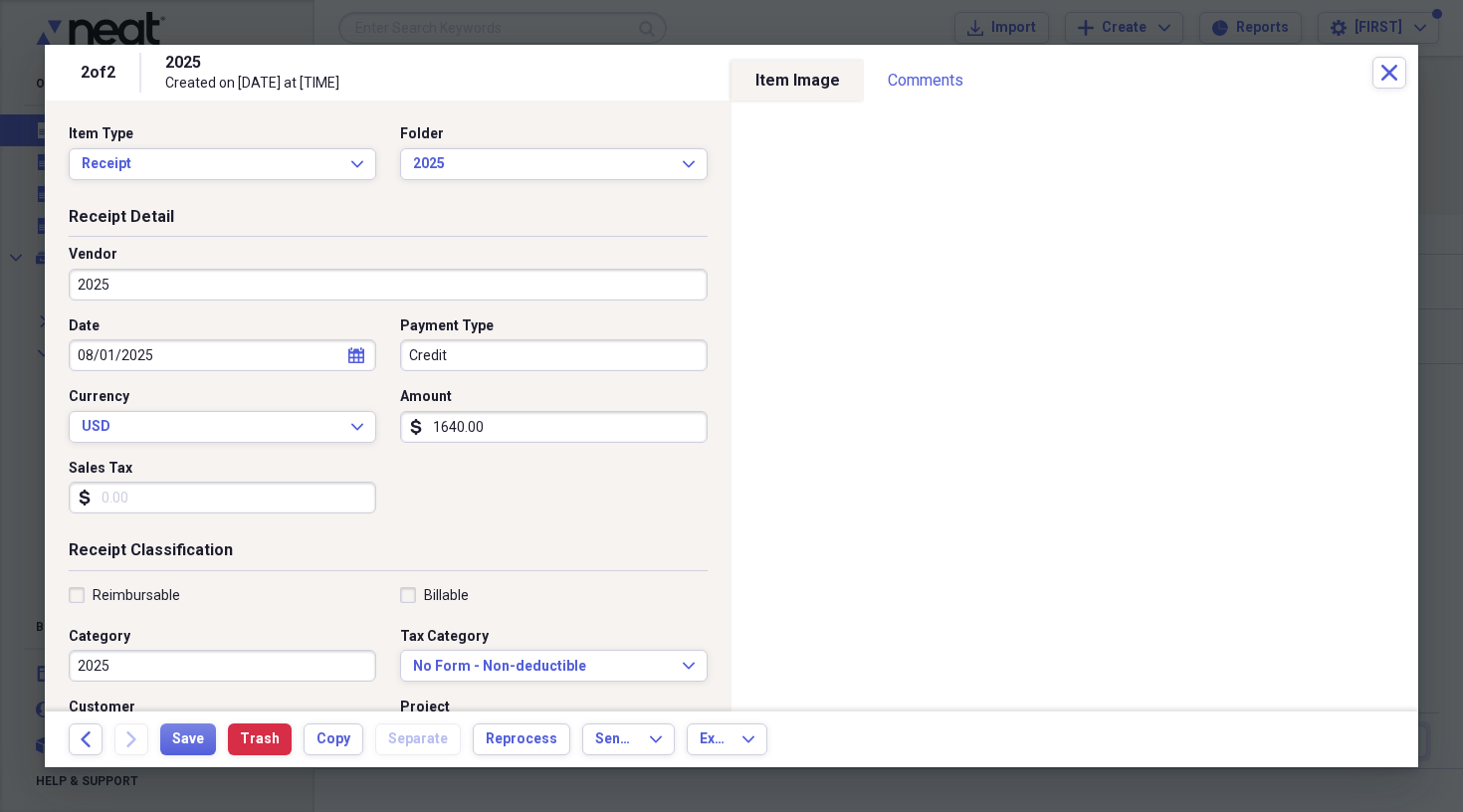 click on "2025" at bounding box center [388, 285] 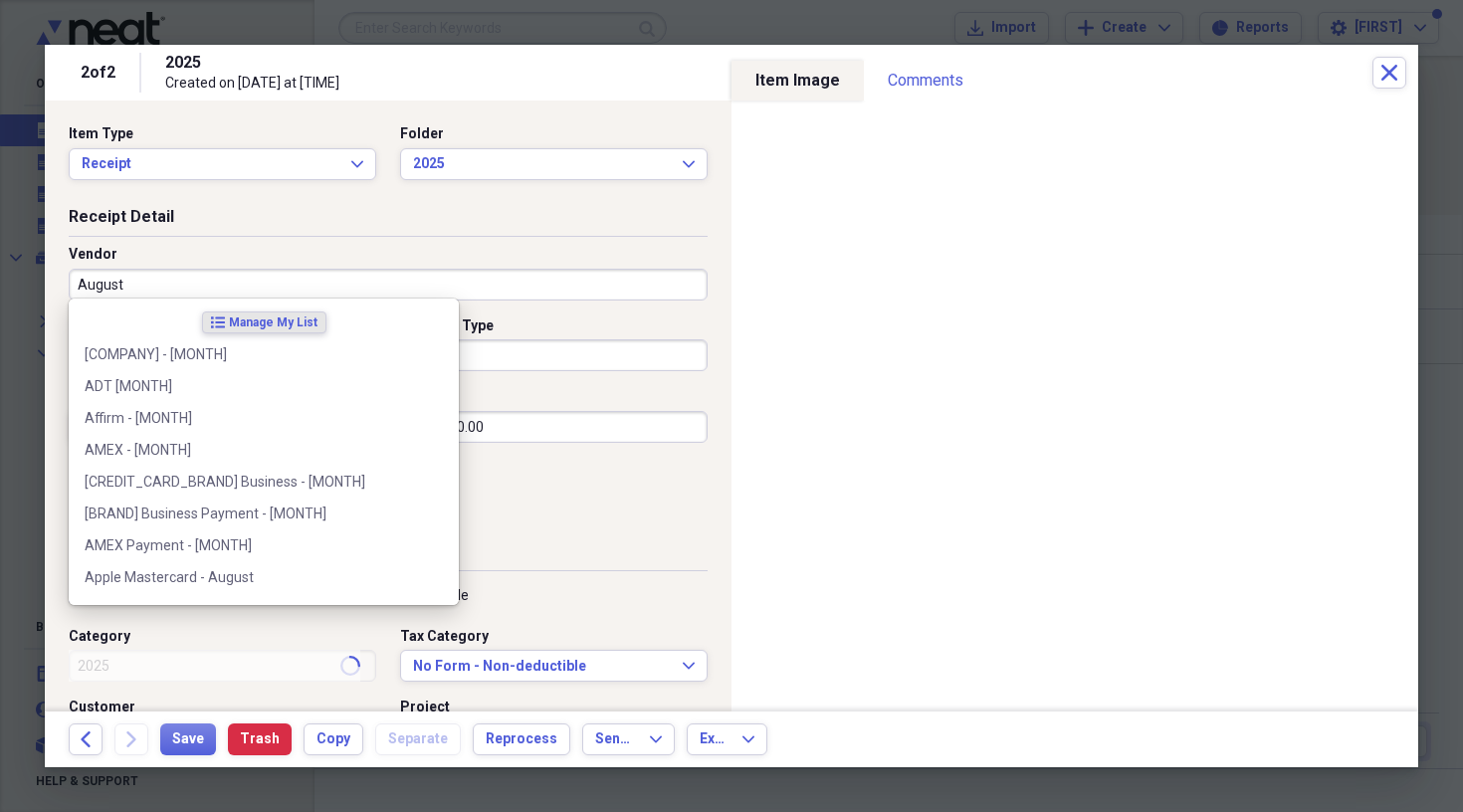 type on "August" 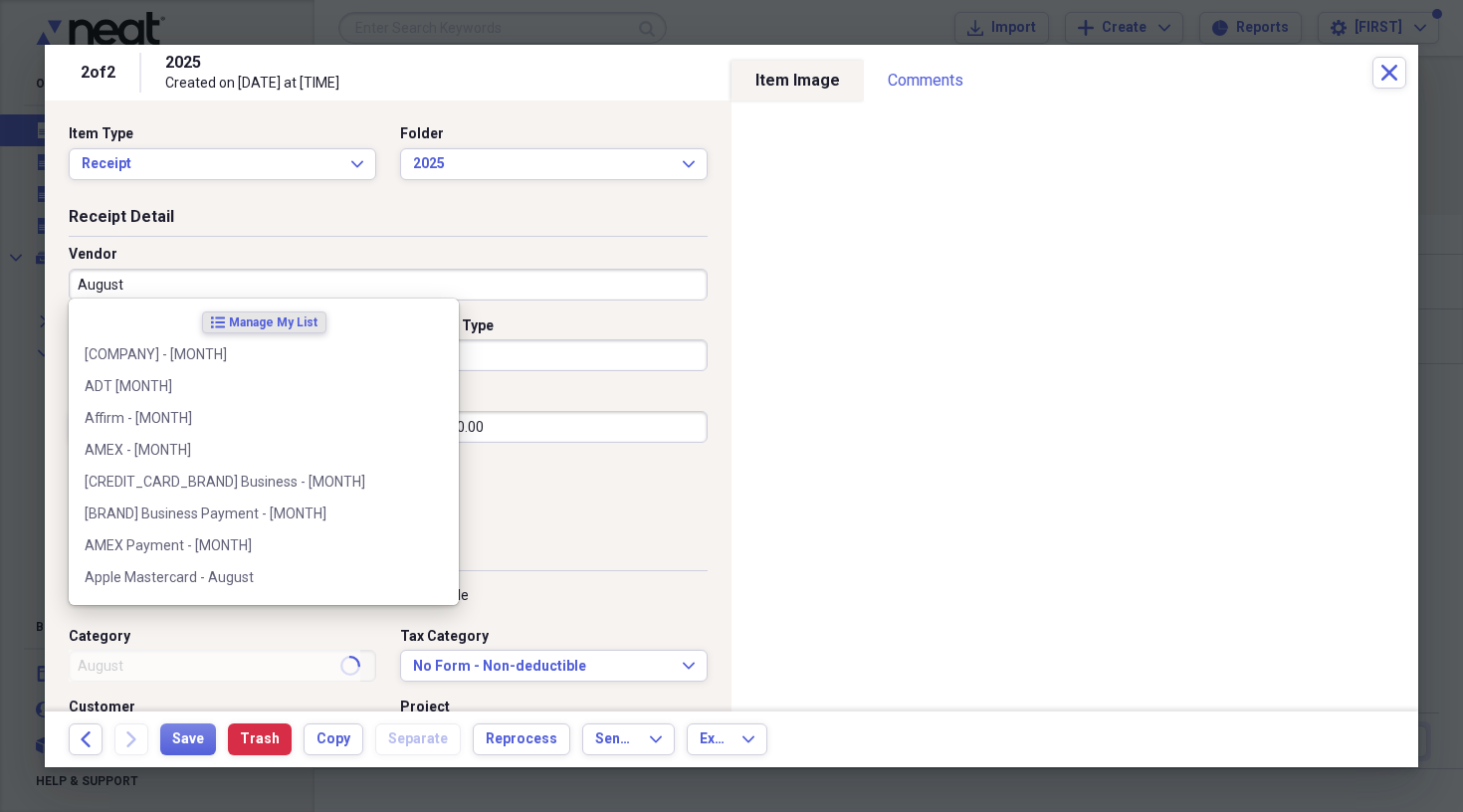 select on "7" 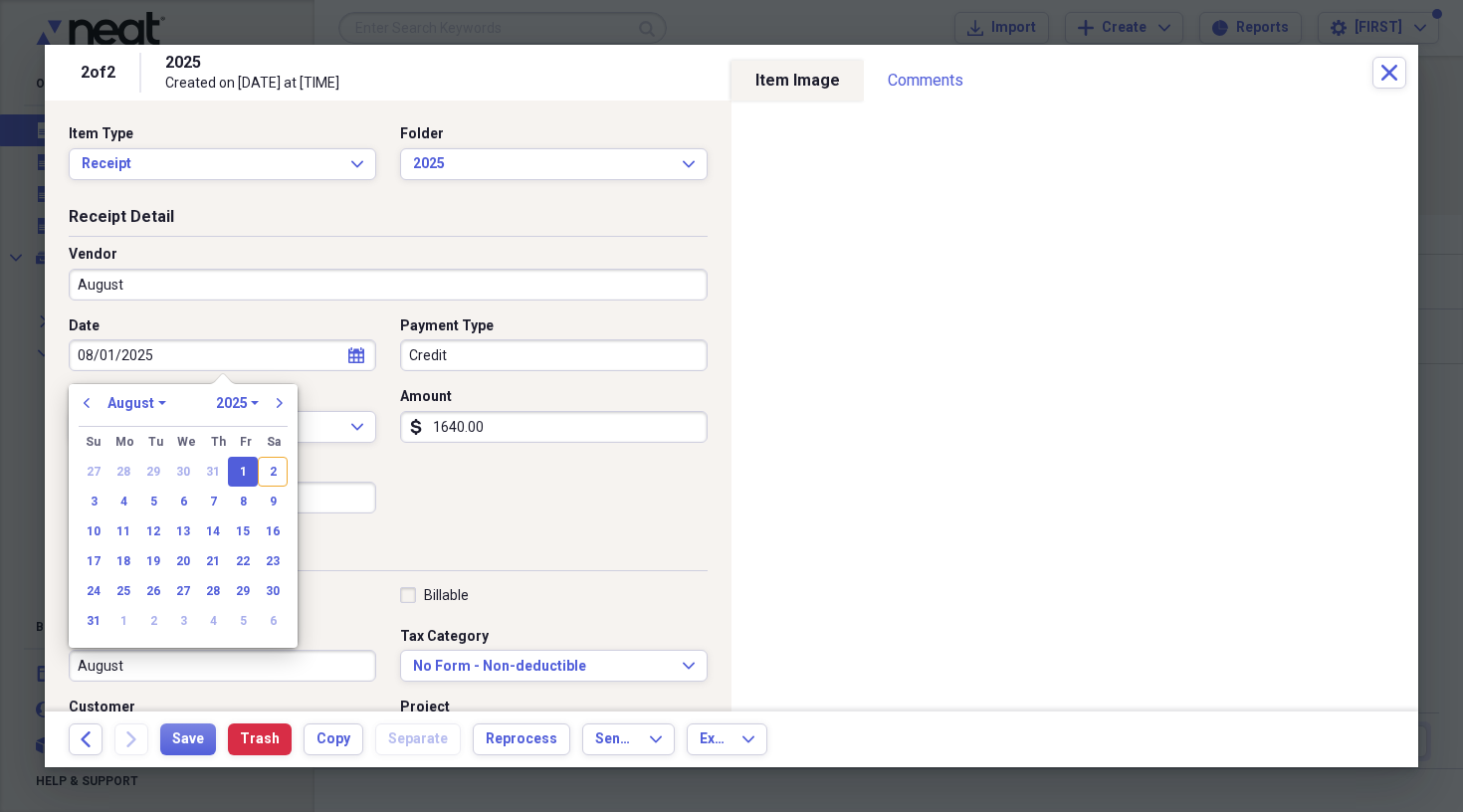 click on "Credit" at bounding box center (553, 355) 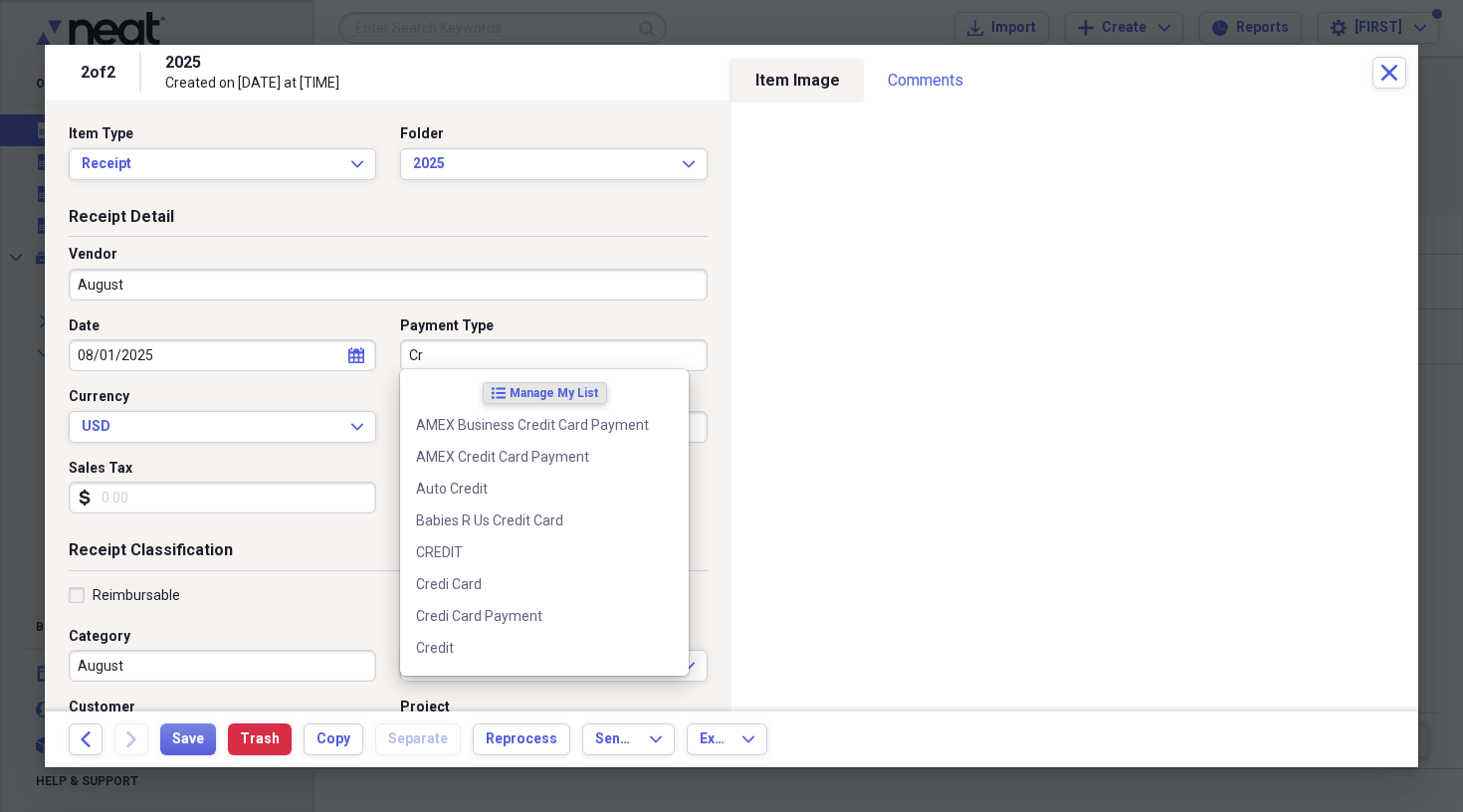 type on "C" 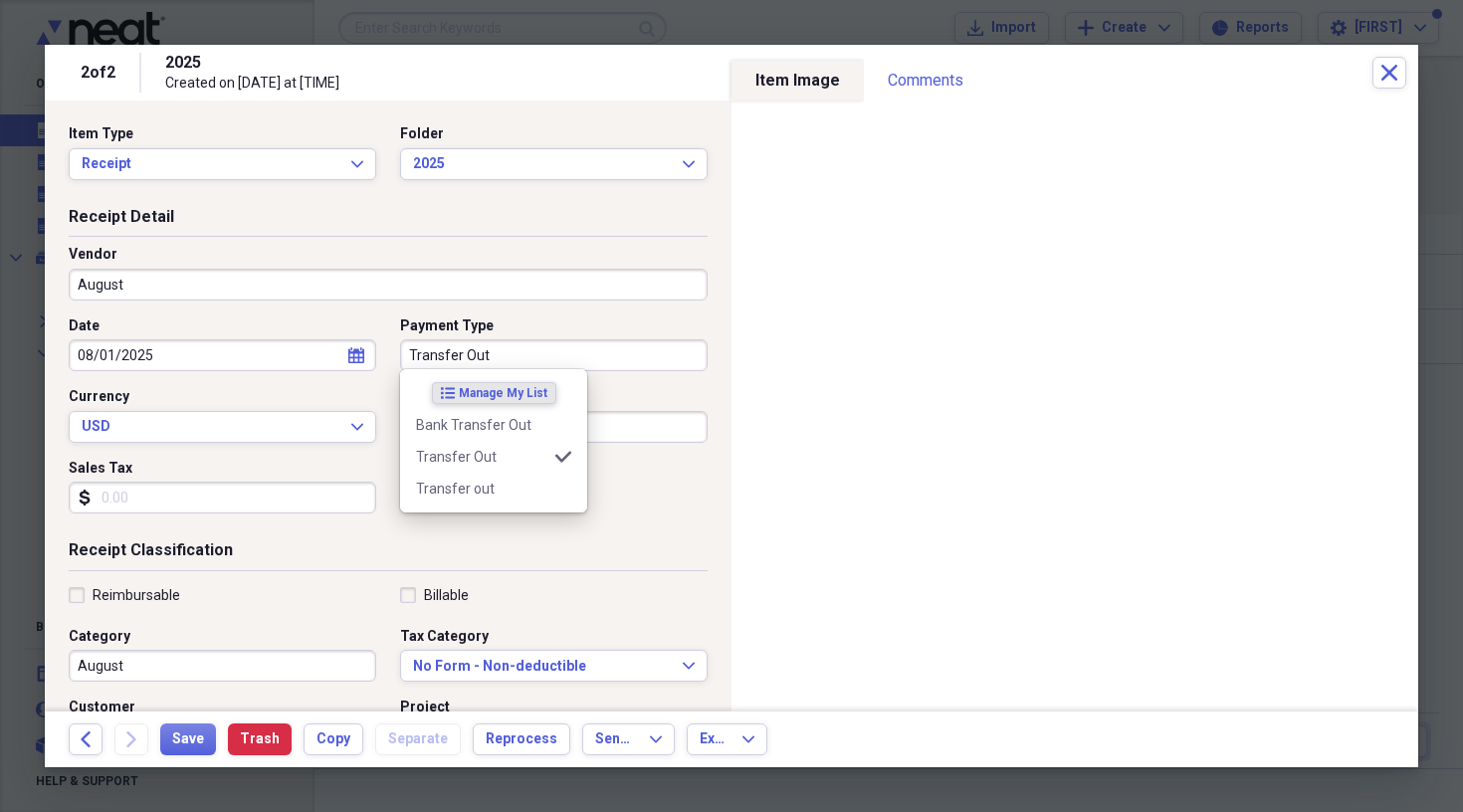 type on "Transfer Out" 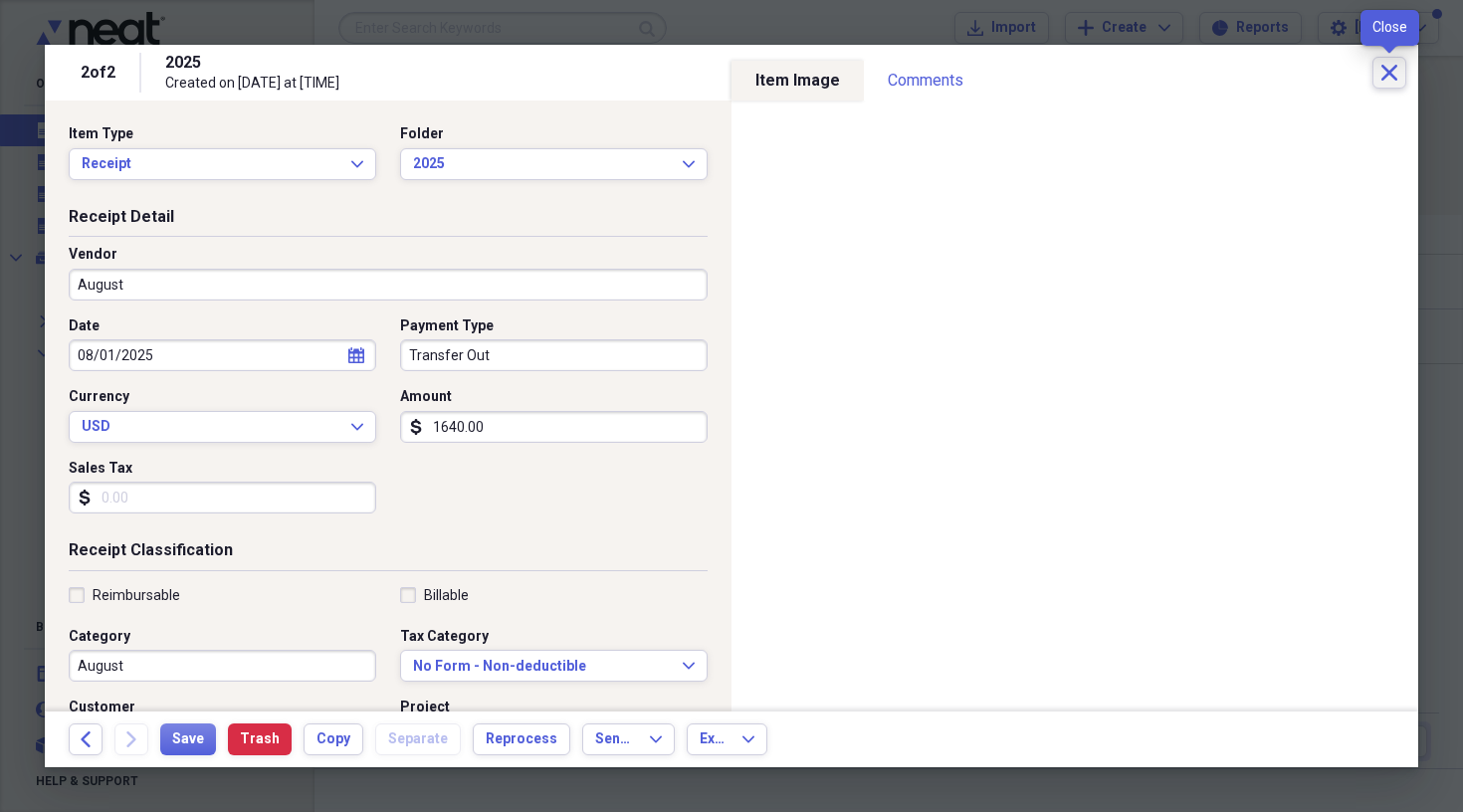click on "Close" 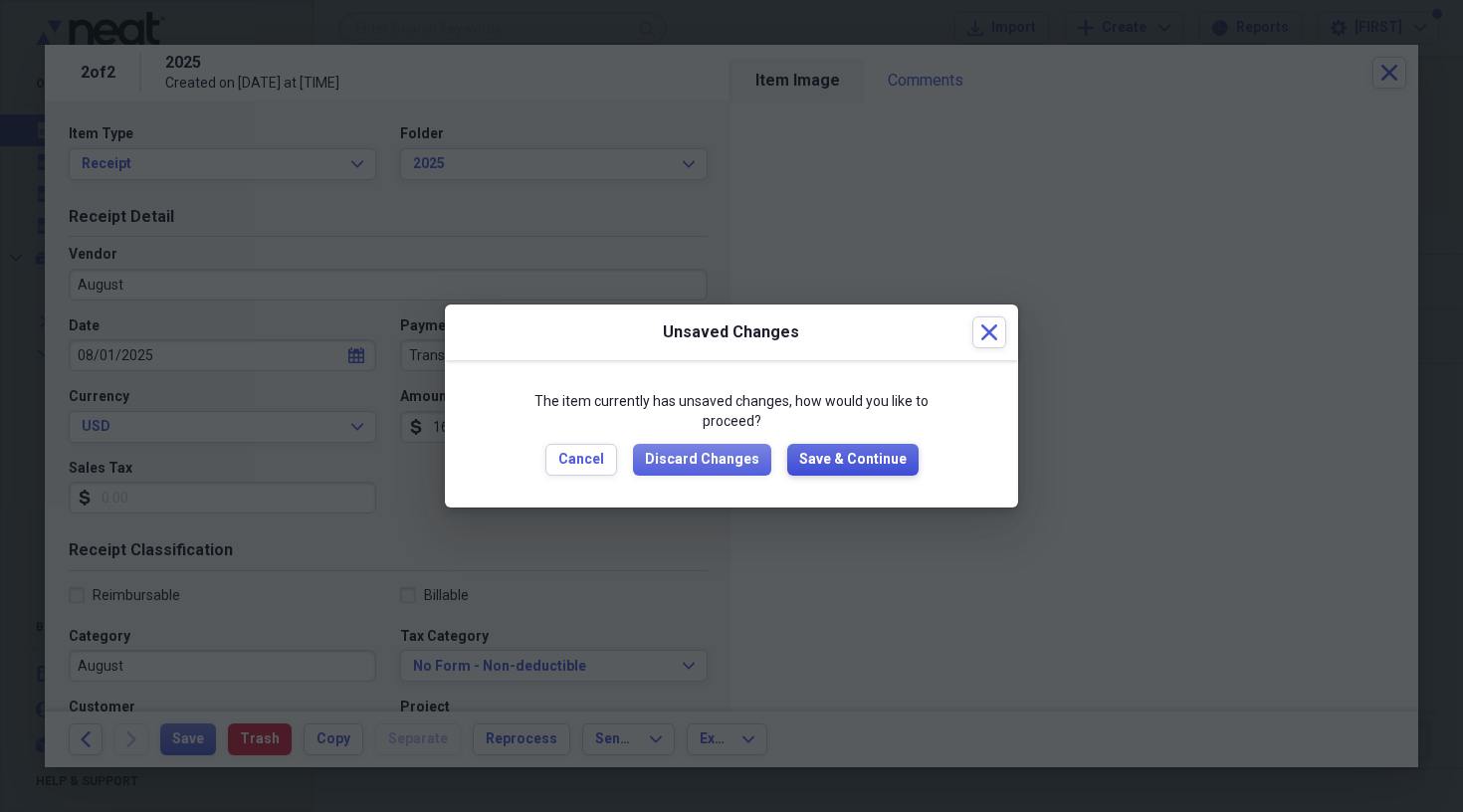 click on "Save & Continue" at bounding box center (853, 460) 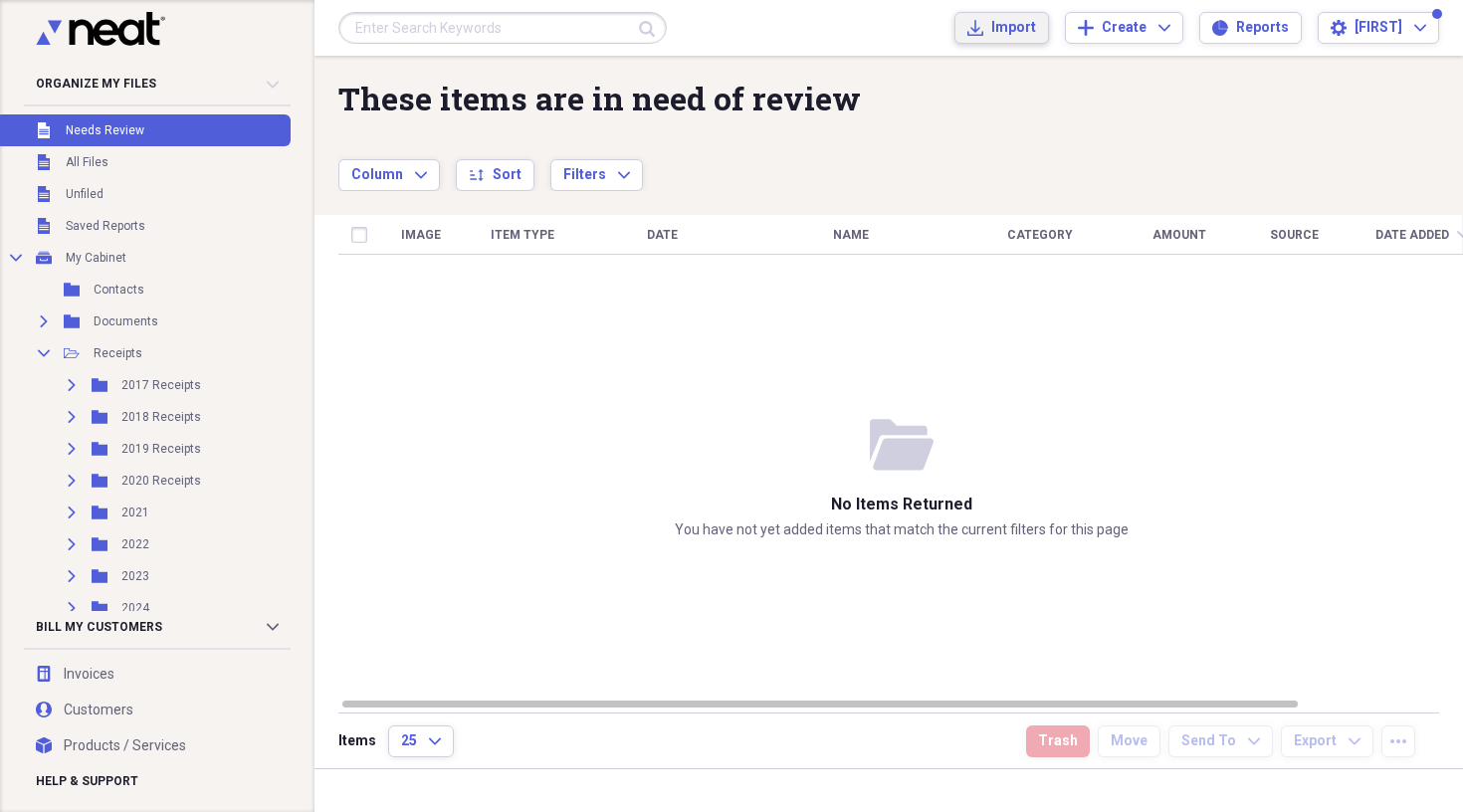 click on "Import" at bounding box center (1013, 28) 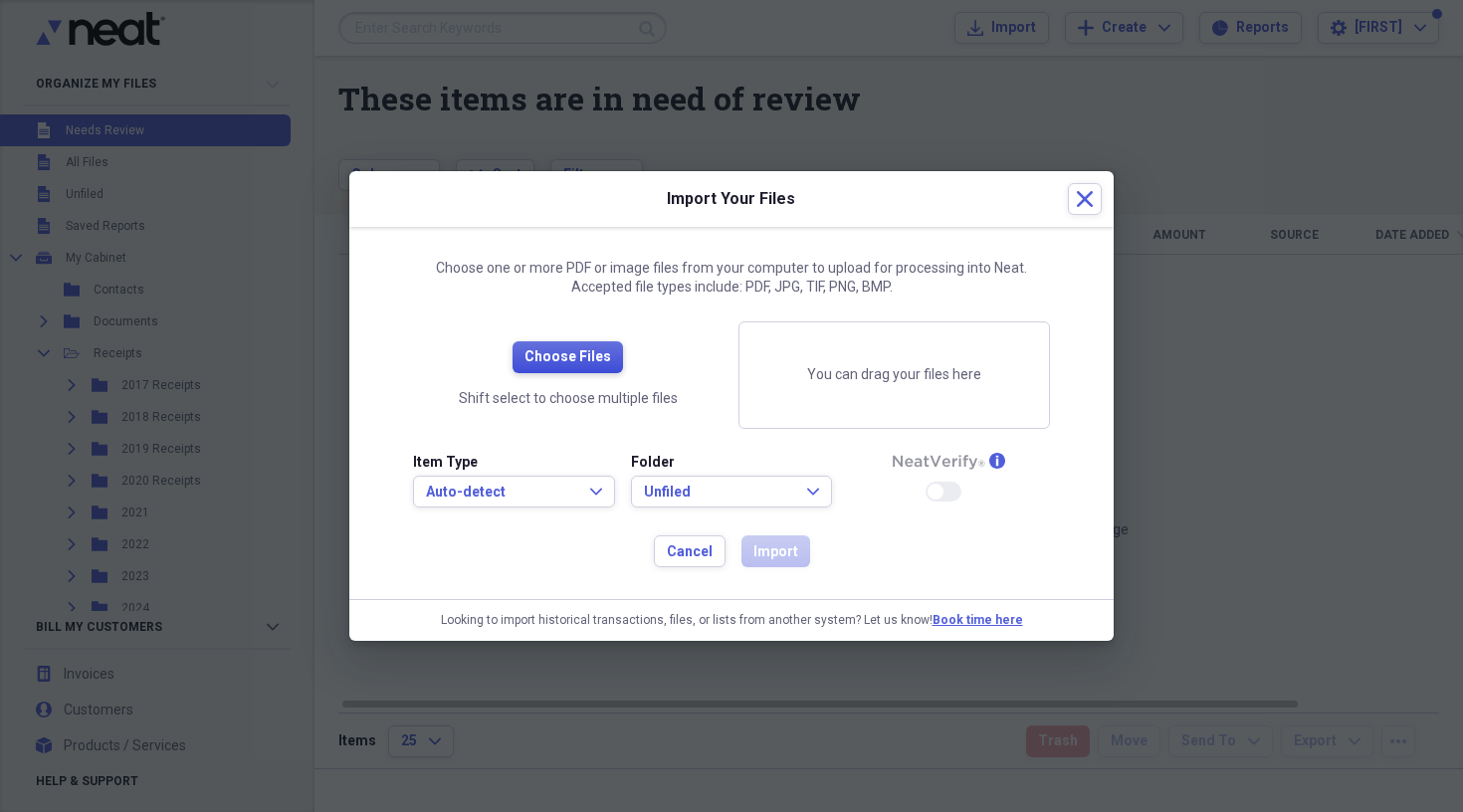 click on "Choose Files" at bounding box center [567, 357] 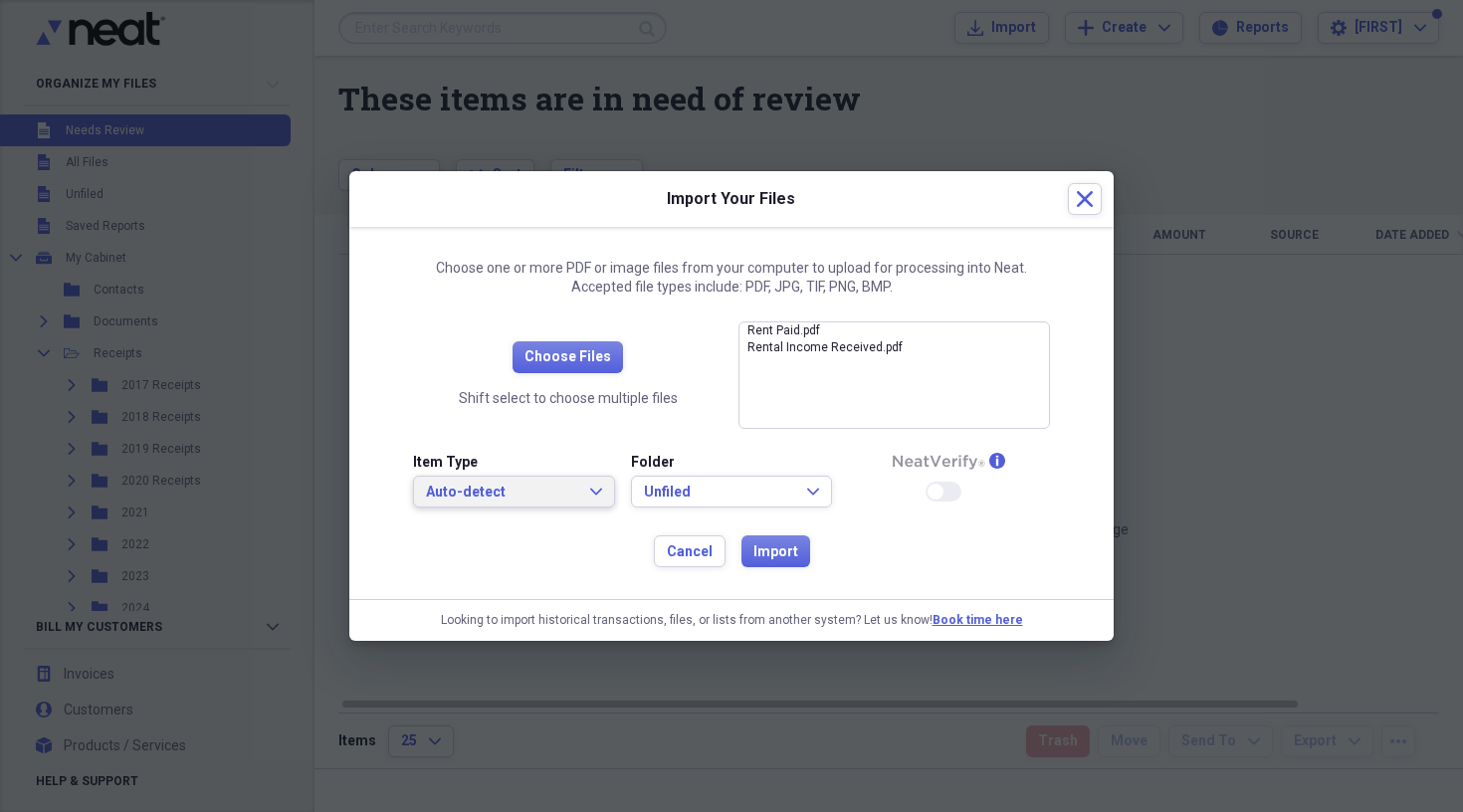 click on "Auto-detect" at bounding box center (502, 493) 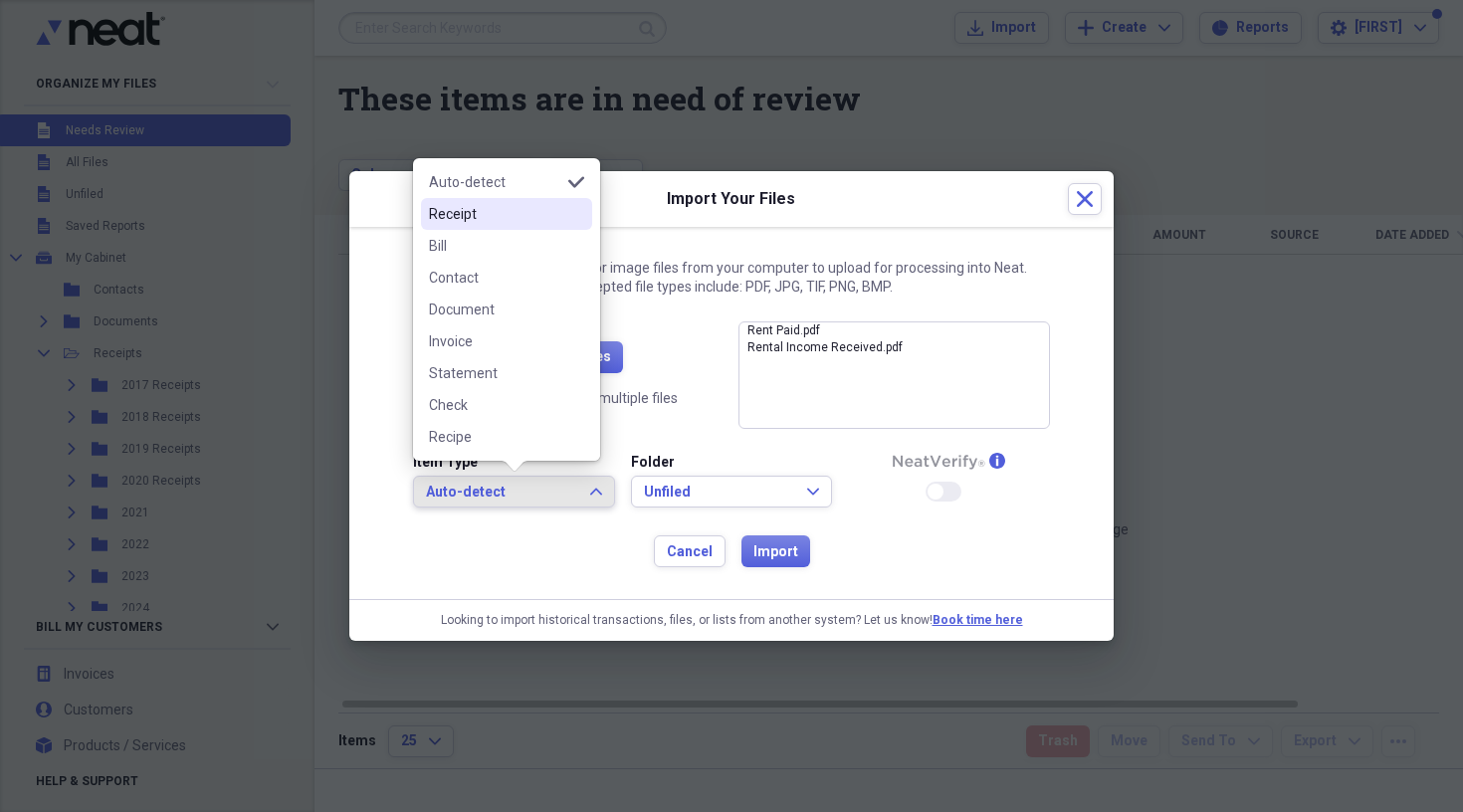 click on "Receipt" at bounding box center [495, 214] 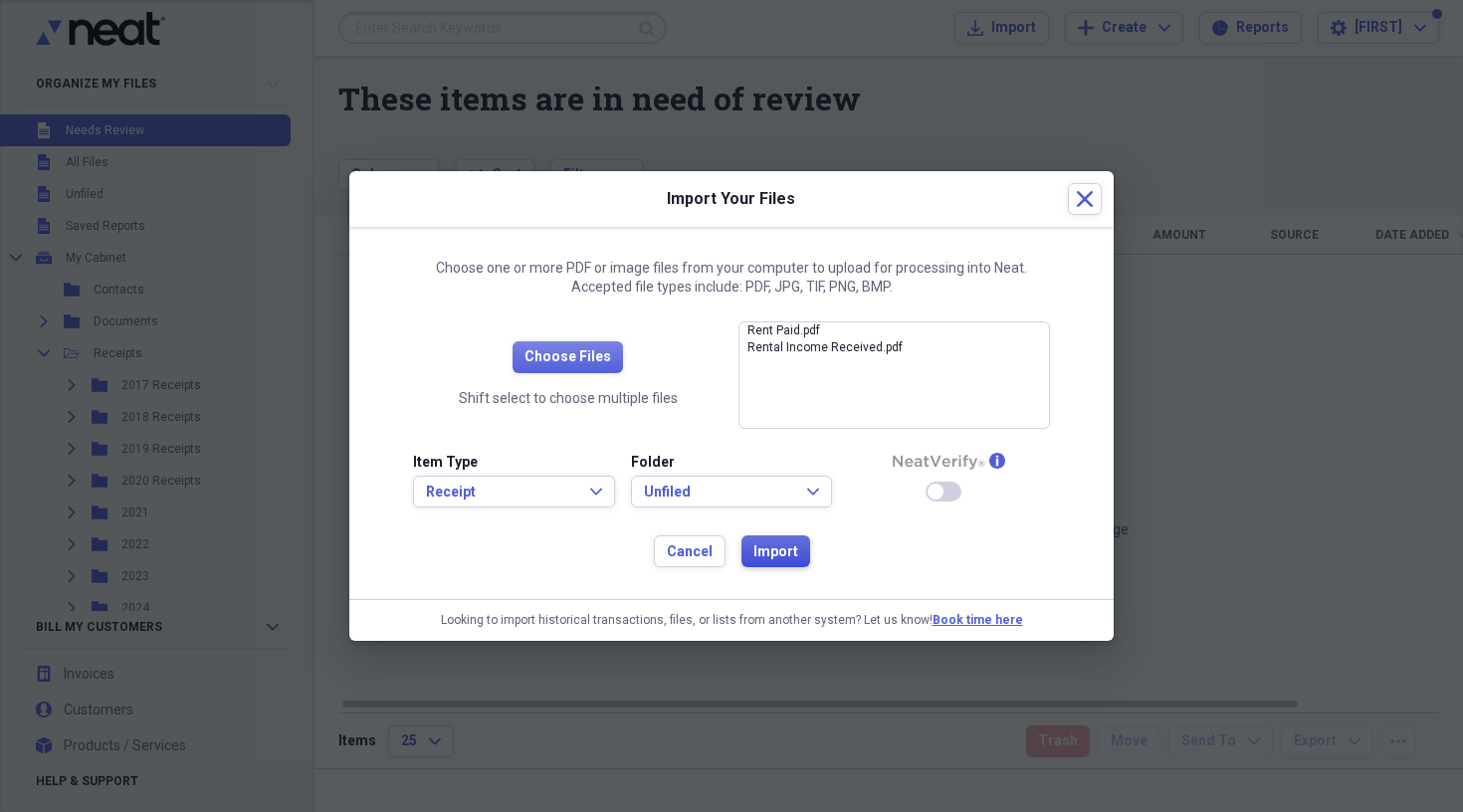 click on "Import" at bounding box center [775, 552] 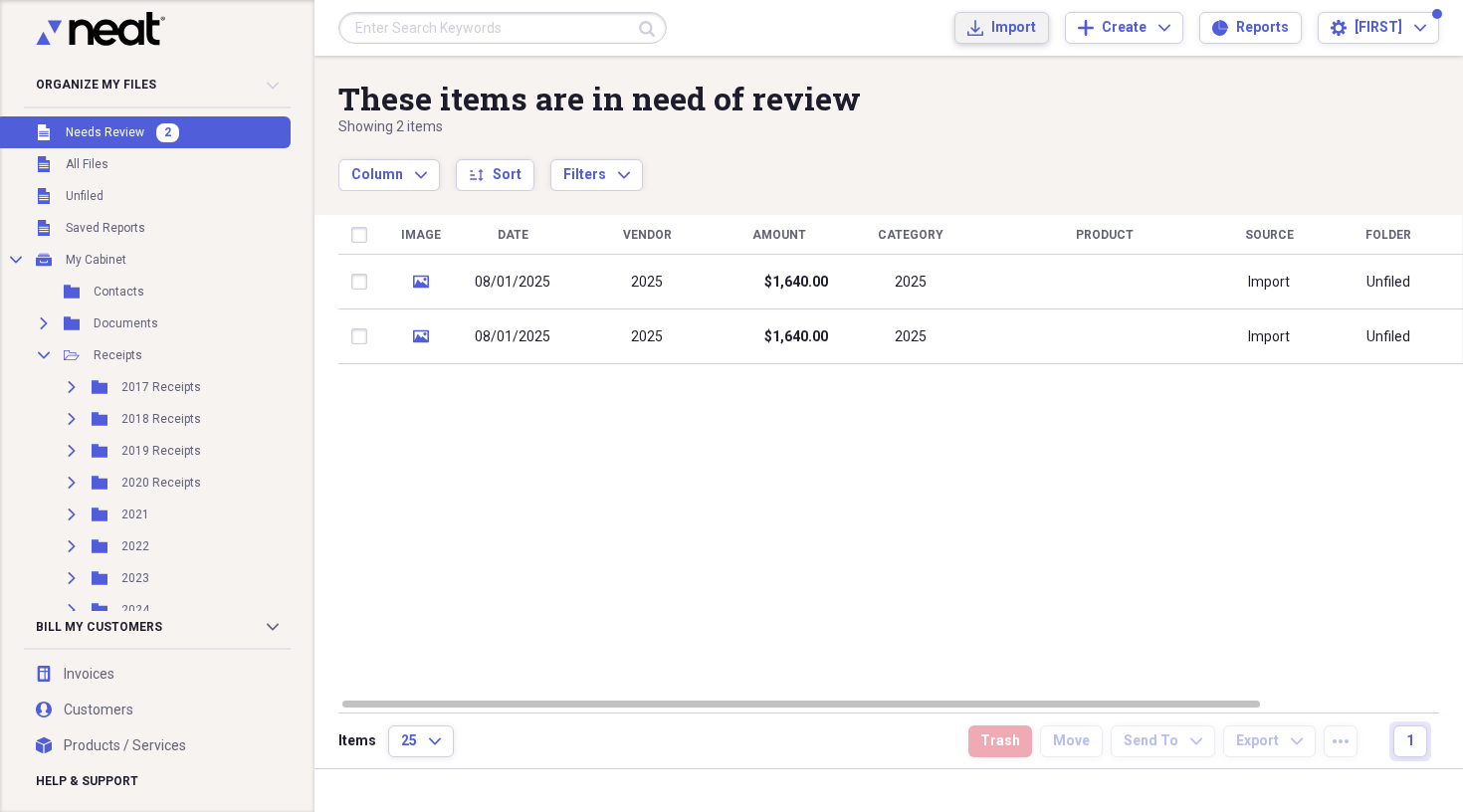 click on "Import Import" at bounding box center [1001, 28] 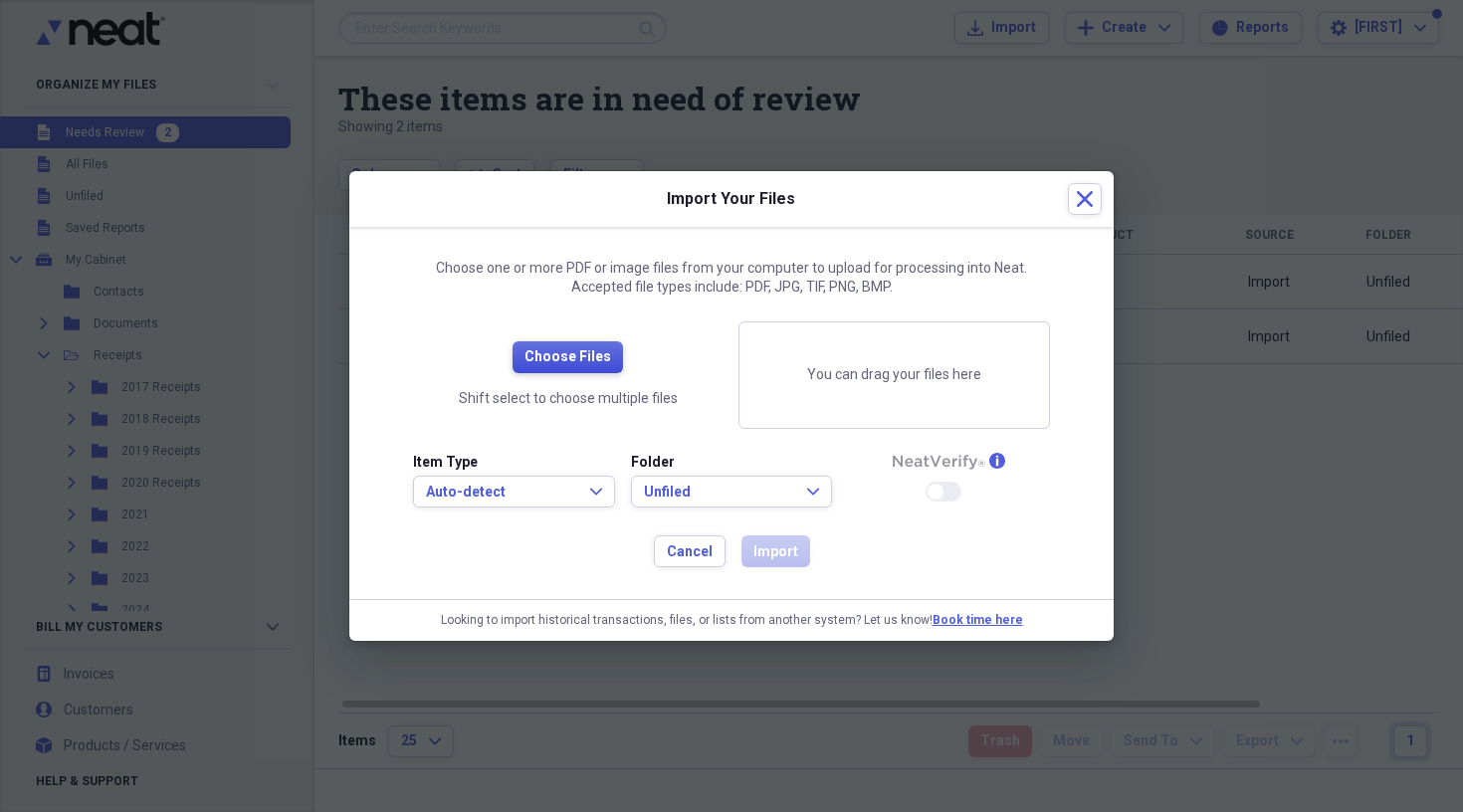 click on "Choose Files" at bounding box center (567, 357) 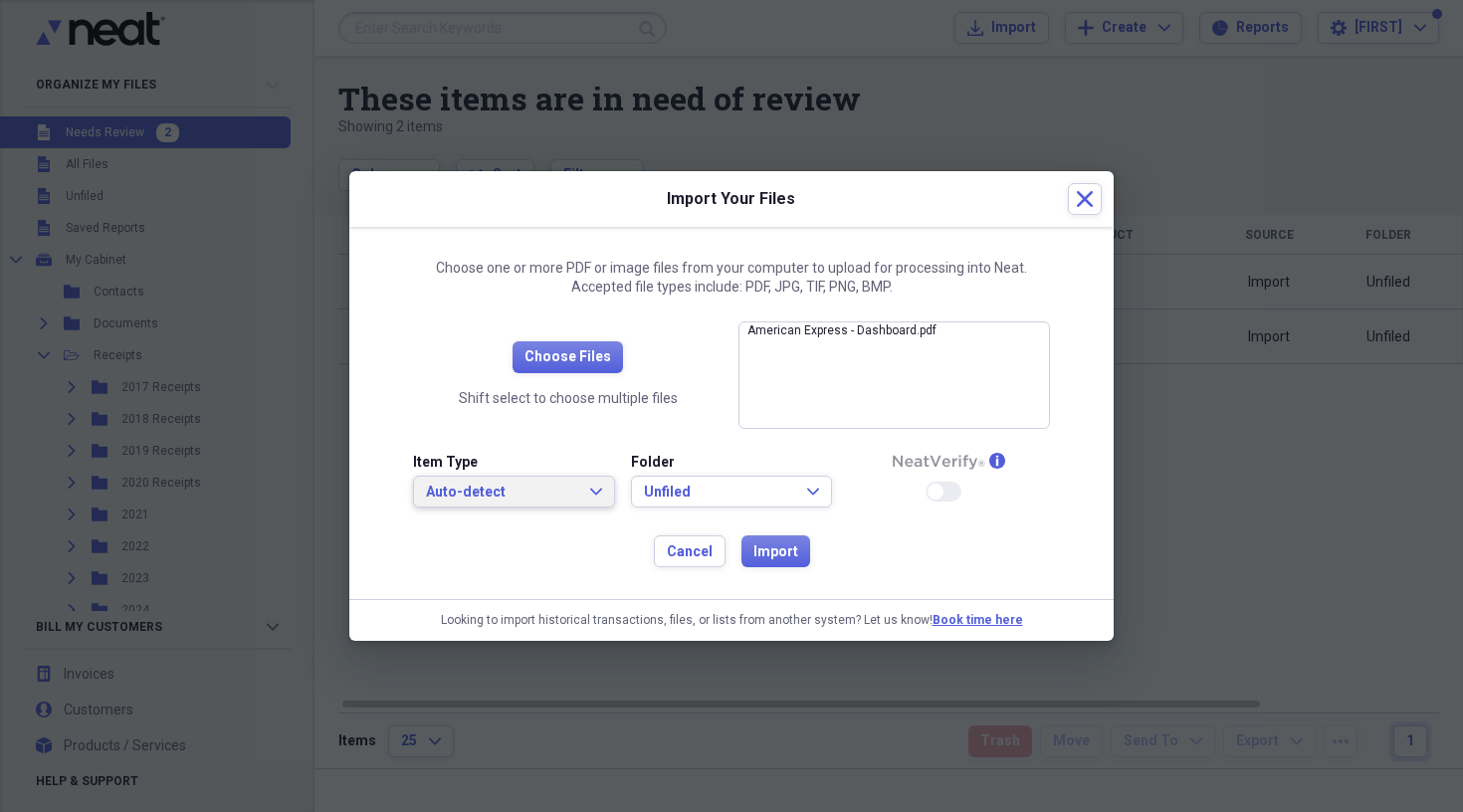 click on "Auto-detect" at bounding box center (502, 493) 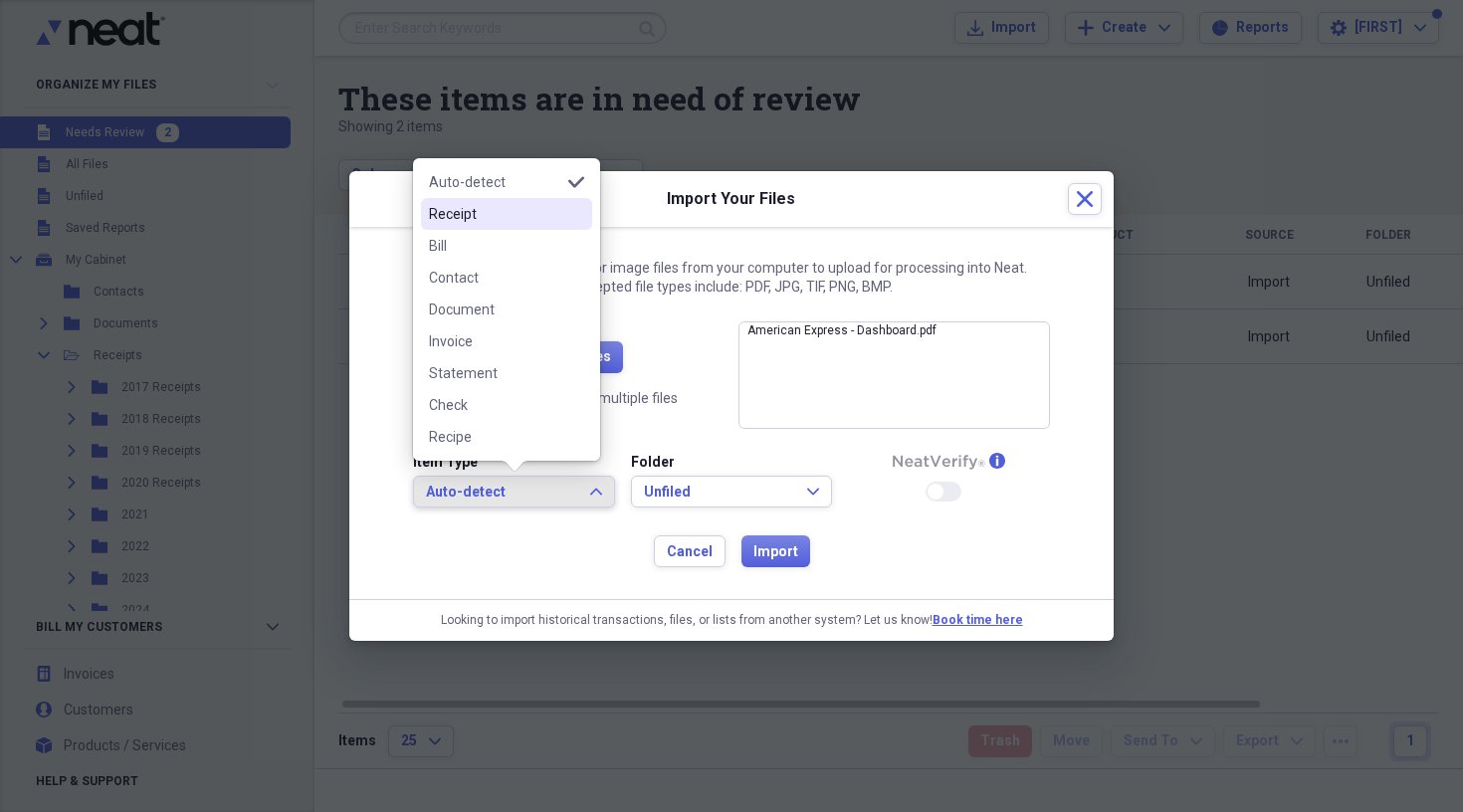 click on "Receipt" at bounding box center (507, 214) 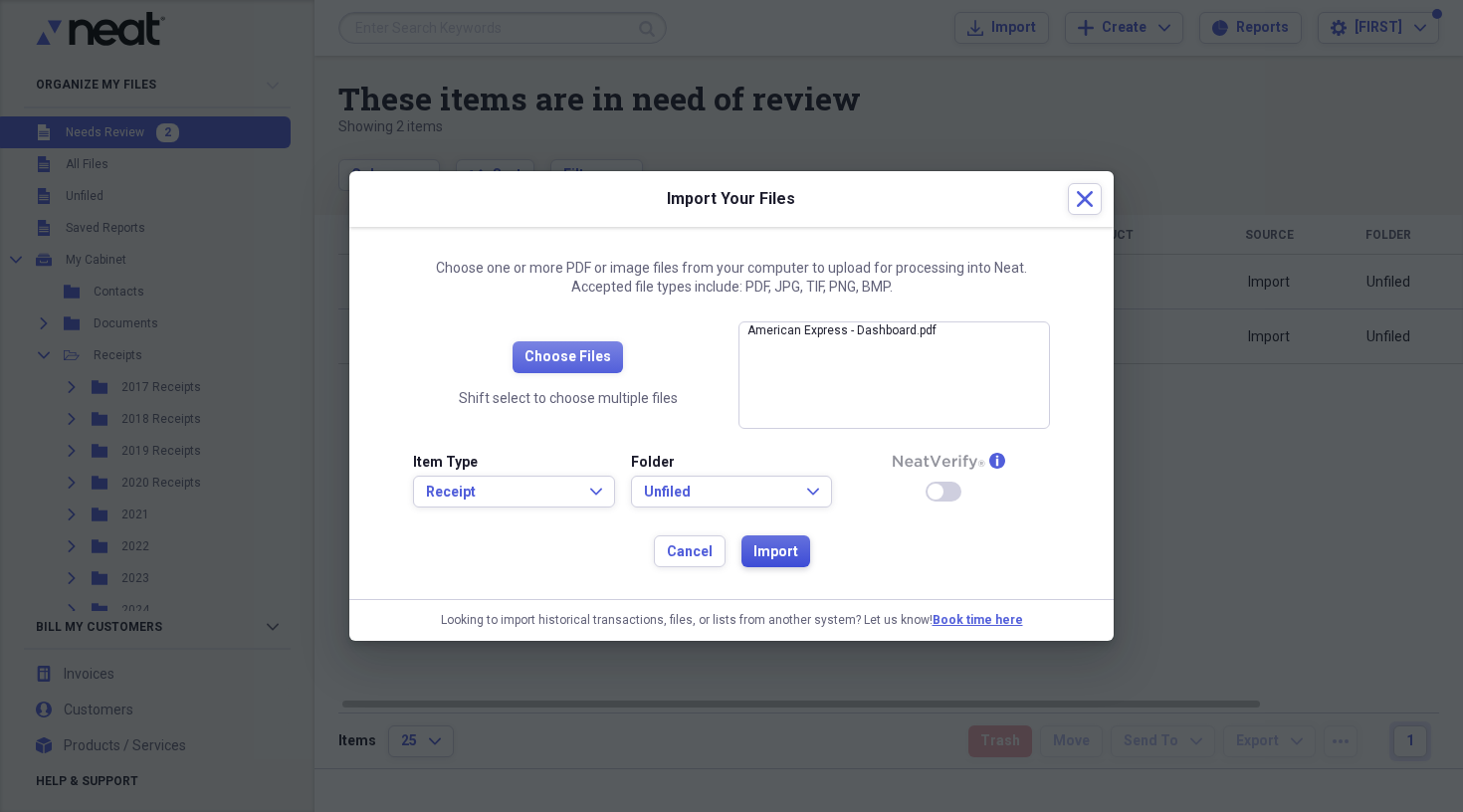 click on "Import" at bounding box center [775, 552] 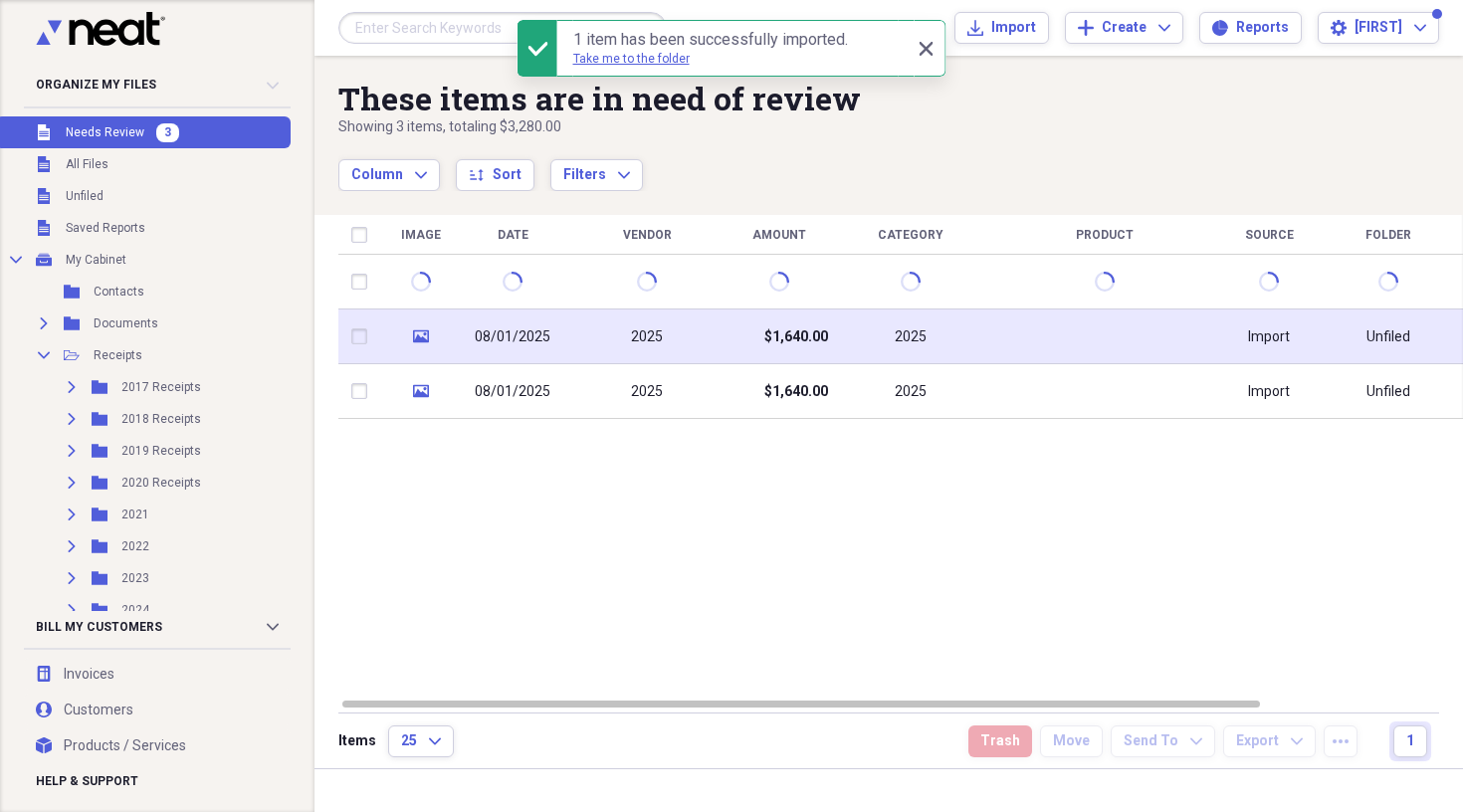 click on "2025" at bounding box center [647, 336] 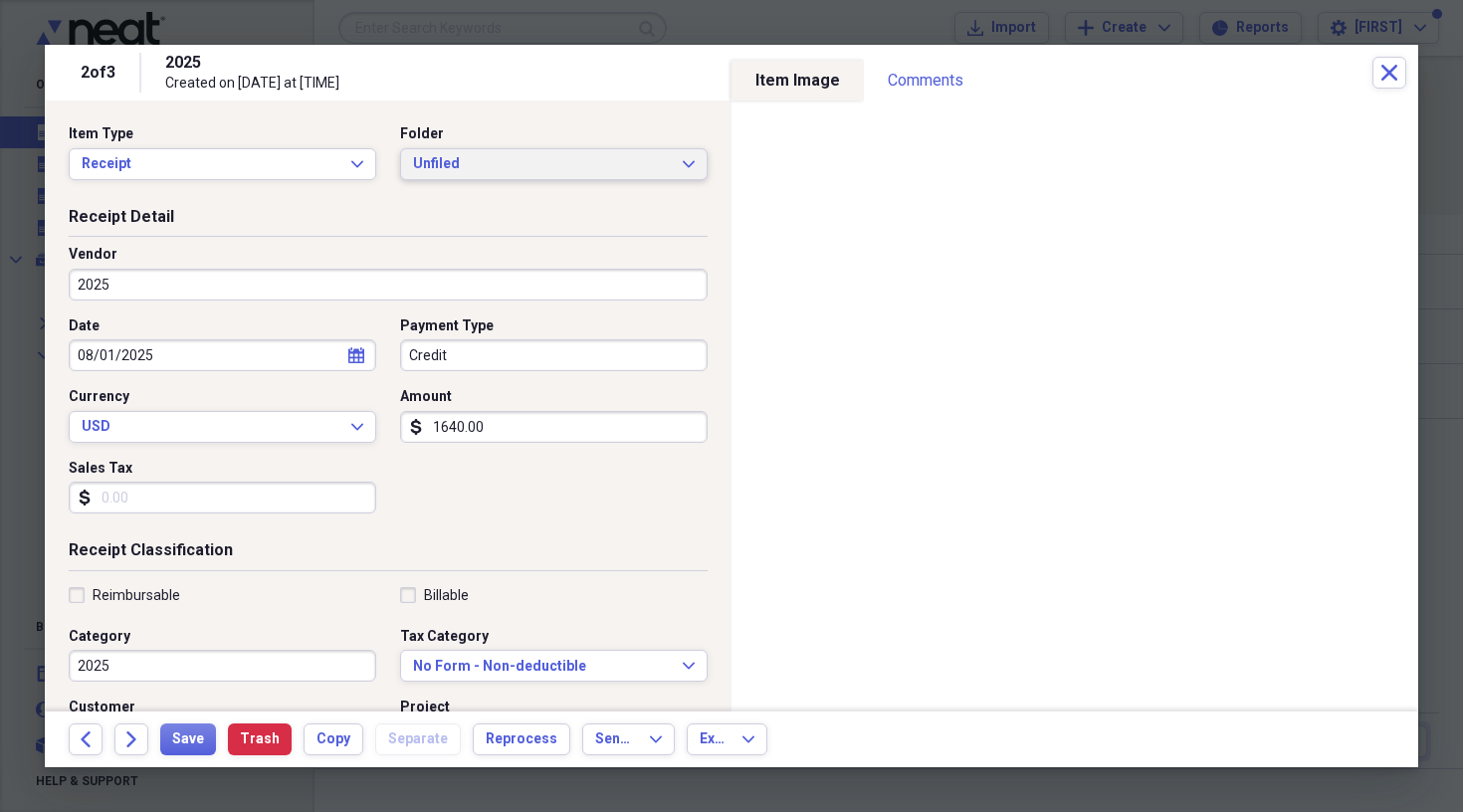 click on "Unfiled" at bounding box center [541, 164] 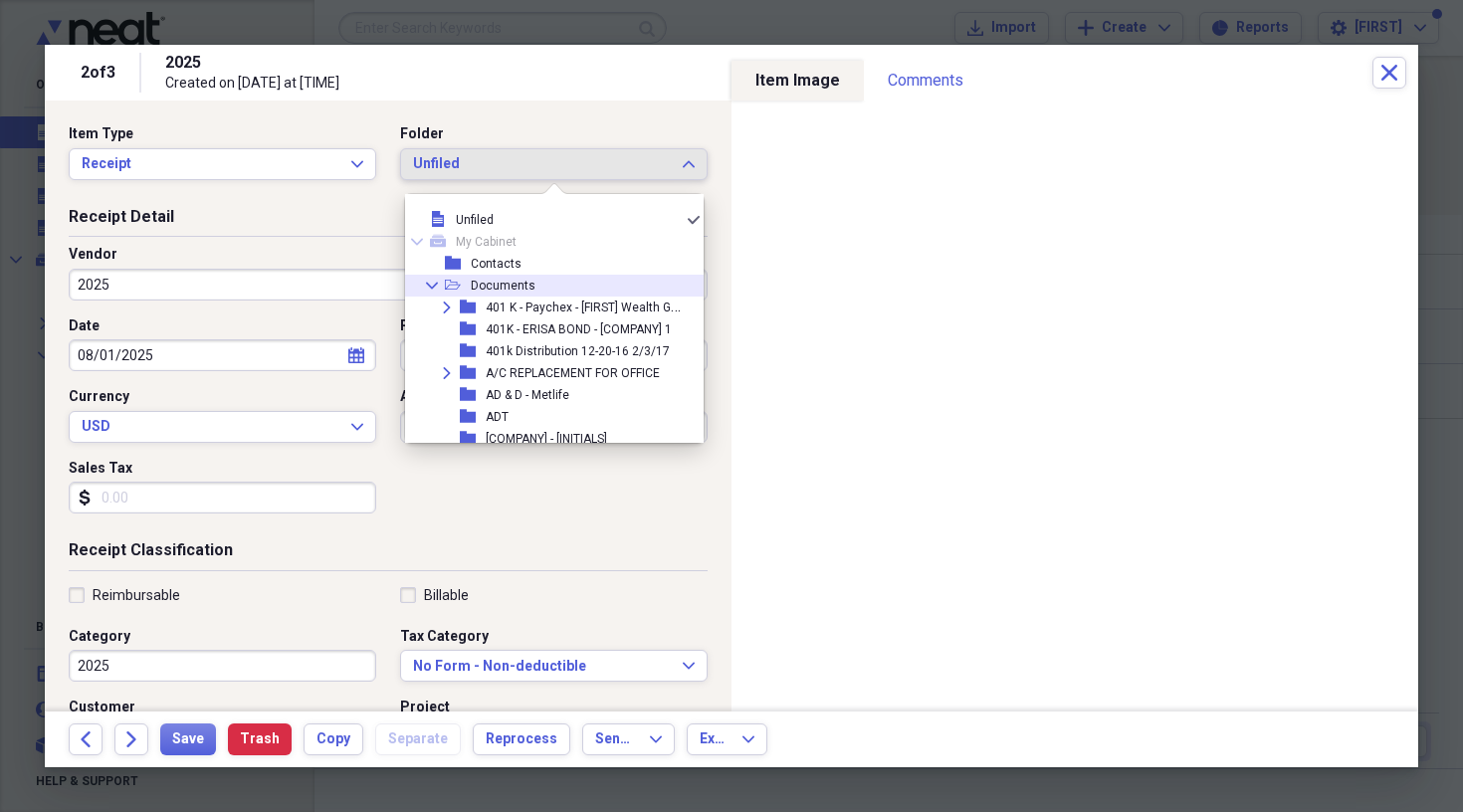 click on "Collapse" 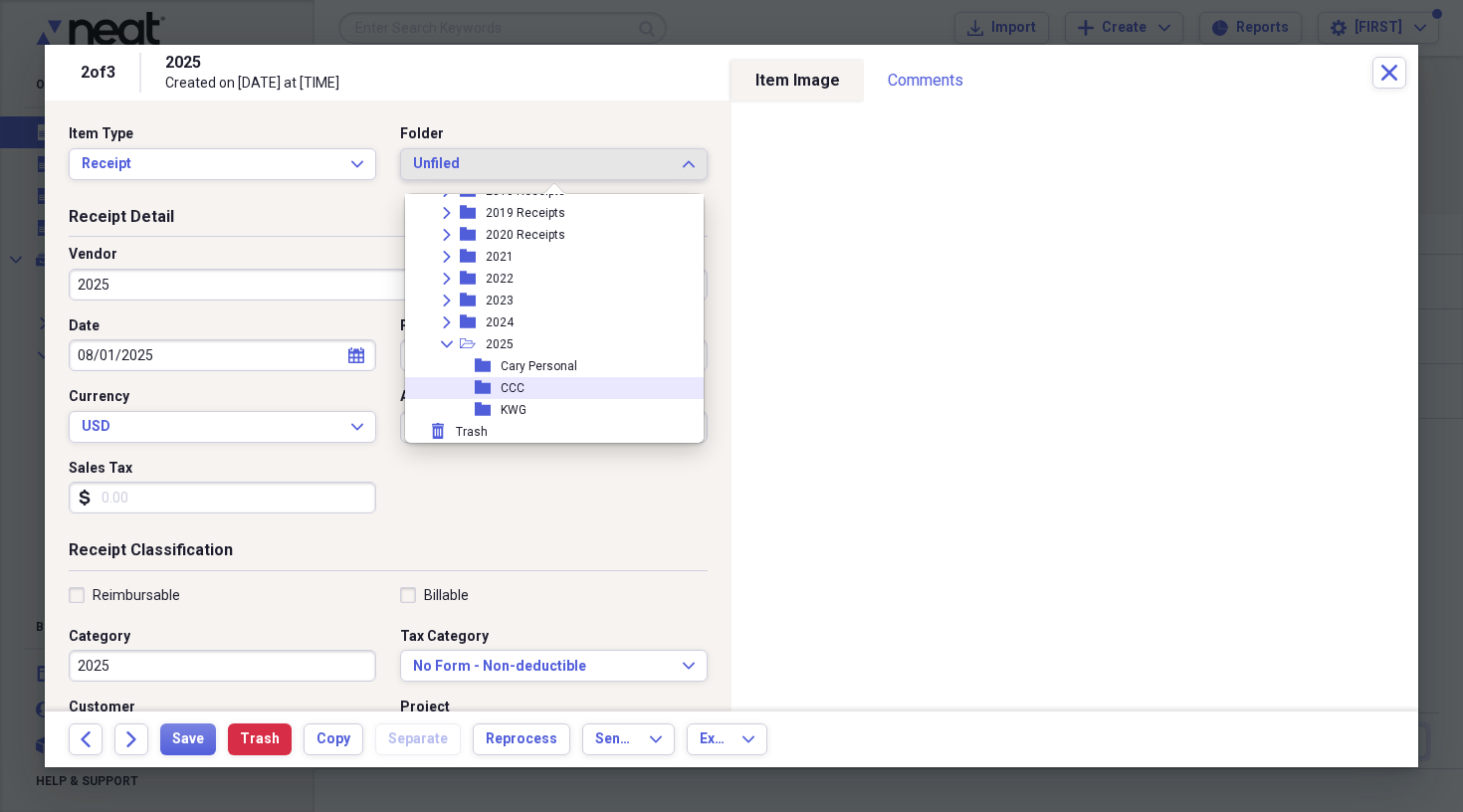 scroll, scrollTop: 160, scrollLeft: 0, axis: vertical 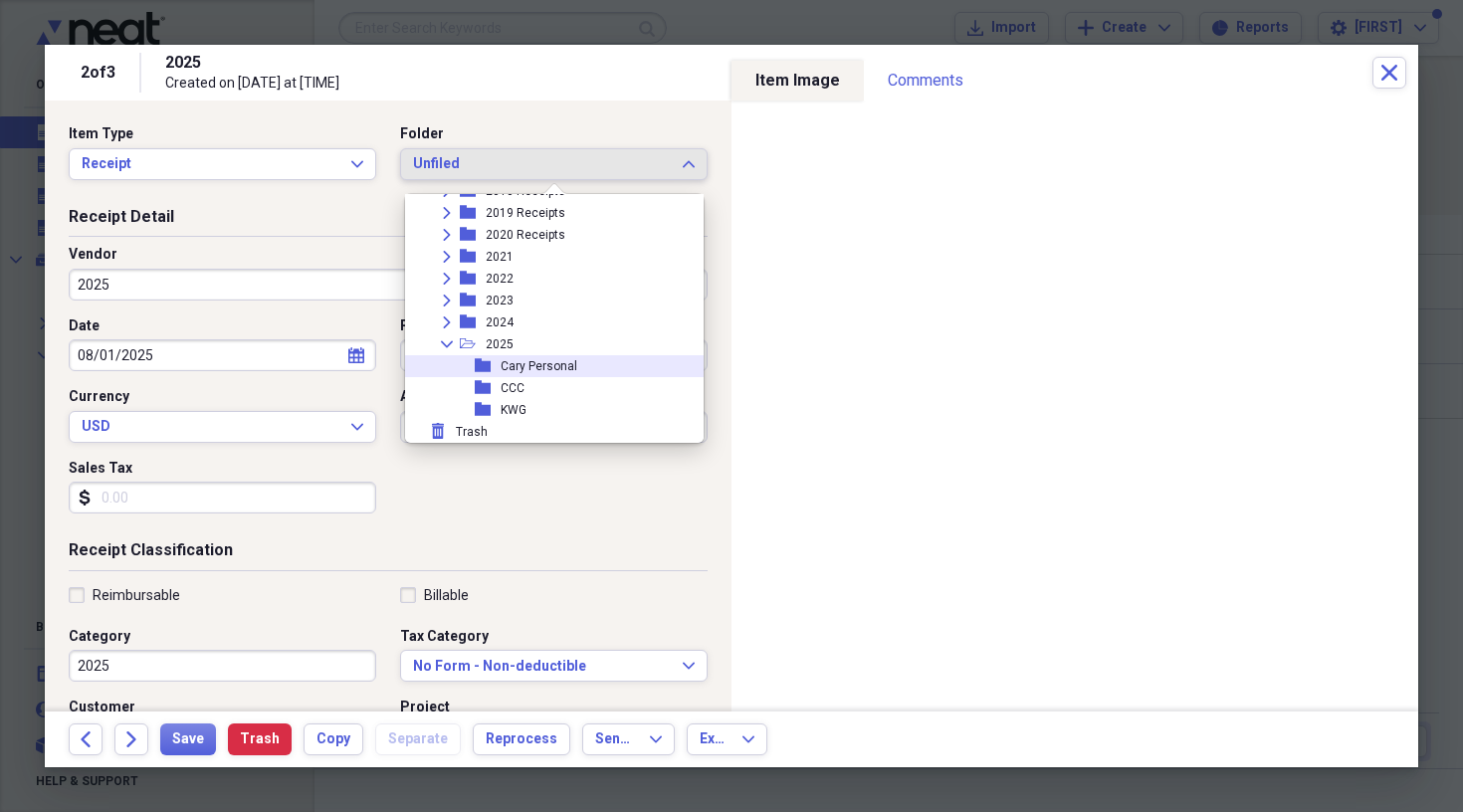 click on "Cary Personal" at bounding box center [538, 366] 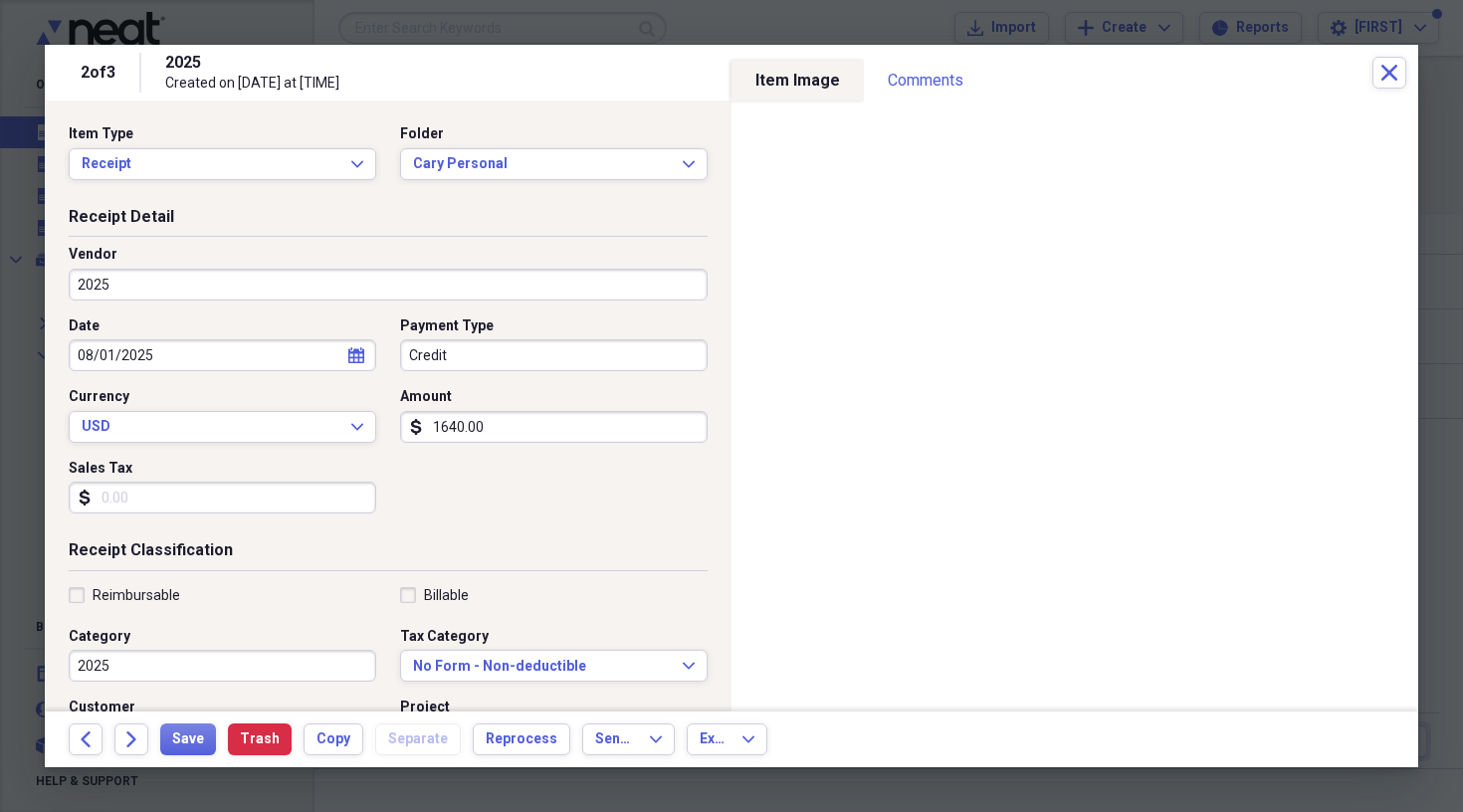 click on "2025" at bounding box center (388, 285) 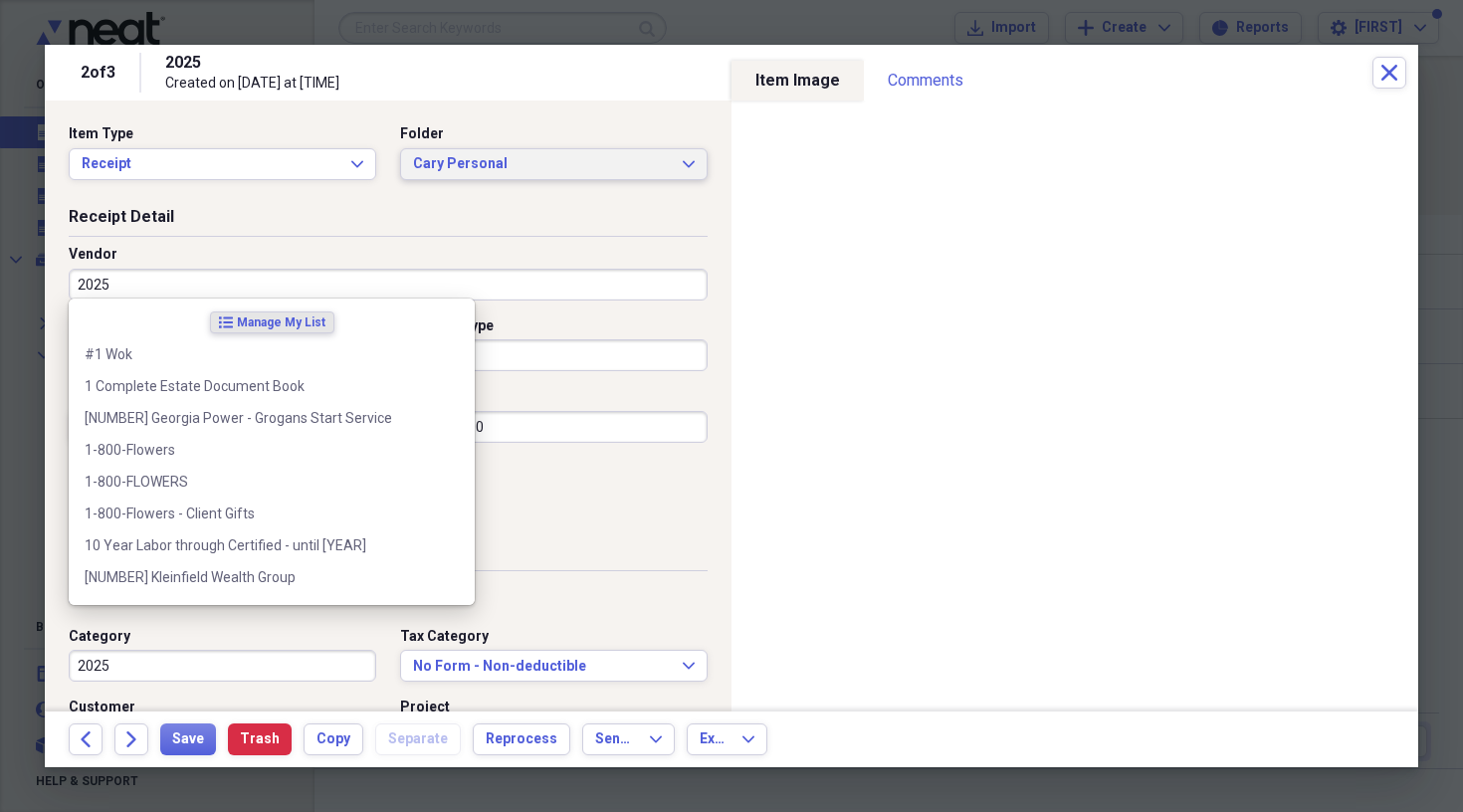 click on "Cary Personal" at bounding box center [541, 164] 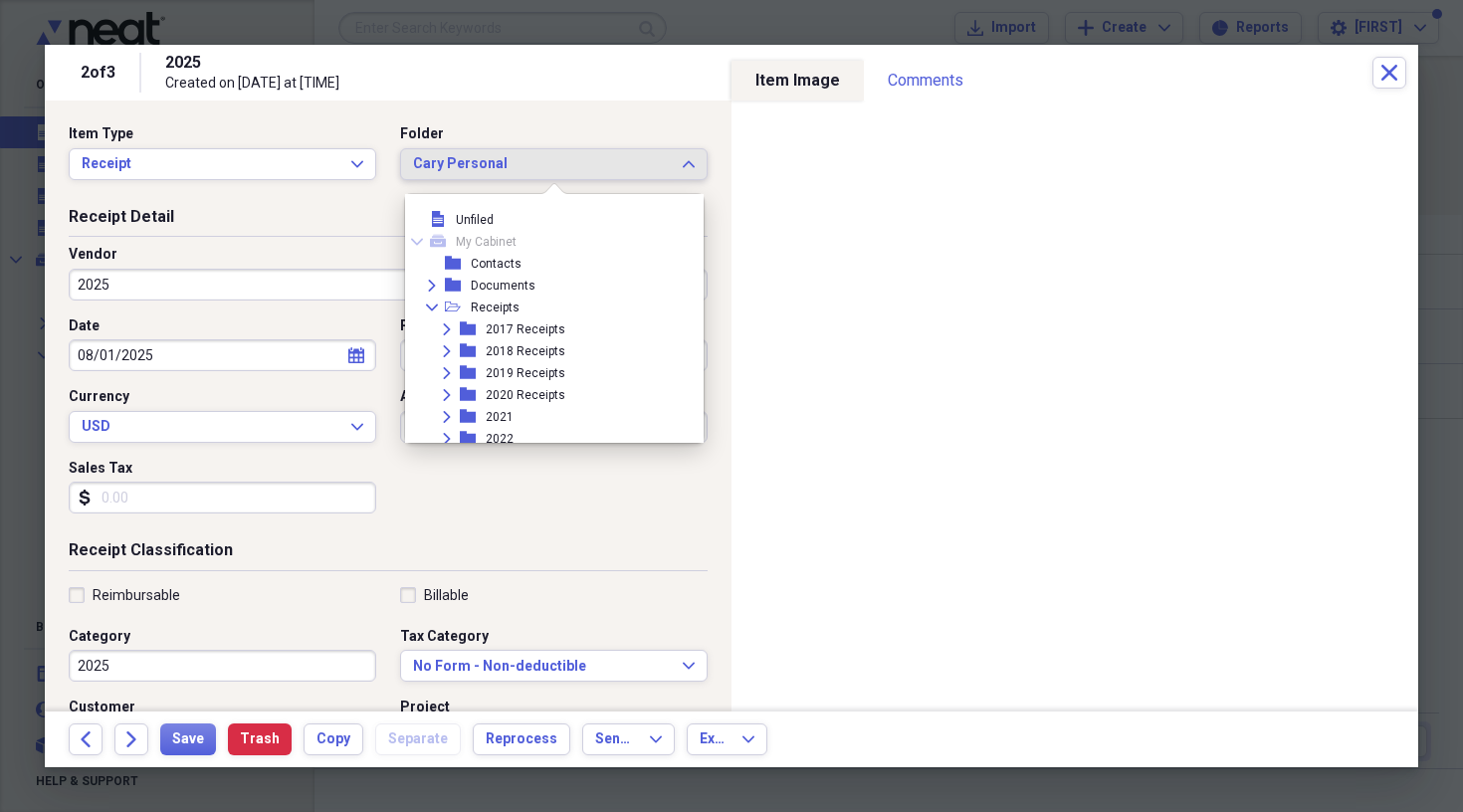 scroll, scrollTop: 160, scrollLeft: 0, axis: vertical 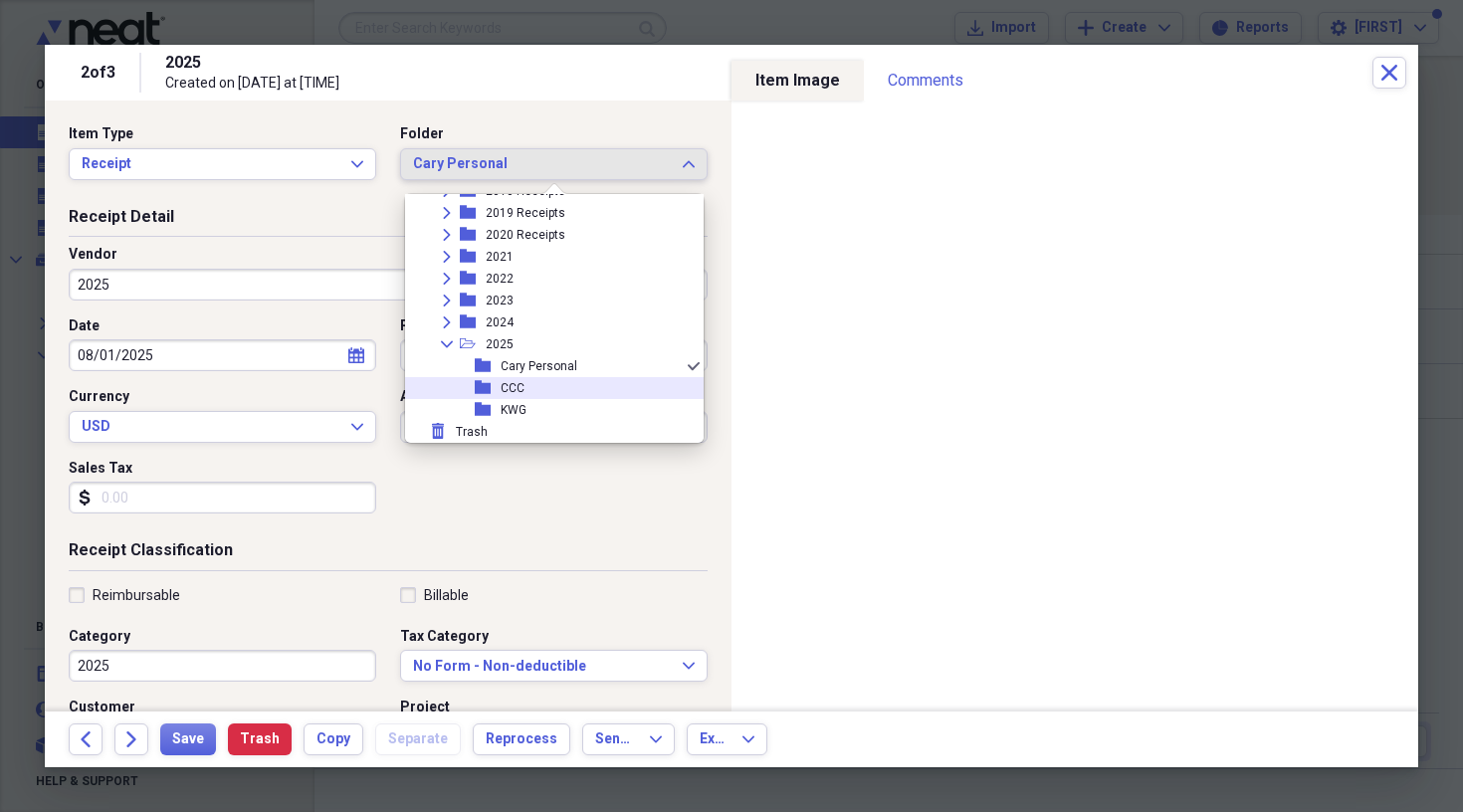 click on "CCC" at bounding box center (513, 388) 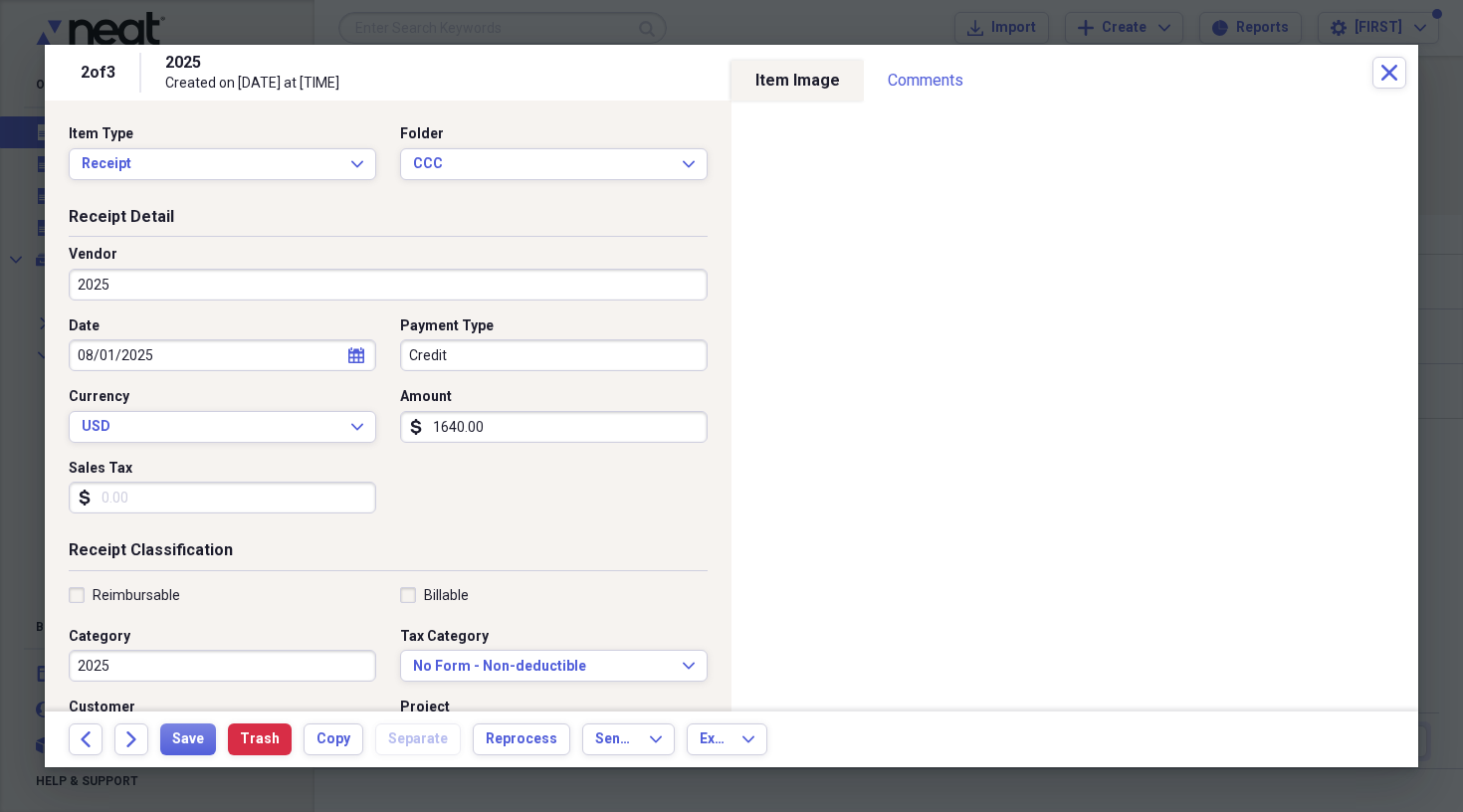 click on "2025" at bounding box center (388, 285) 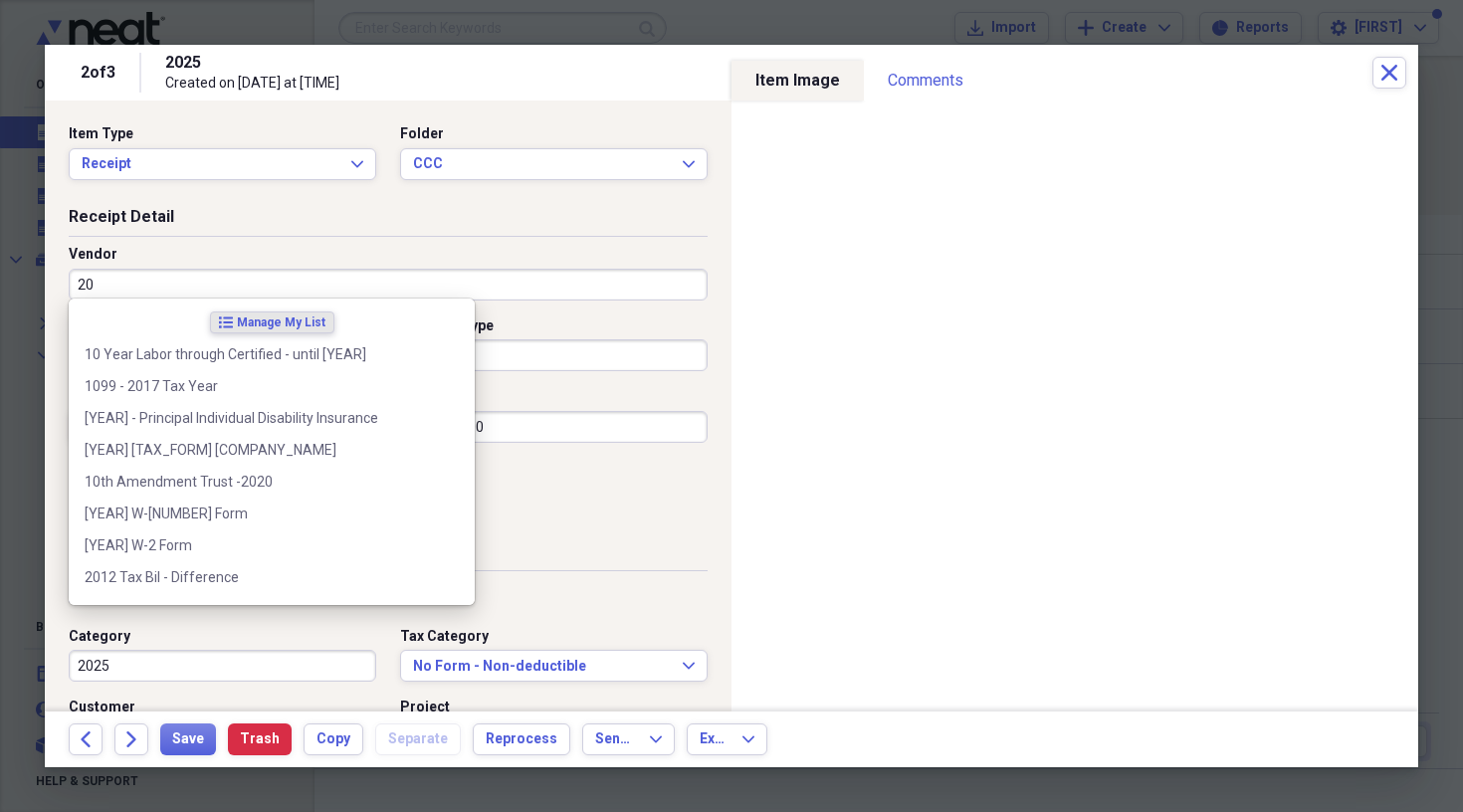 type on "2" 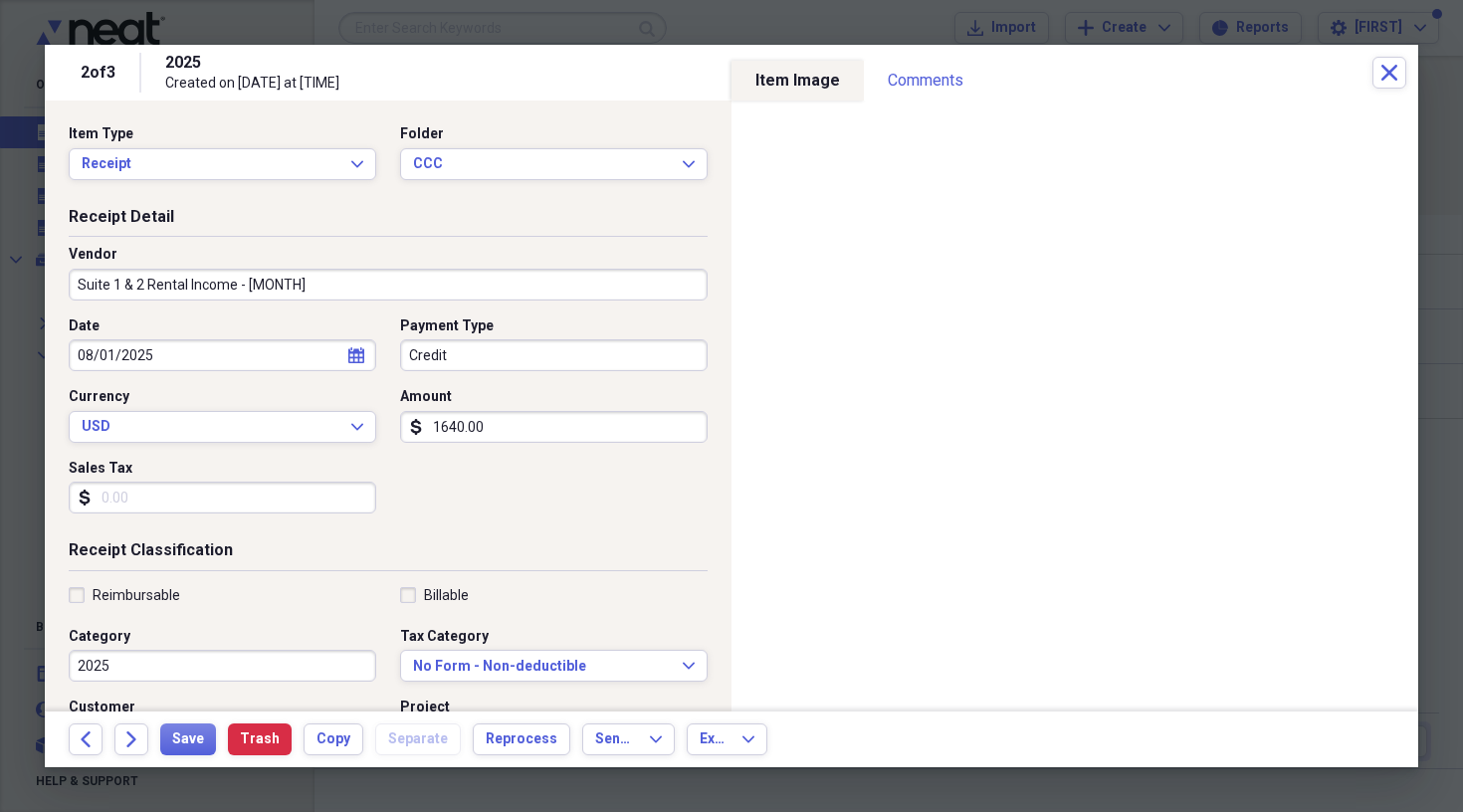 type on "Suite 1 & 2 Rental Income - [MONTH]" 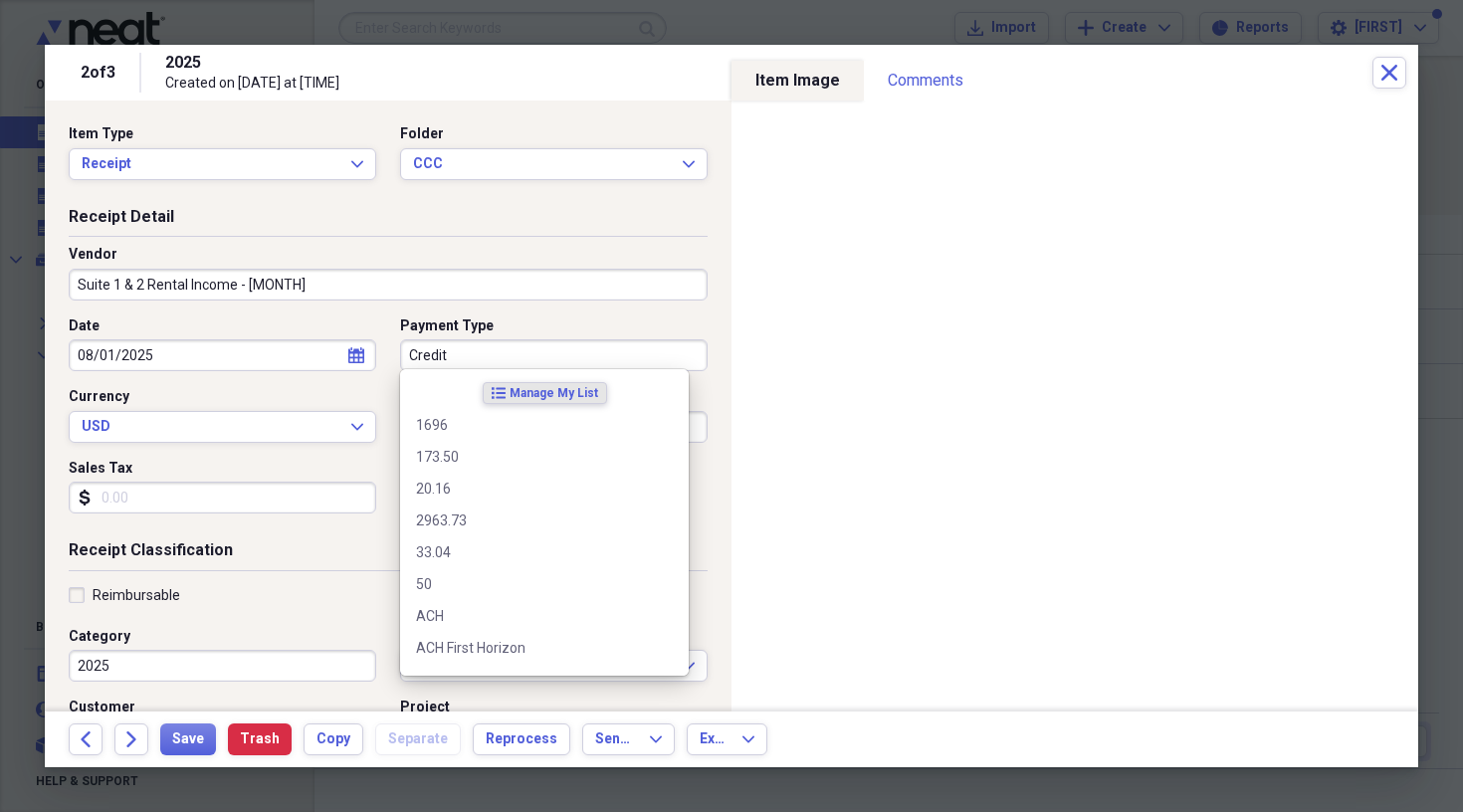 click on "Credit" at bounding box center [553, 355] 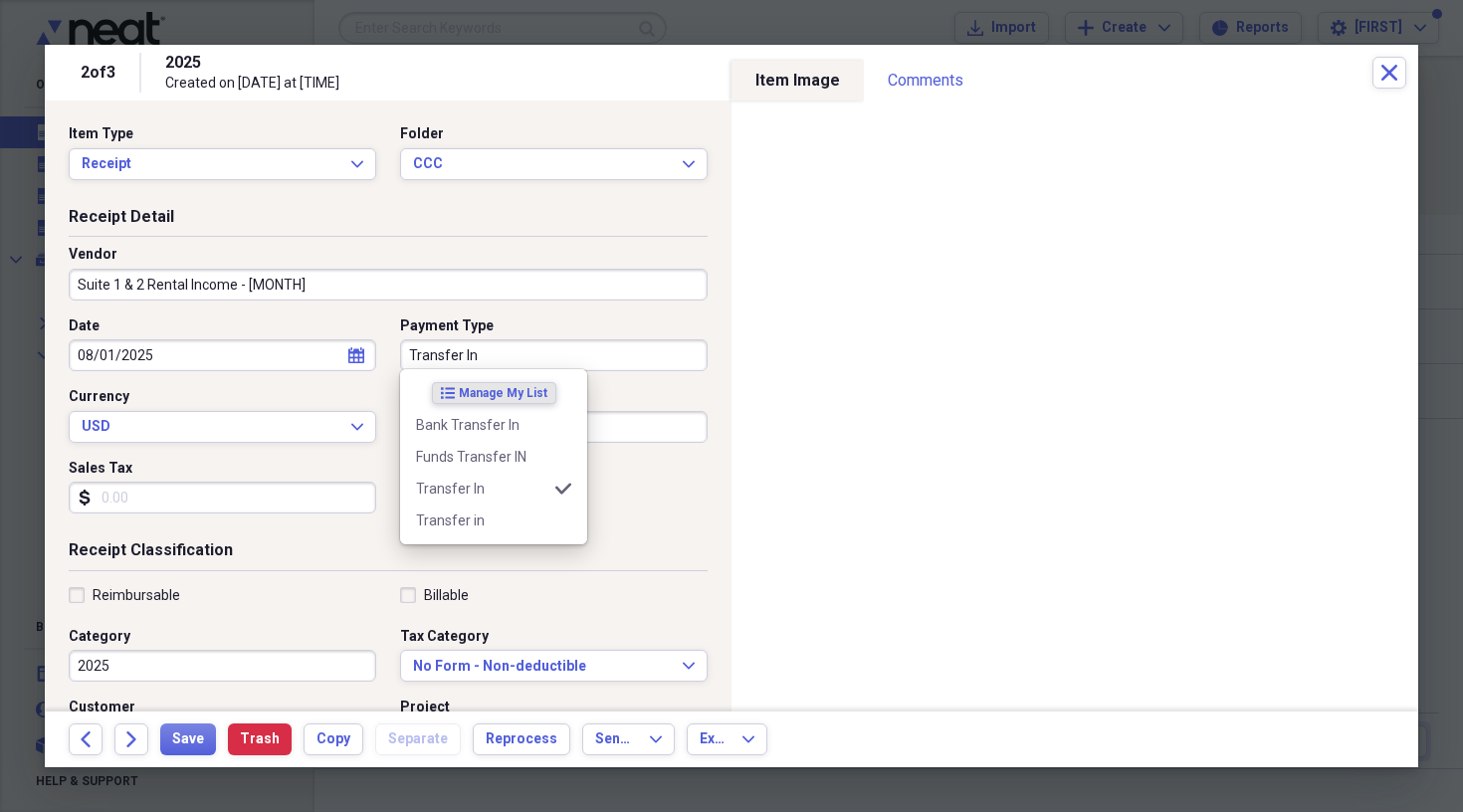type on "Transfer In" 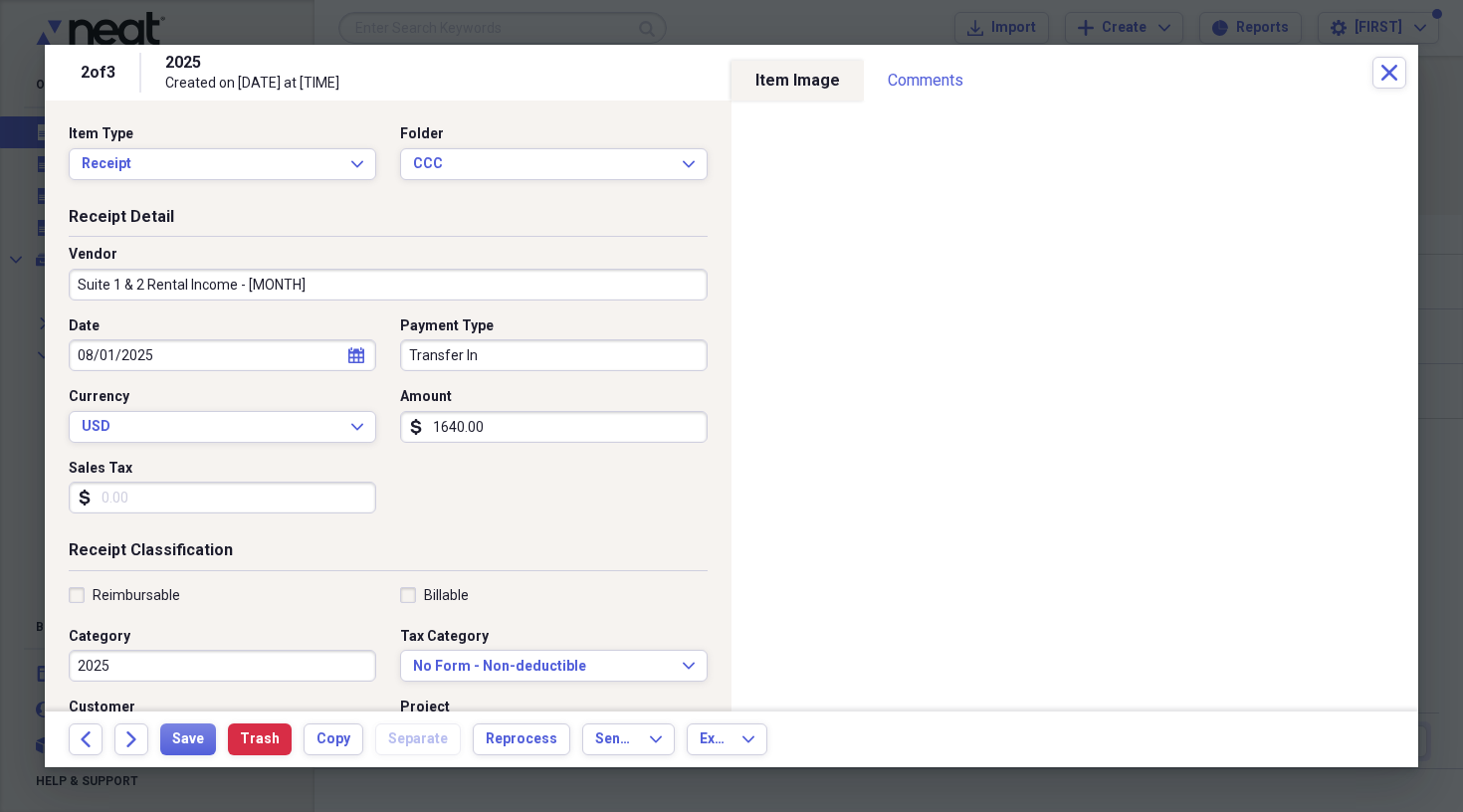 click on "2025" at bounding box center (222, 666) 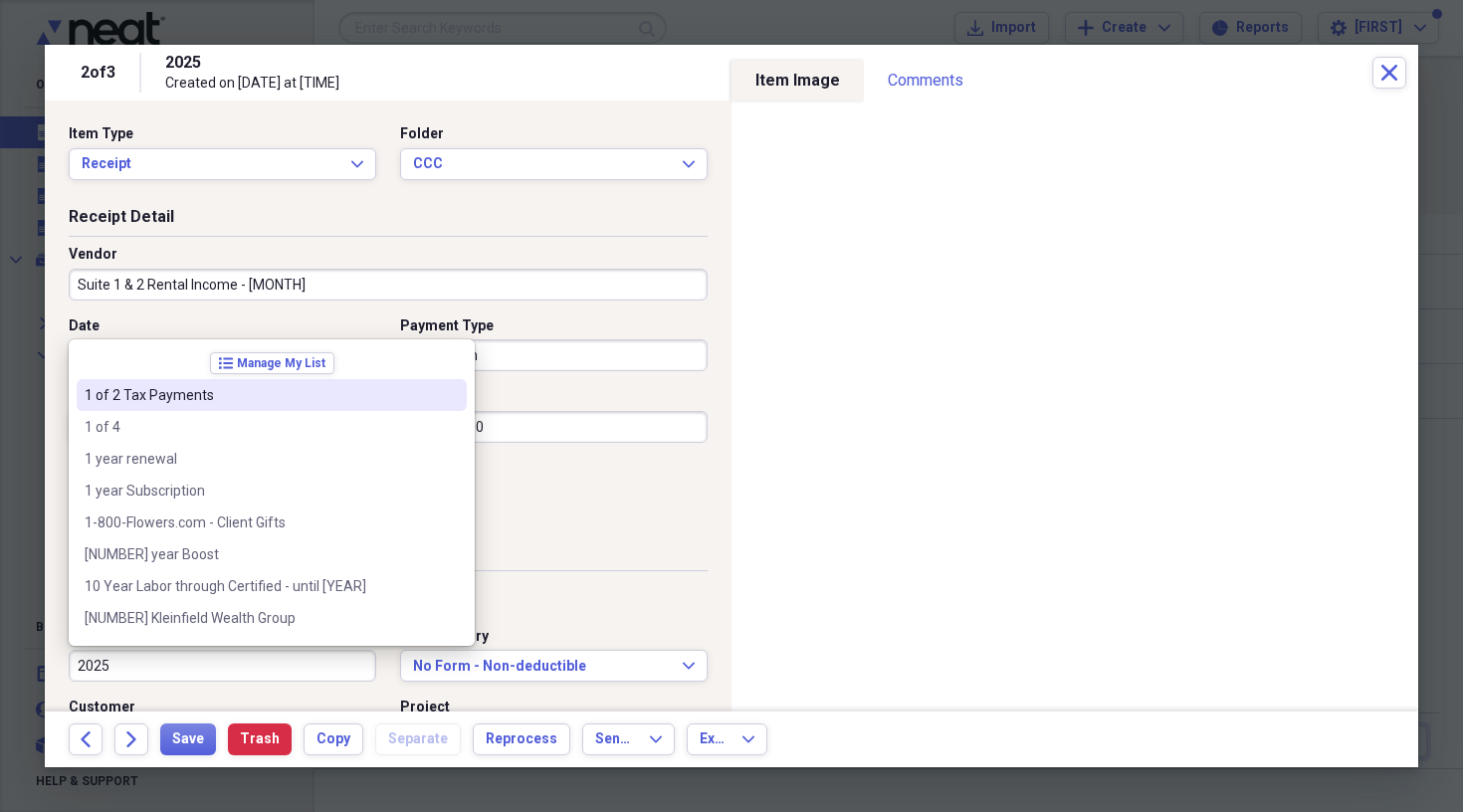 click on "Suite 1 & 2 Rental Income - [MONTH]" at bounding box center [388, 285] 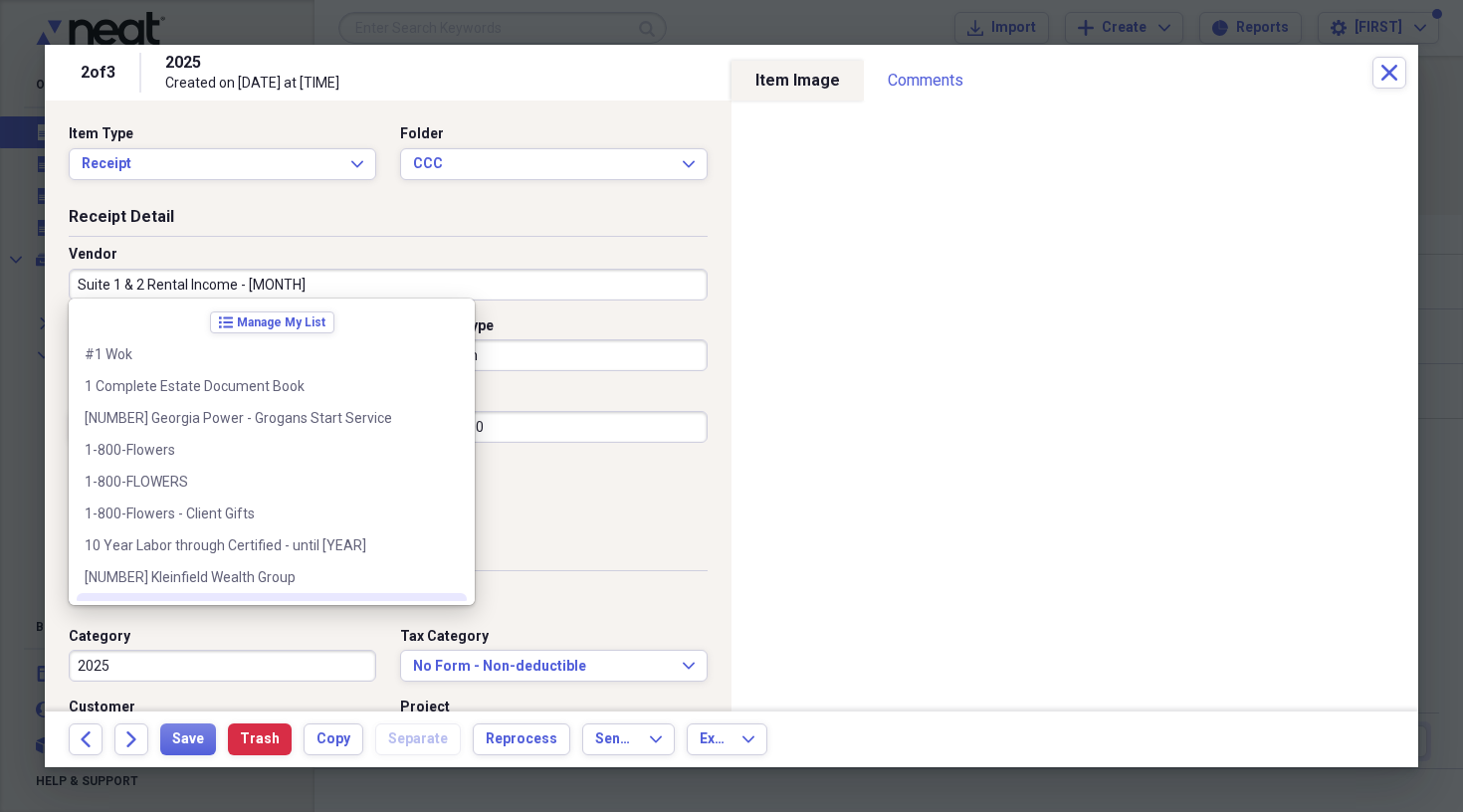 click on "2025" at bounding box center (222, 666) 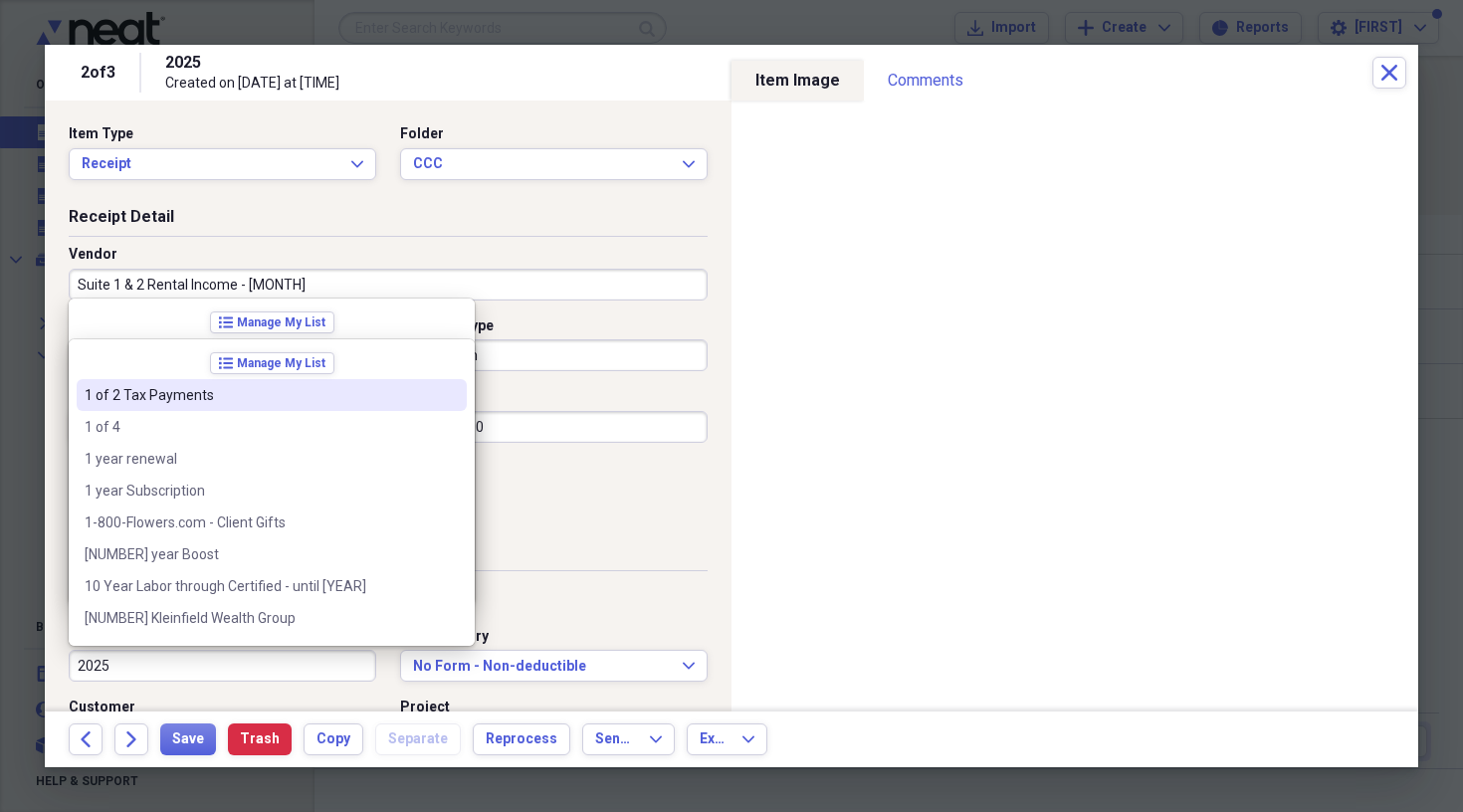 click on "2025" at bounding box center [222, 666] 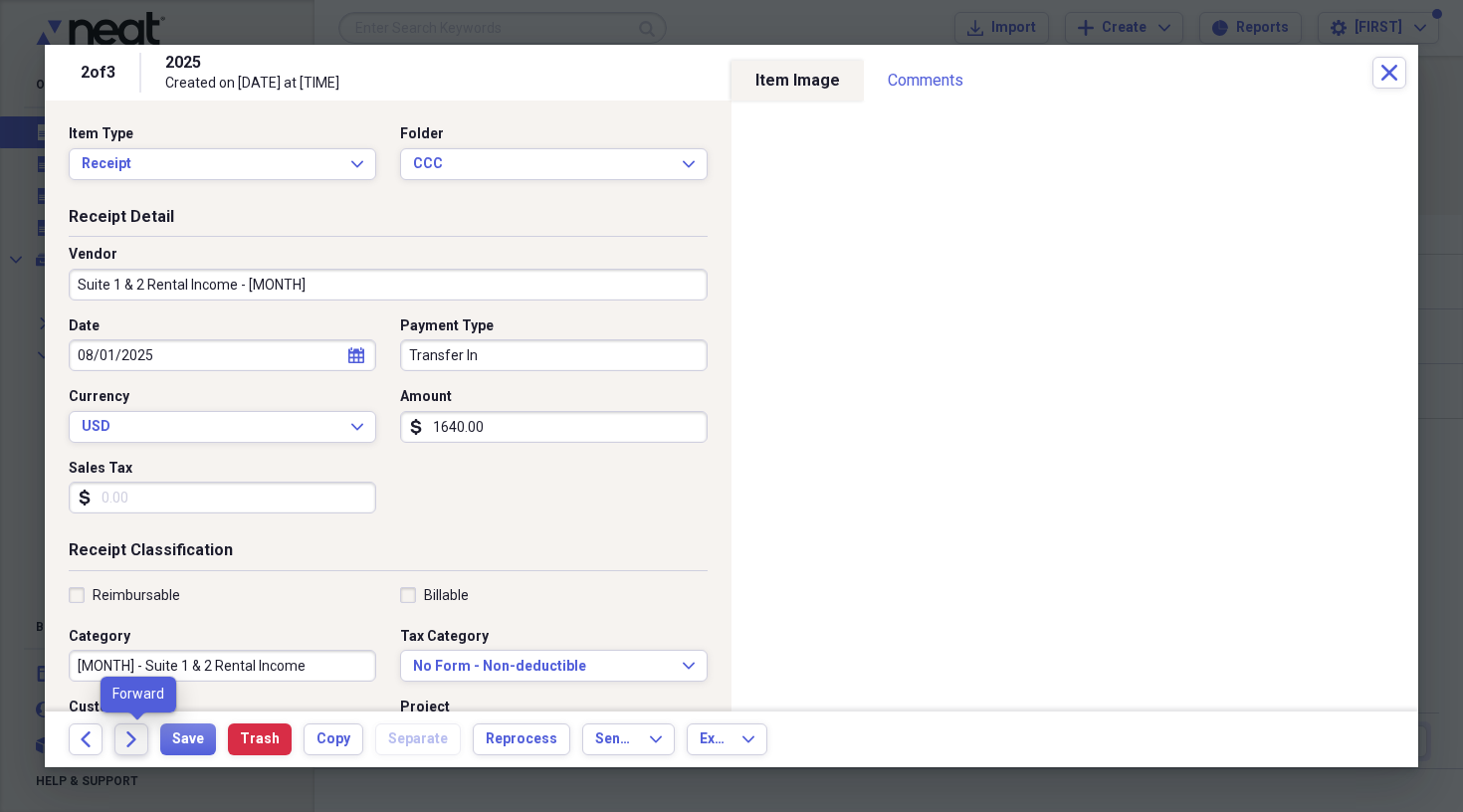 type on "[MONTH] - Suite 1 & 2 Rental Income" 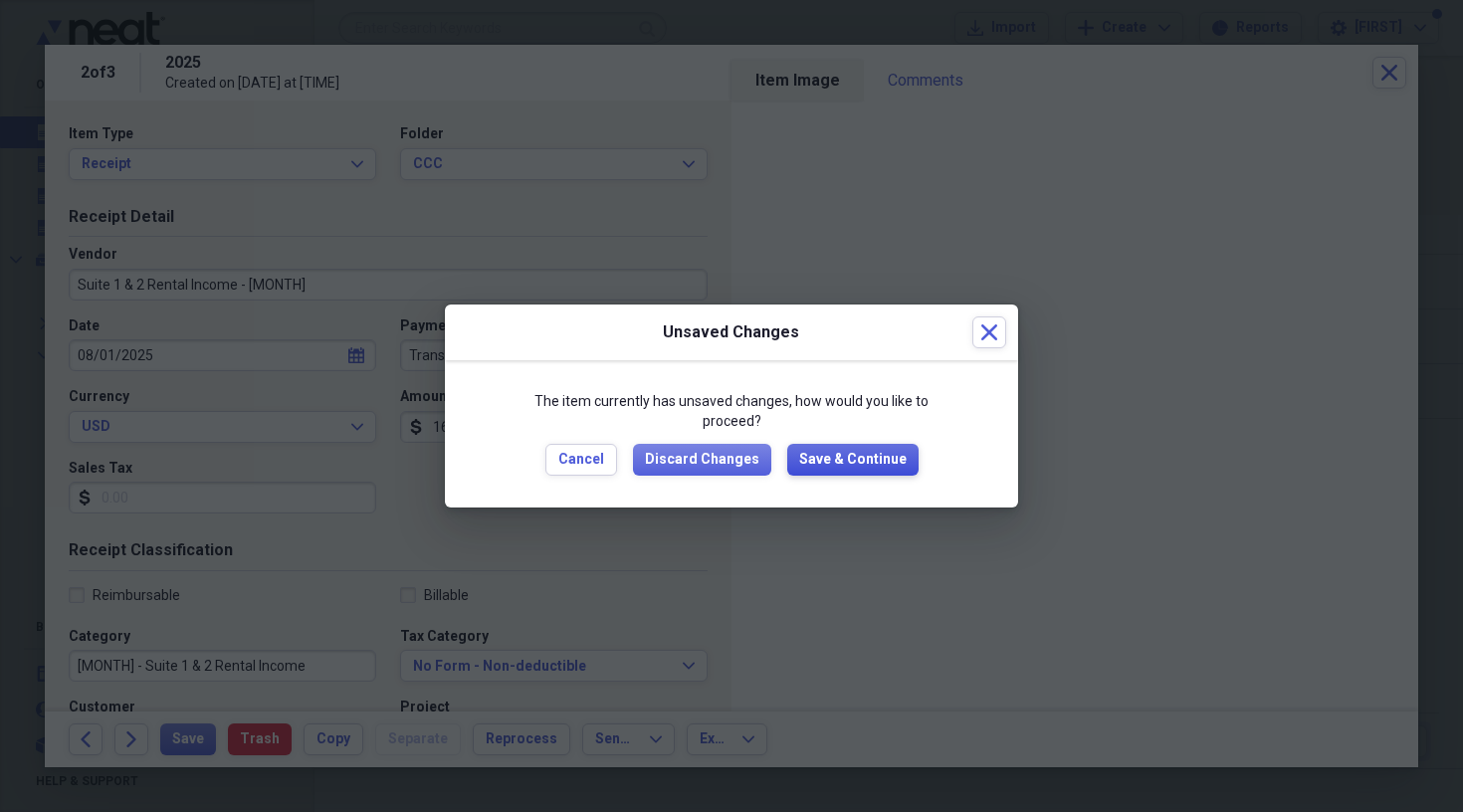 click on "Save & Continue" at bounding box center [853, 460] 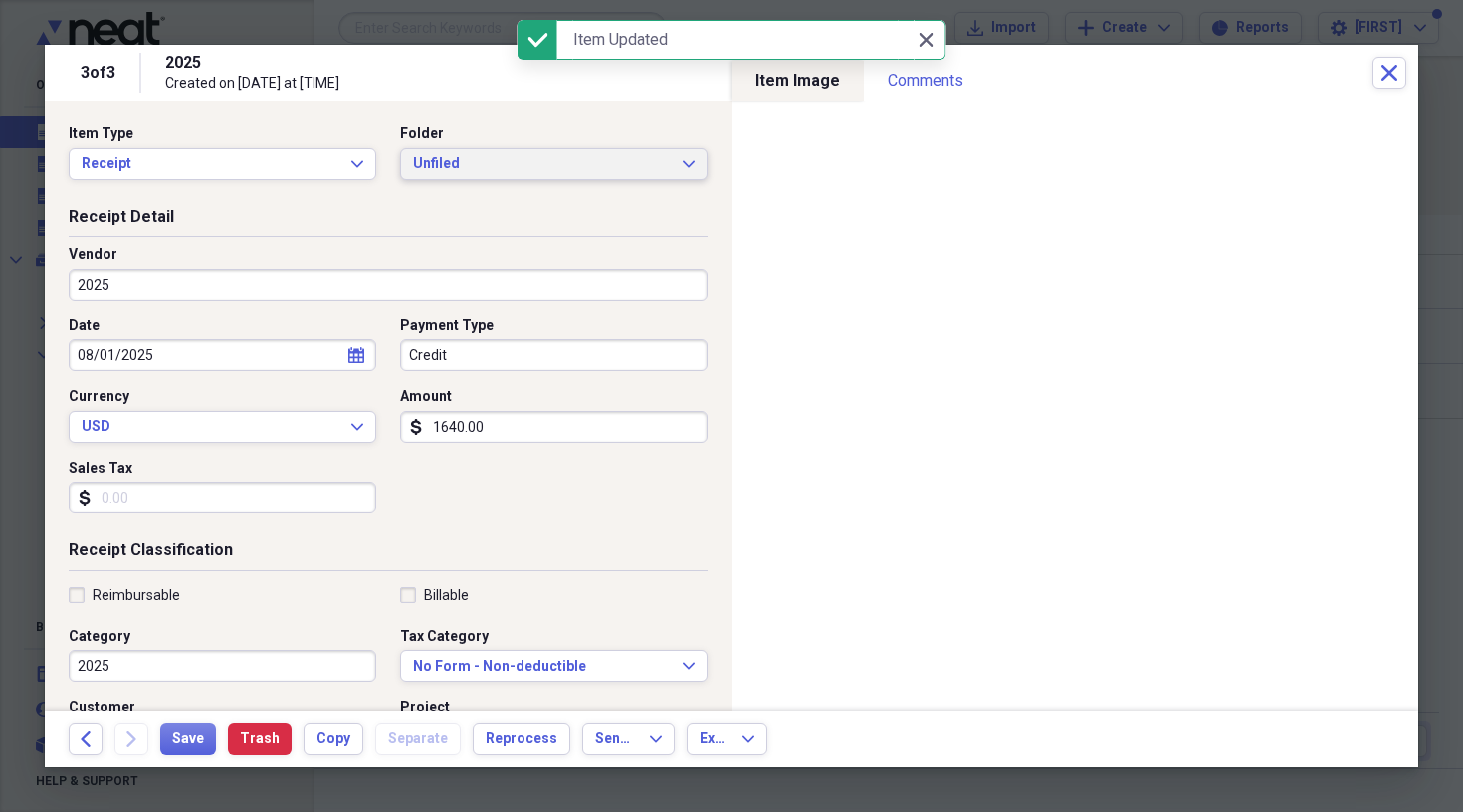 click on "Unfiled Expand" at bounding box center [553, 164] 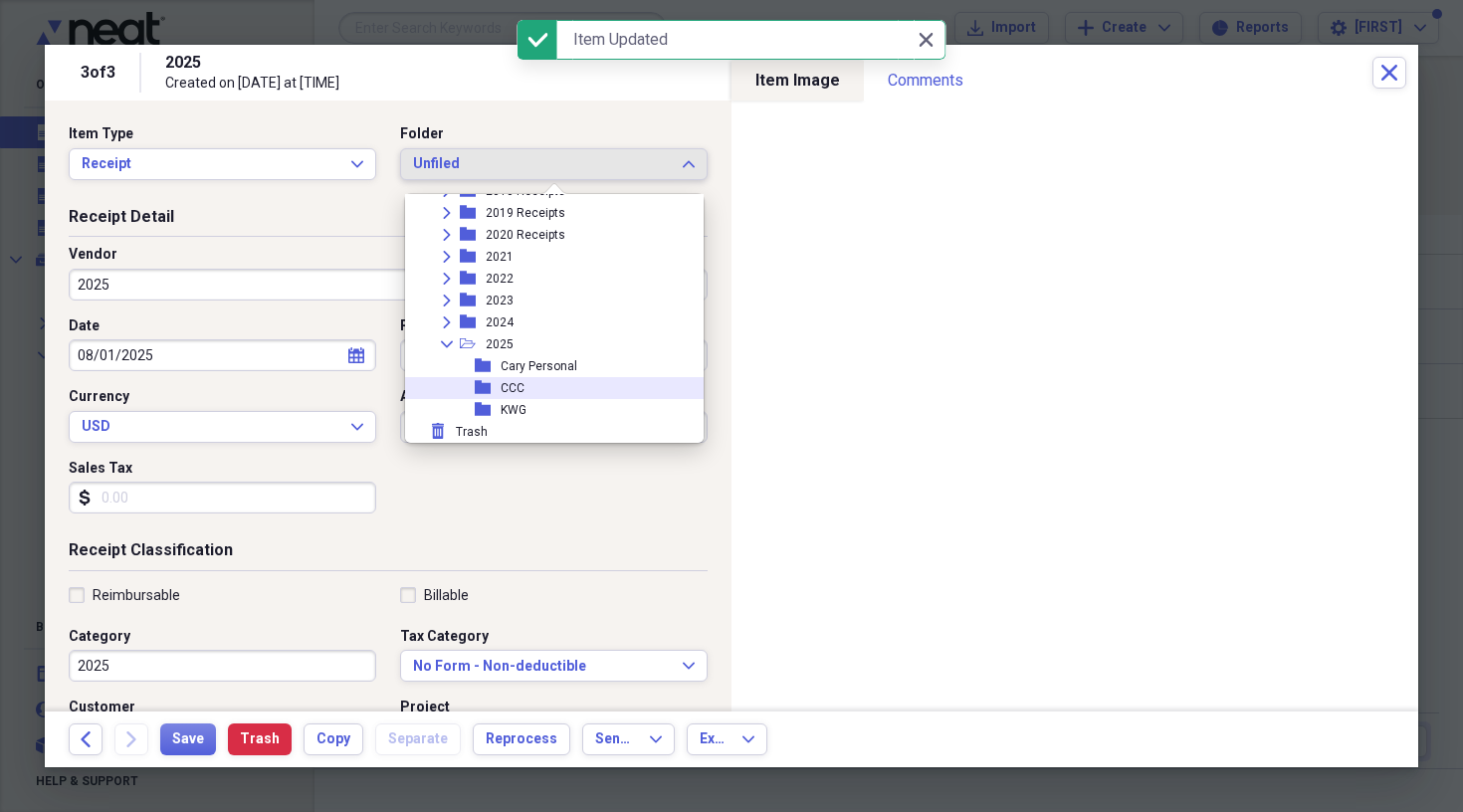scroll, scrollTop: 160, scrollLeft: 0, axis: vertical 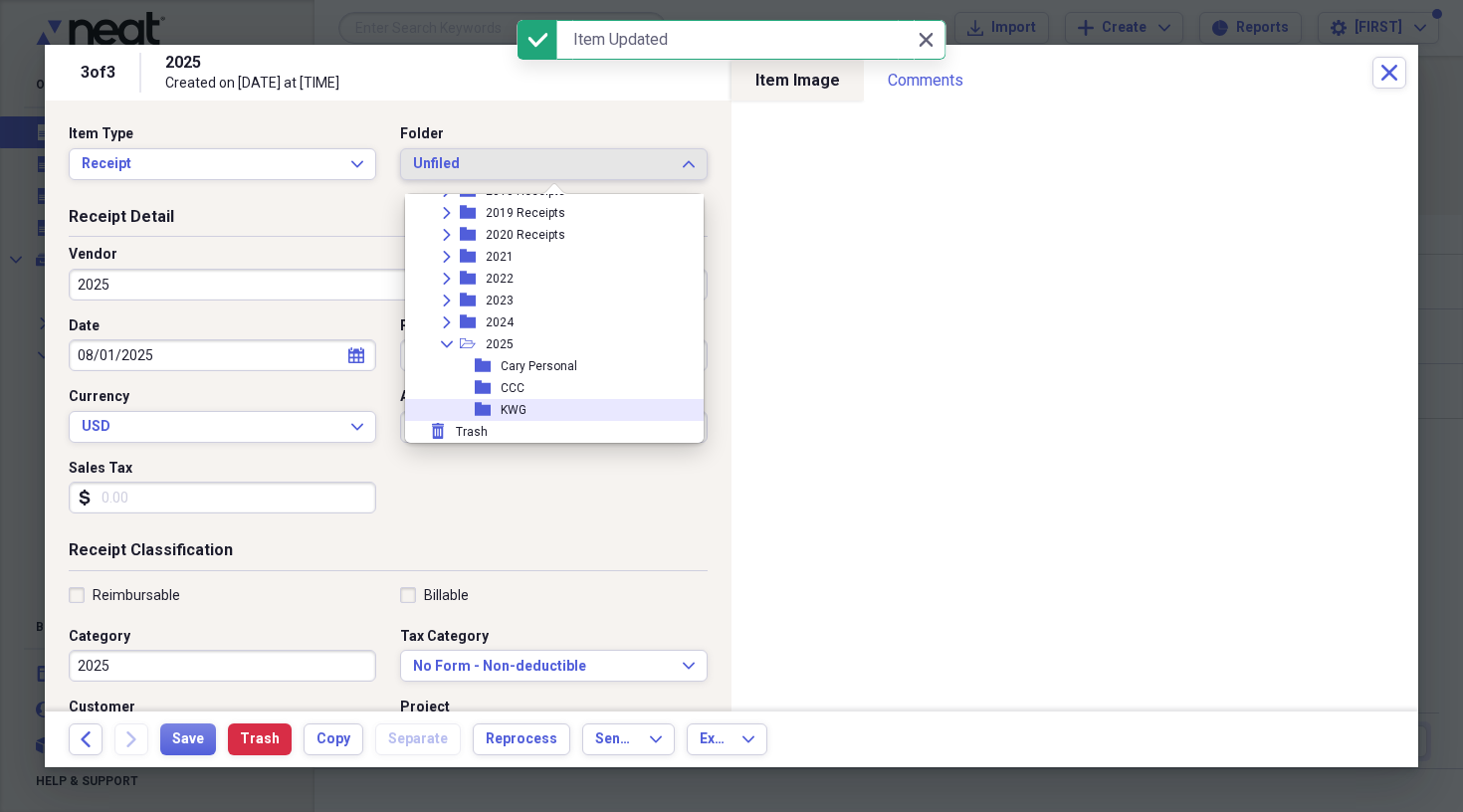 click on "KWG" at bounding box center [514, 410] 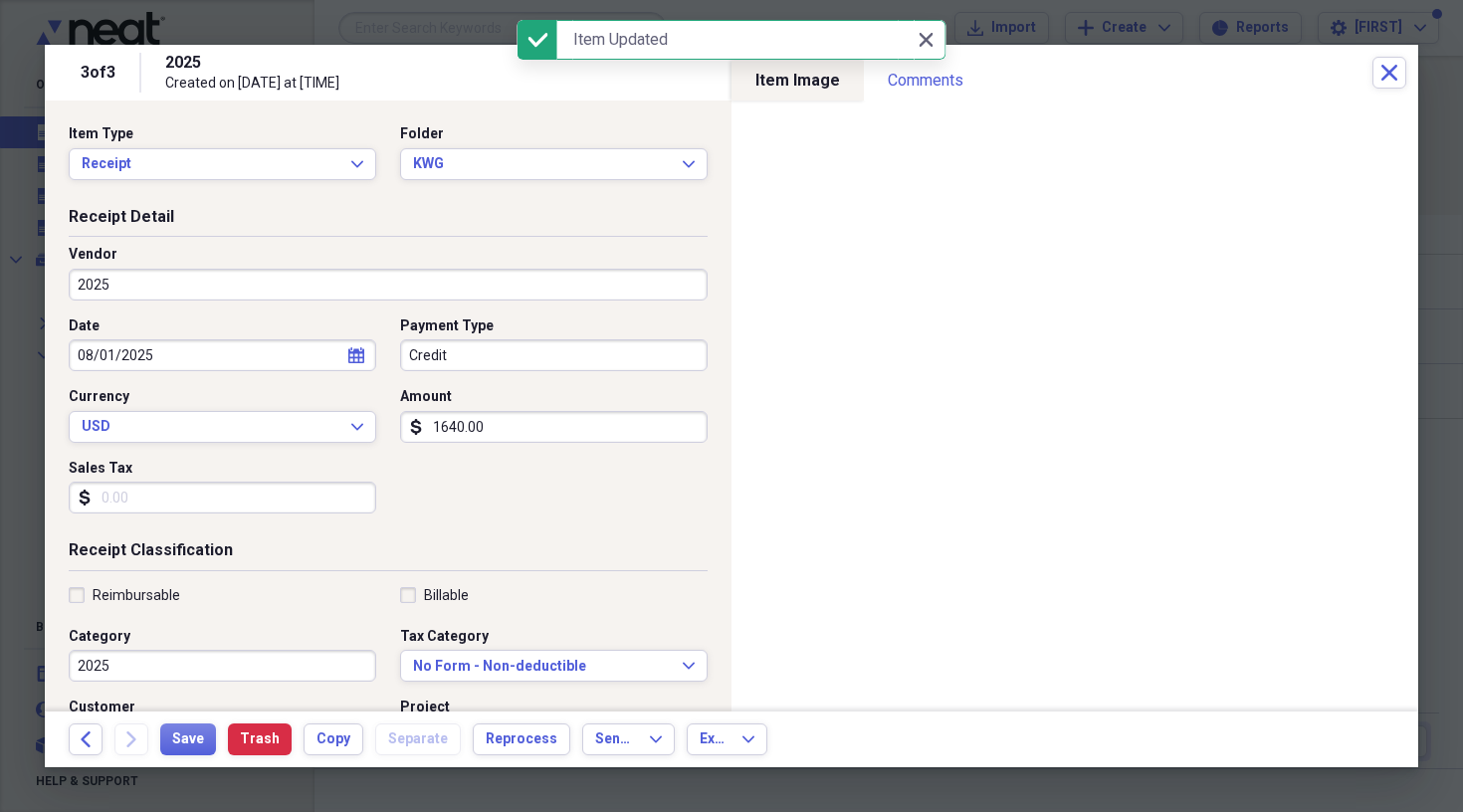 click on "2025" at bounding box center [388, 285] 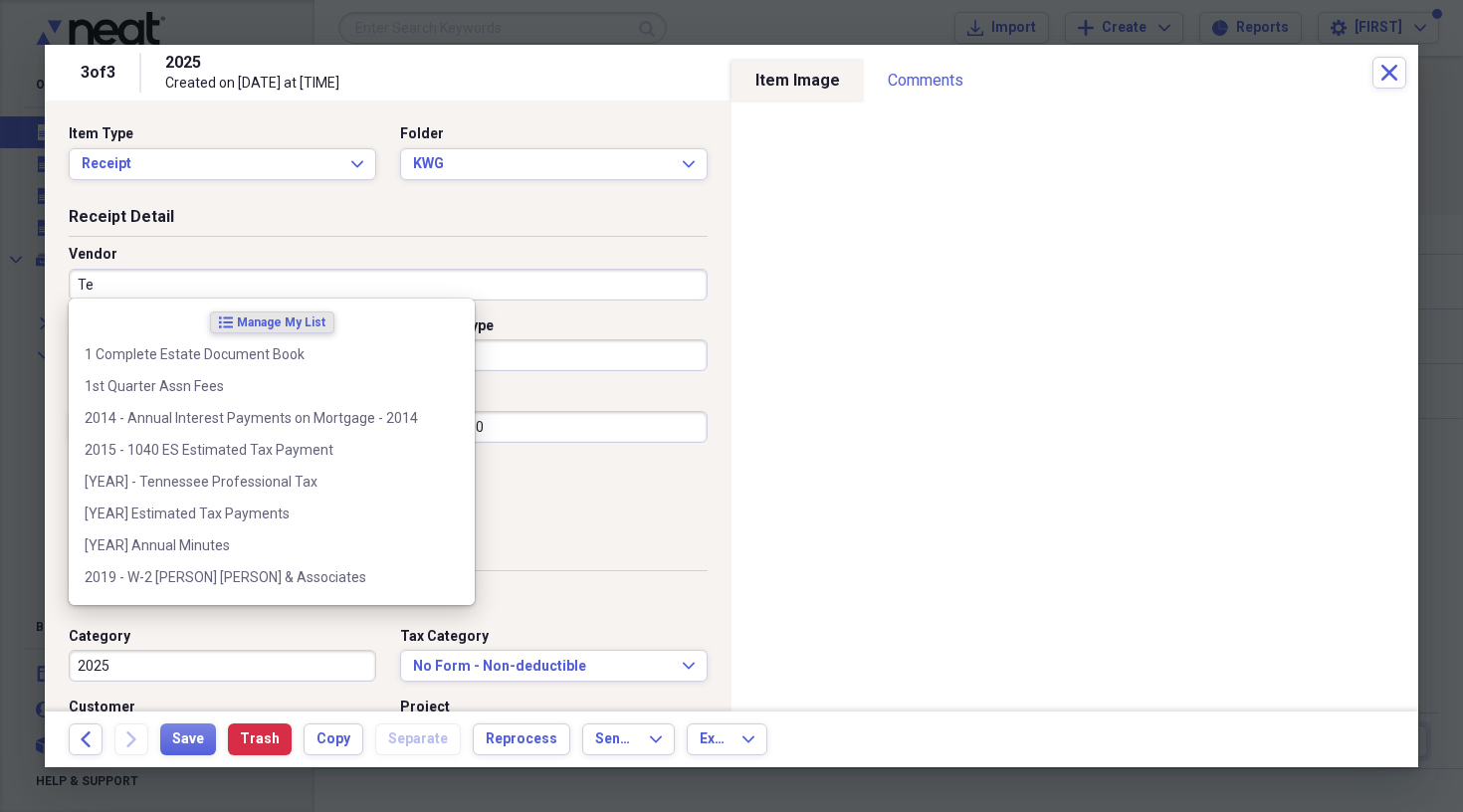 type on "T" 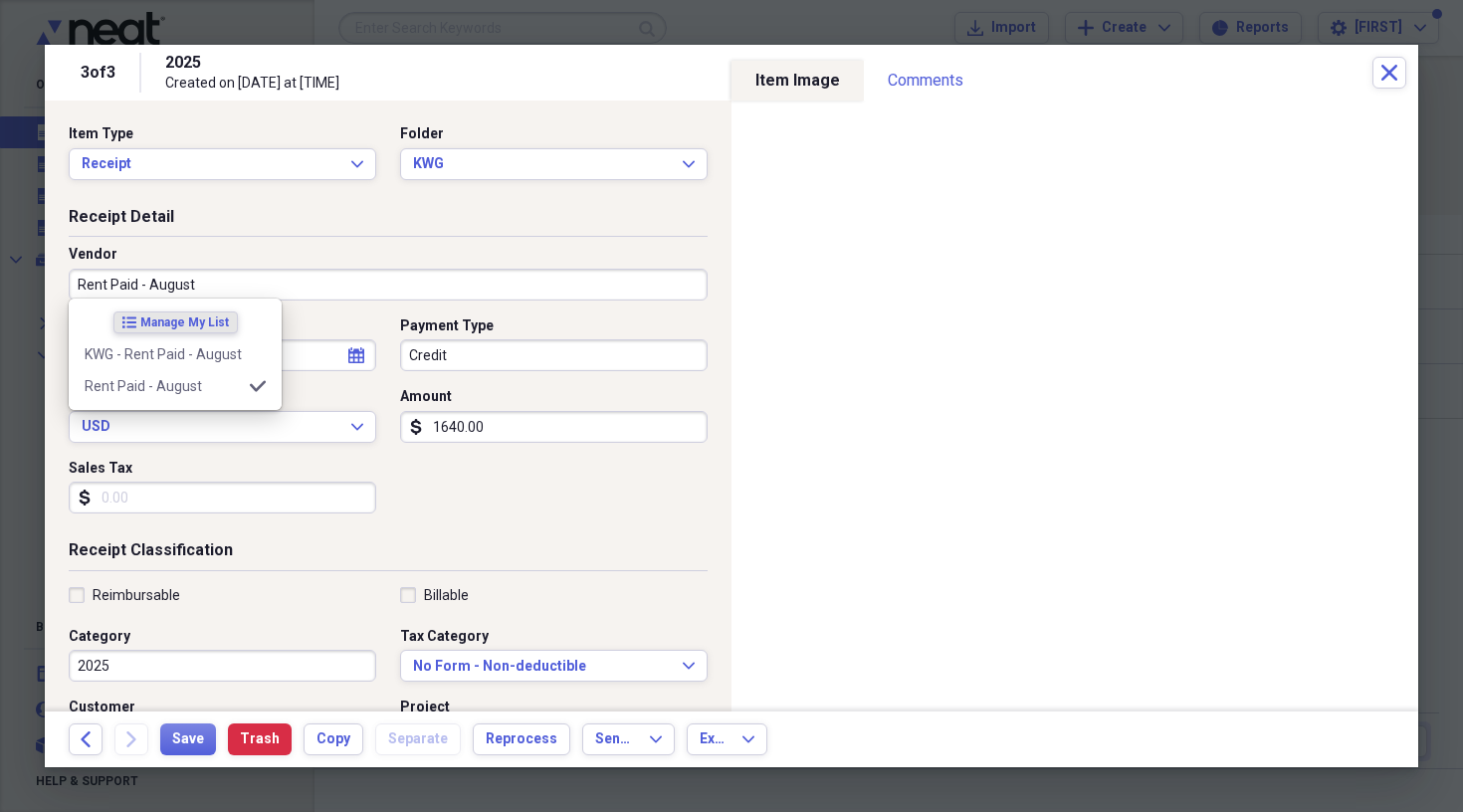 type on "Rent Paid - August" 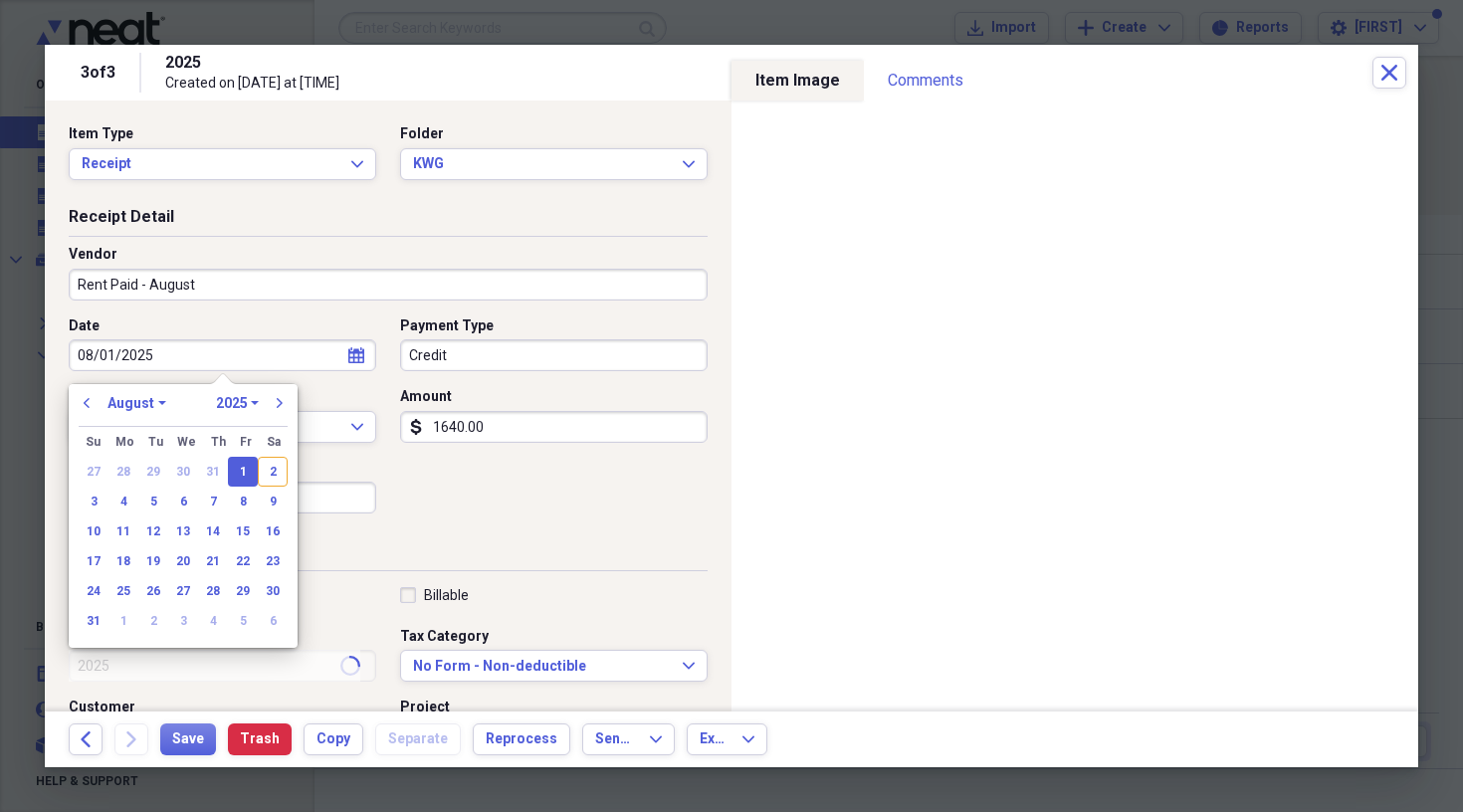 type on "August - Rent Paid" 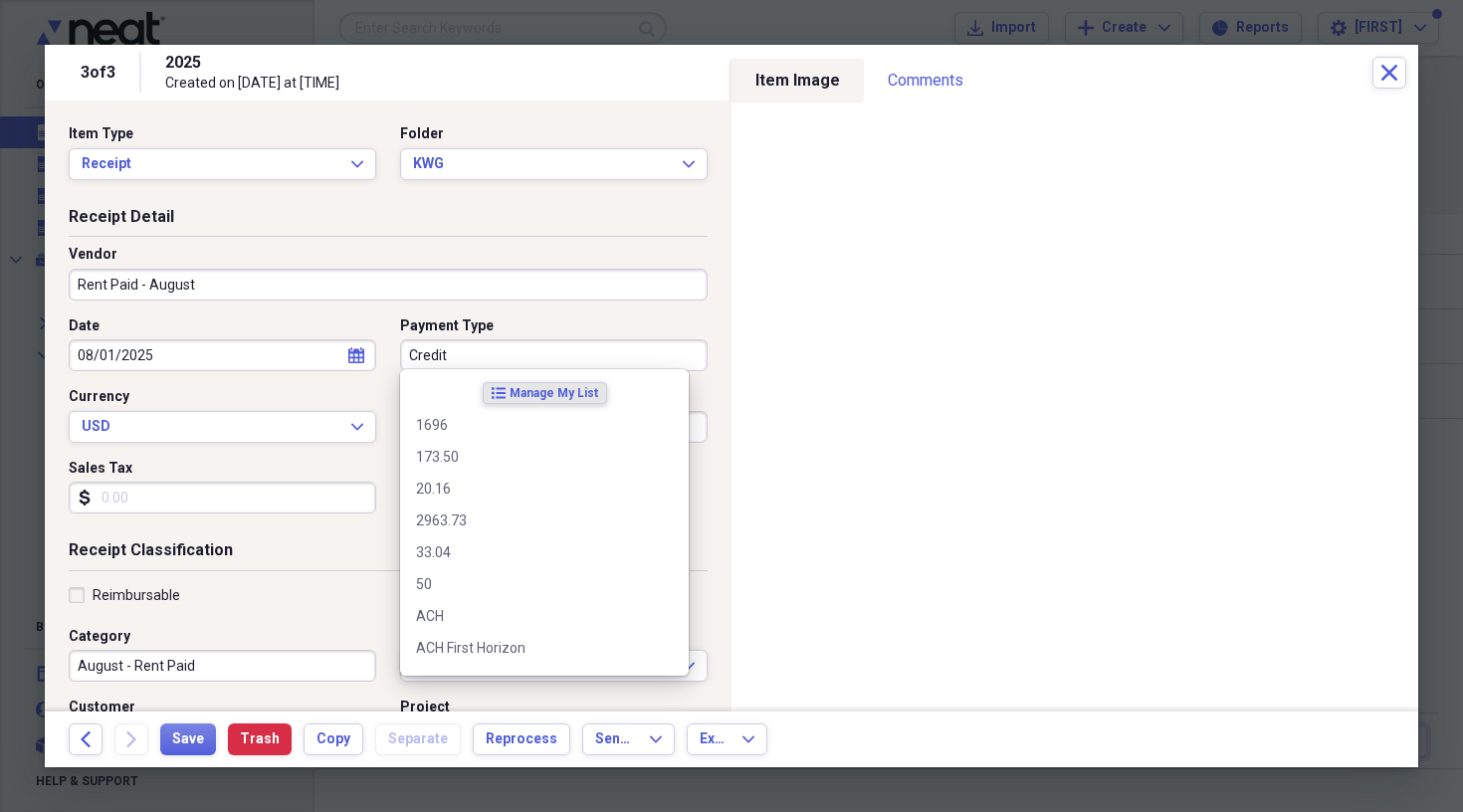 click on "Credit" at bounding box center [553, 355] 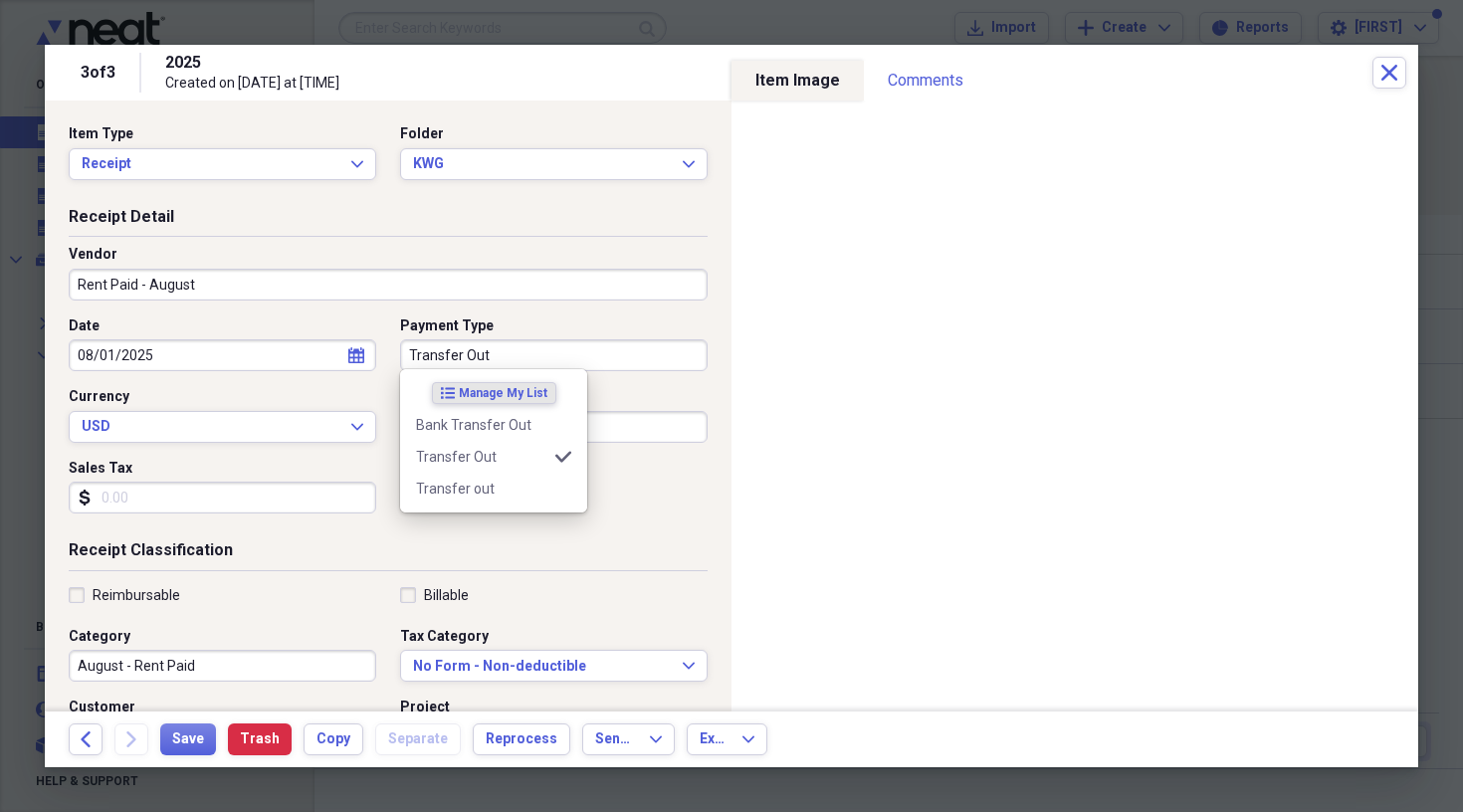 type on "Transfer Out" 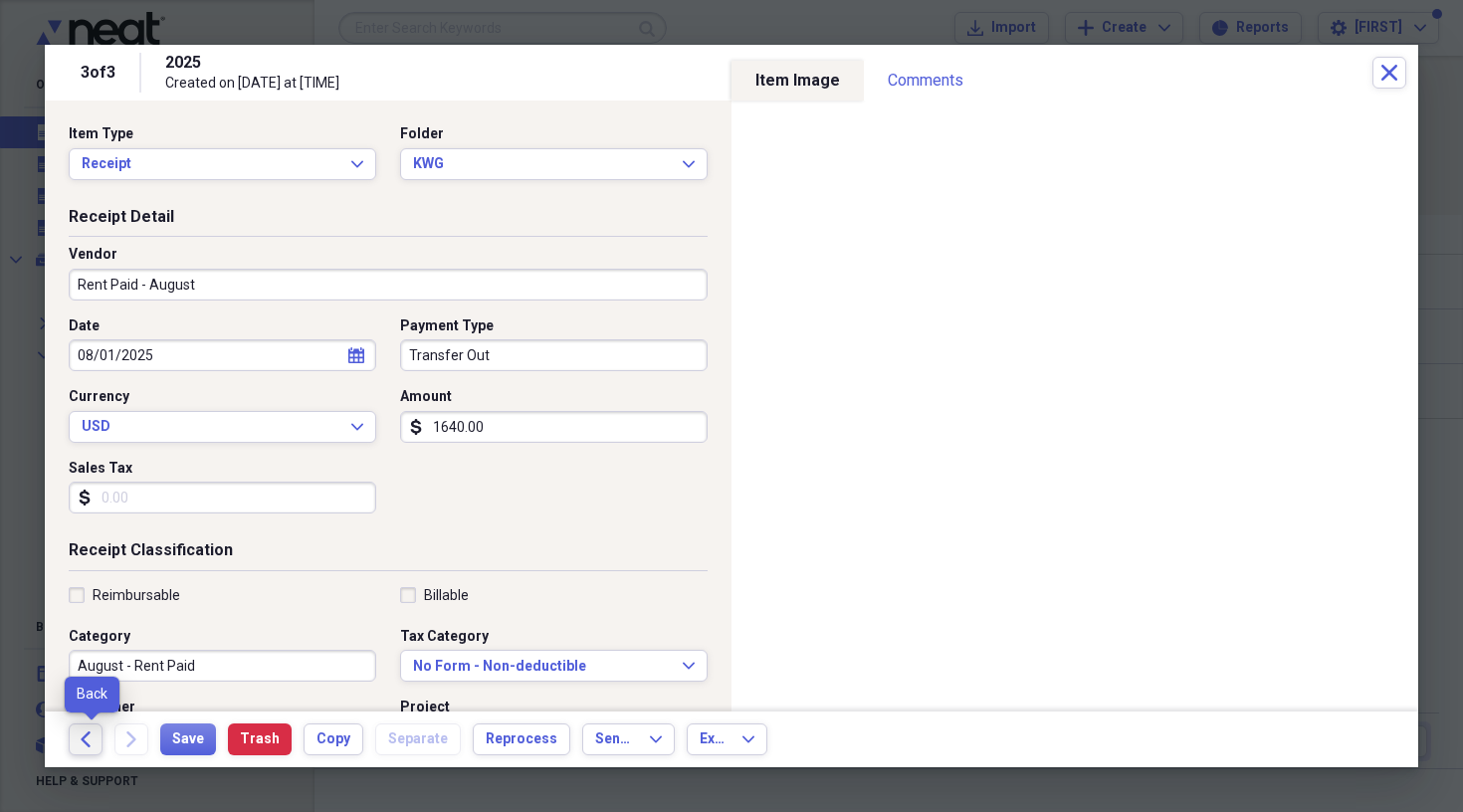 click 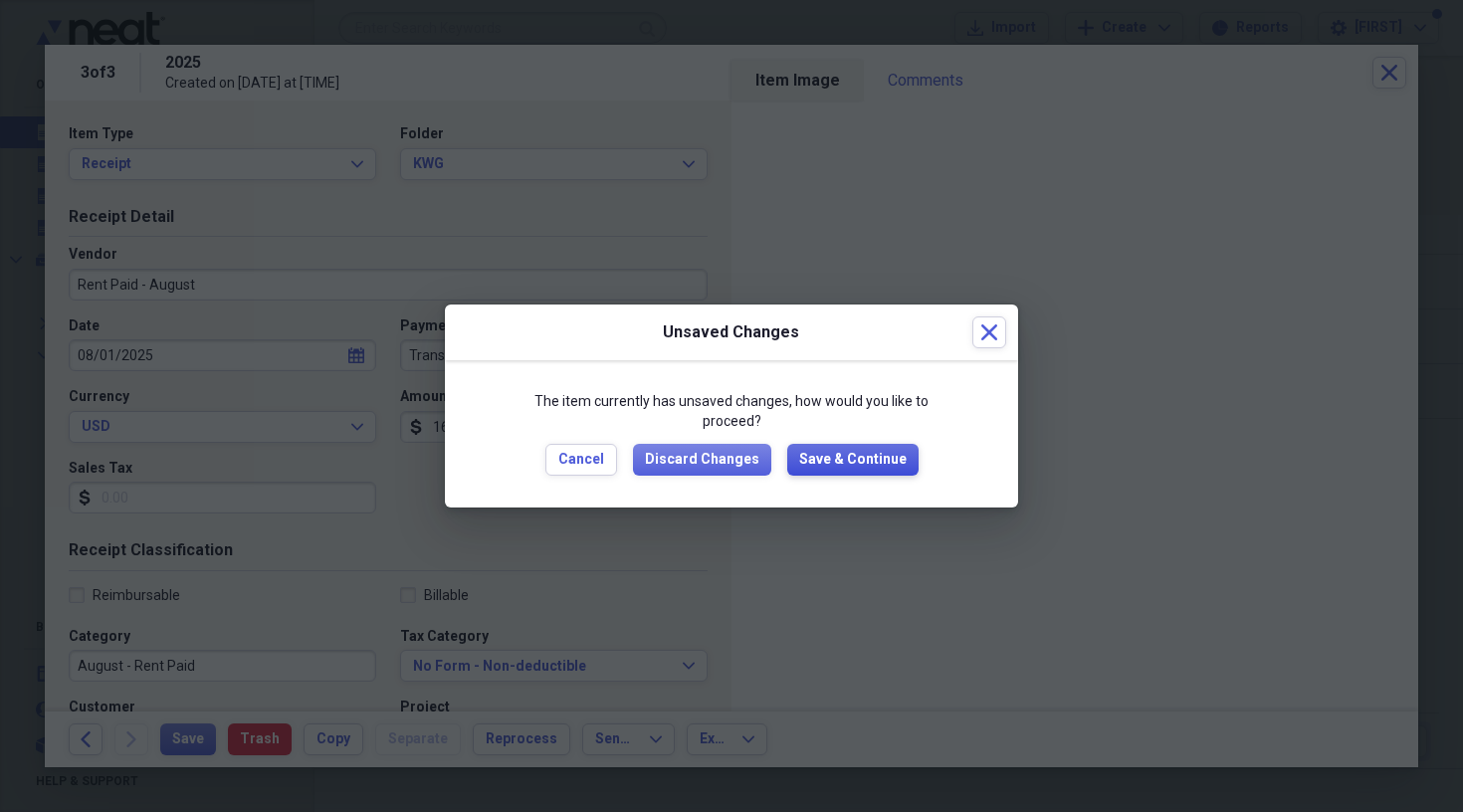 click on "Save & Continue" at bounding box center (853, 460) 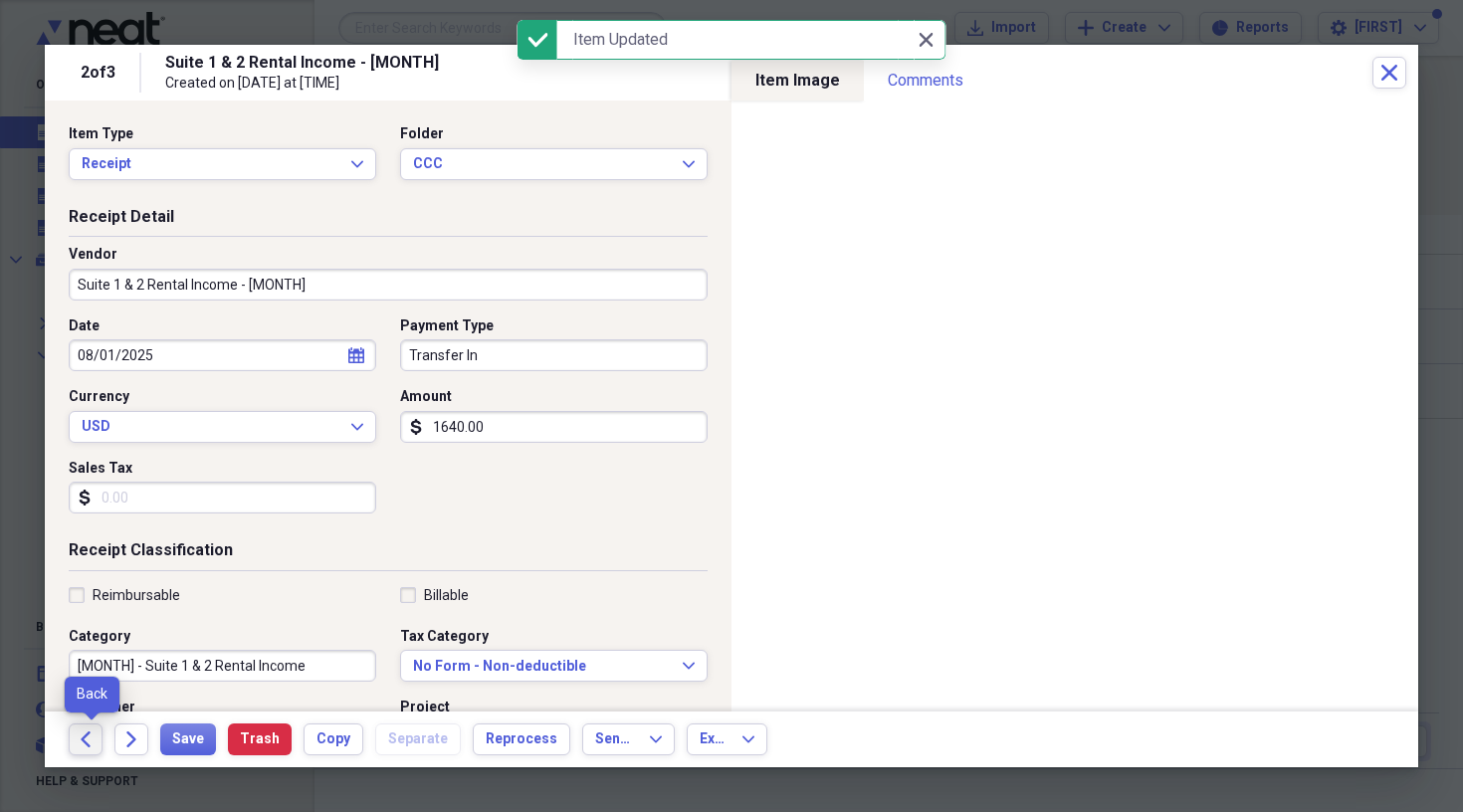 click on "Back" 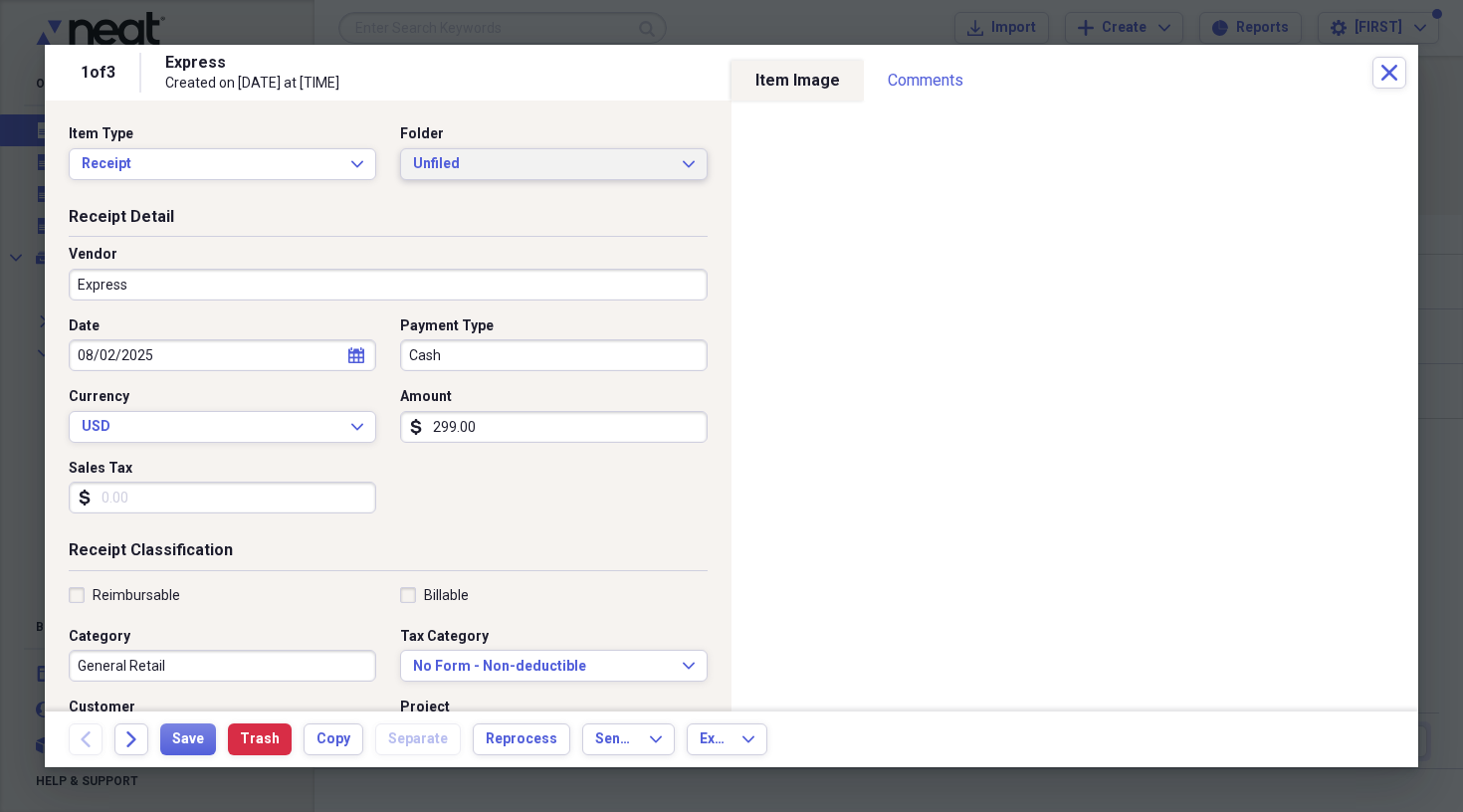 click on "Unfiled" at bounding box center (541, 164) 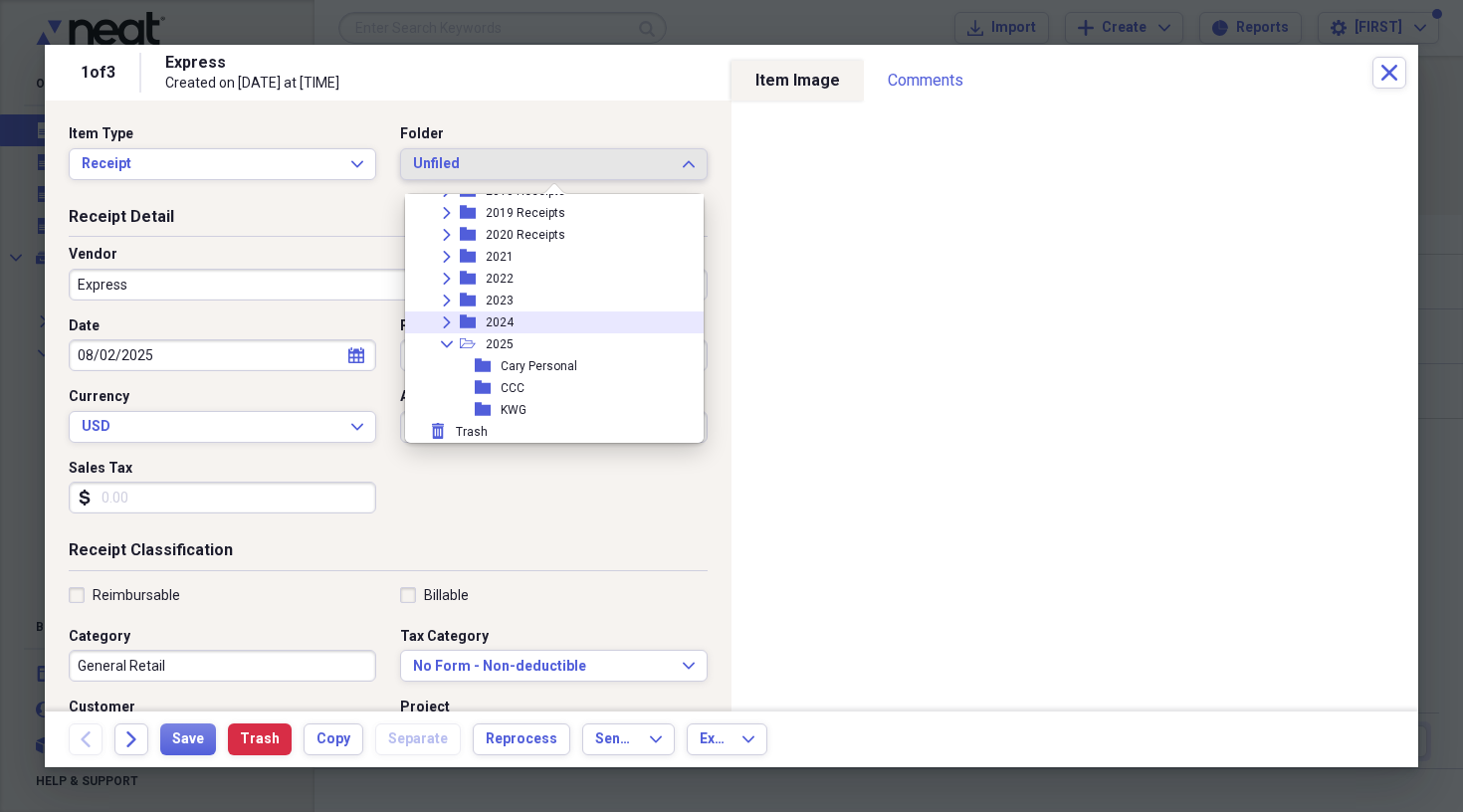 scroll, scrollTop: 160, scrollLeft: 0, axis: vertical 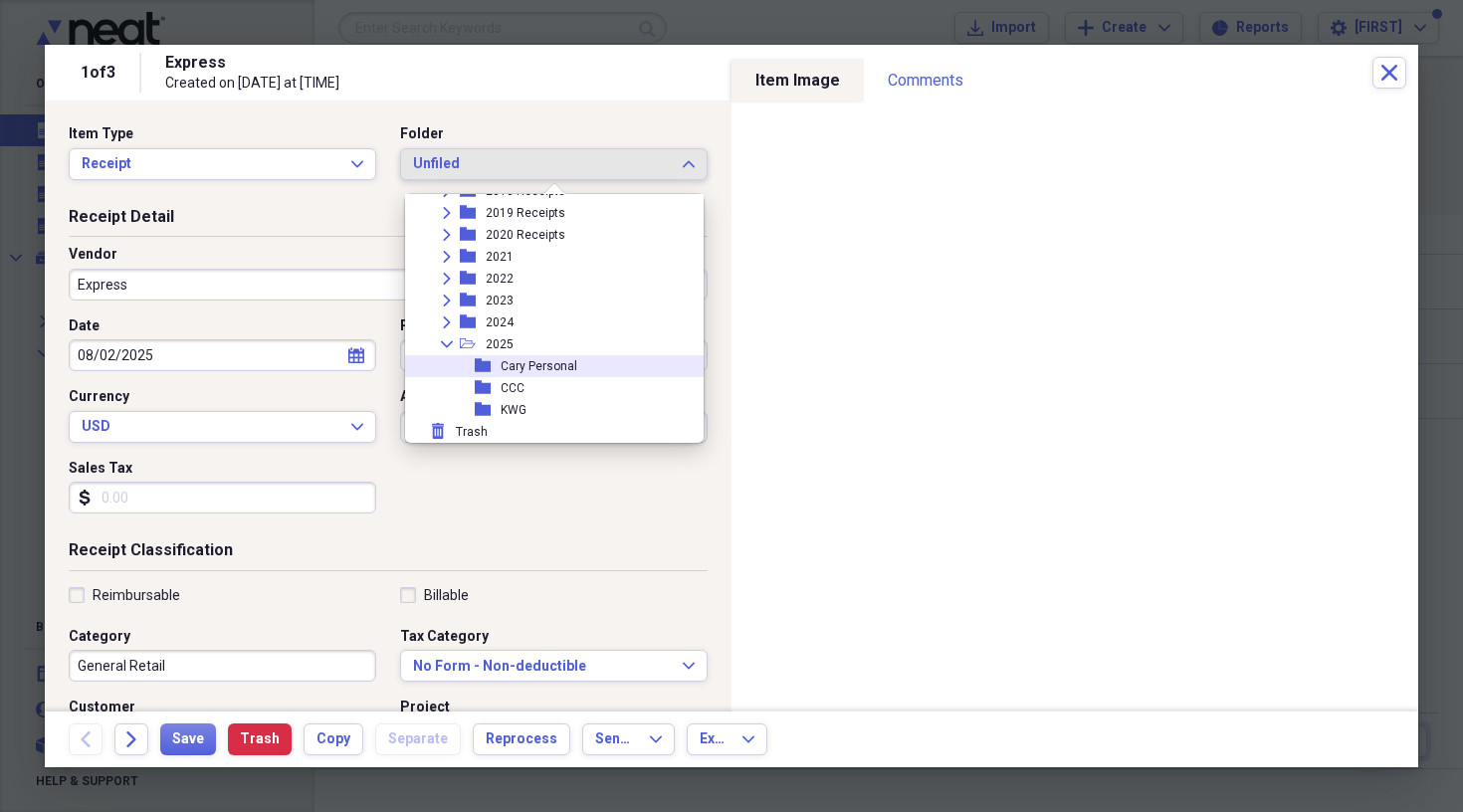 click on "folder [NAME] Personal" at bounding box center (546, 366) 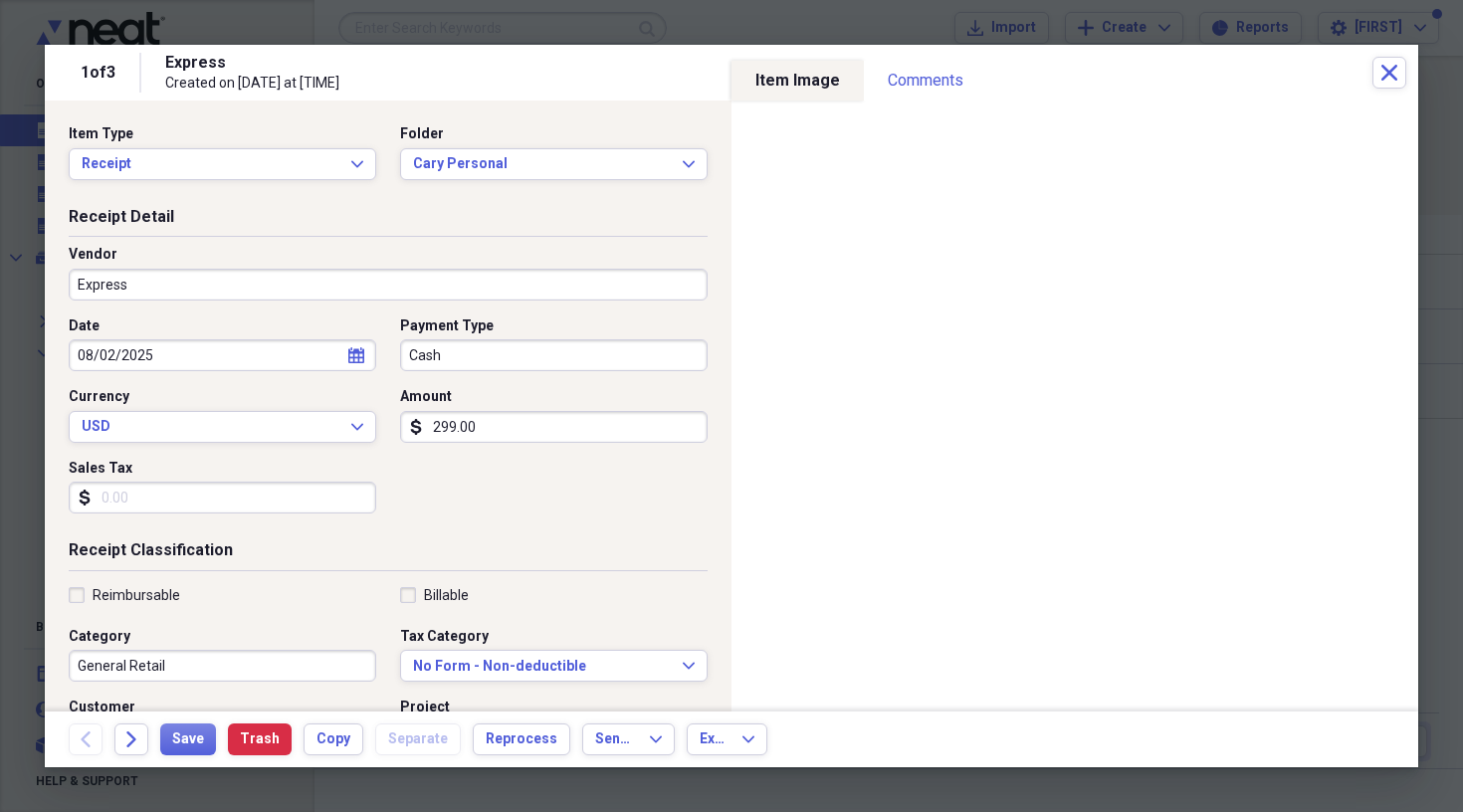 click on "Date" at bounding box center (222, 326) 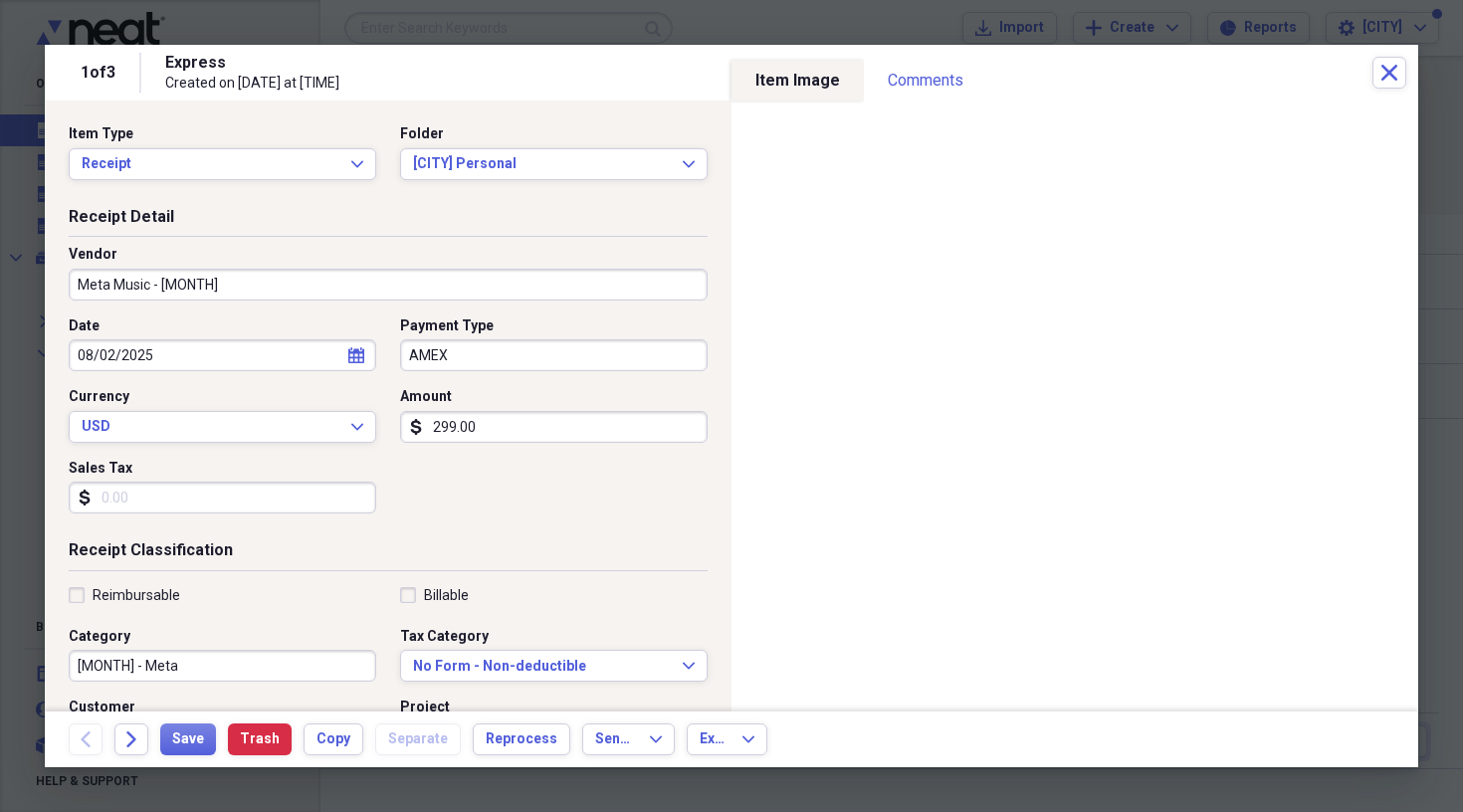 scroll, scrollTop: 0, scrollLeft: 0, axis: both 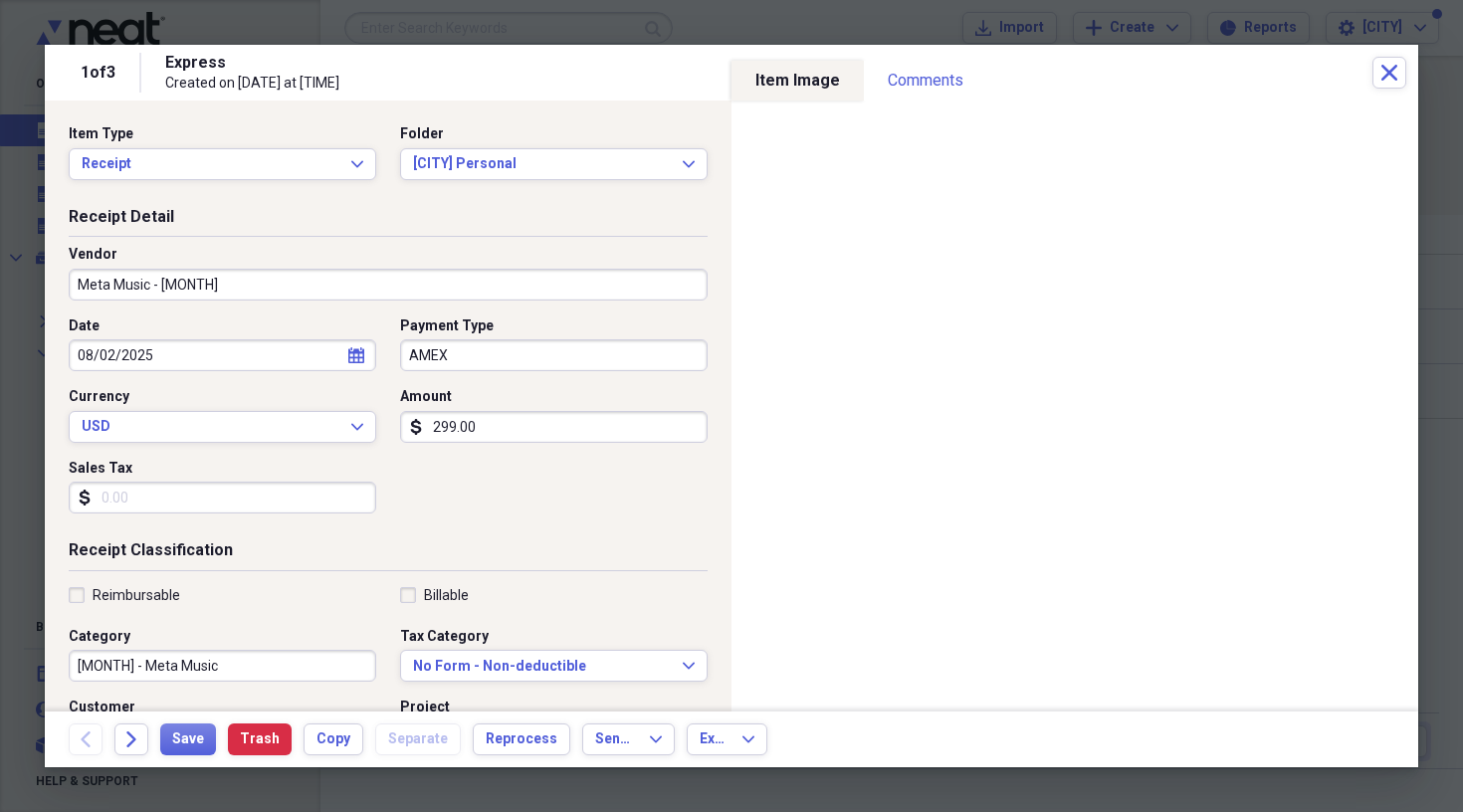 type on "[MONTH] - Meta Music" 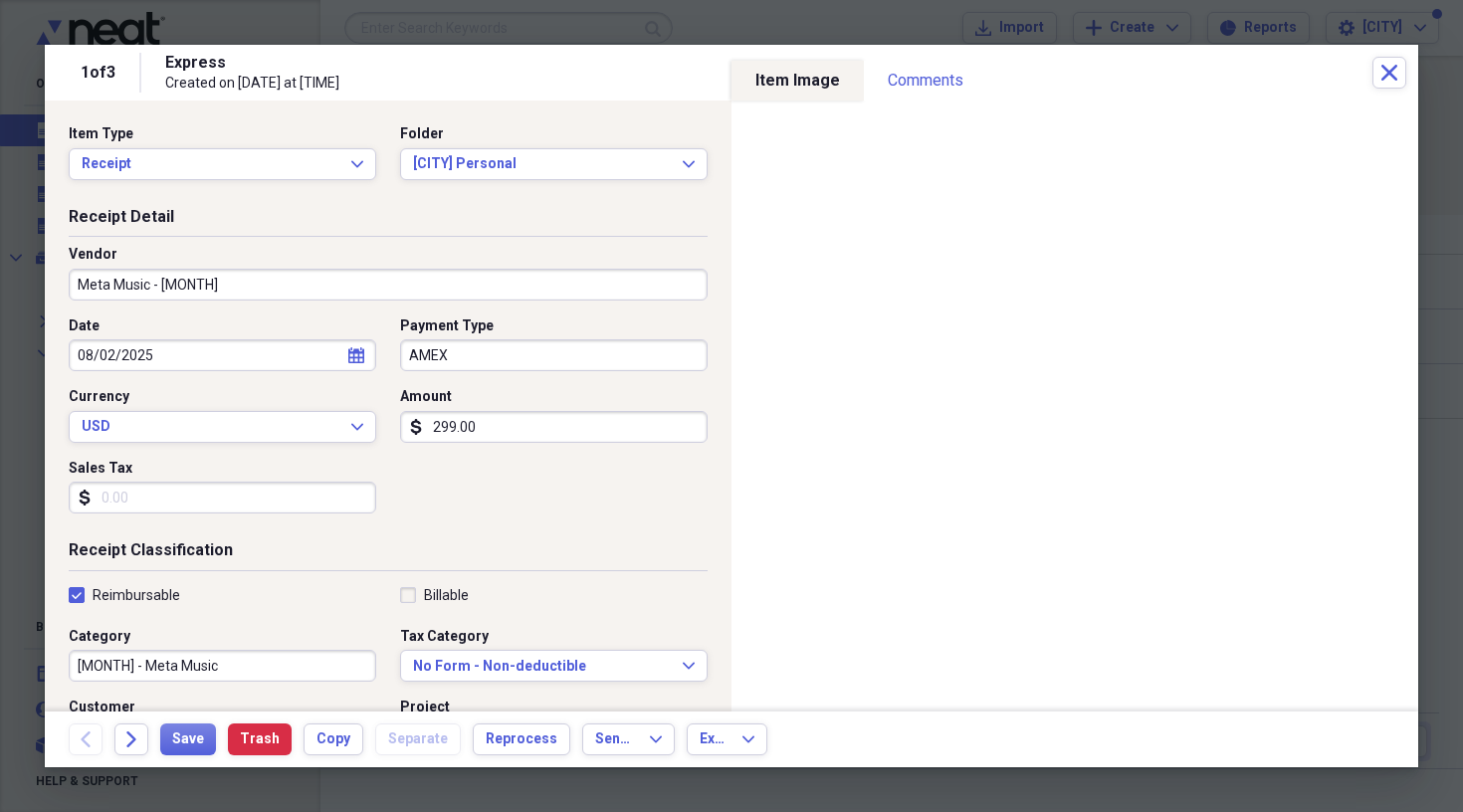 checkbox on "true" 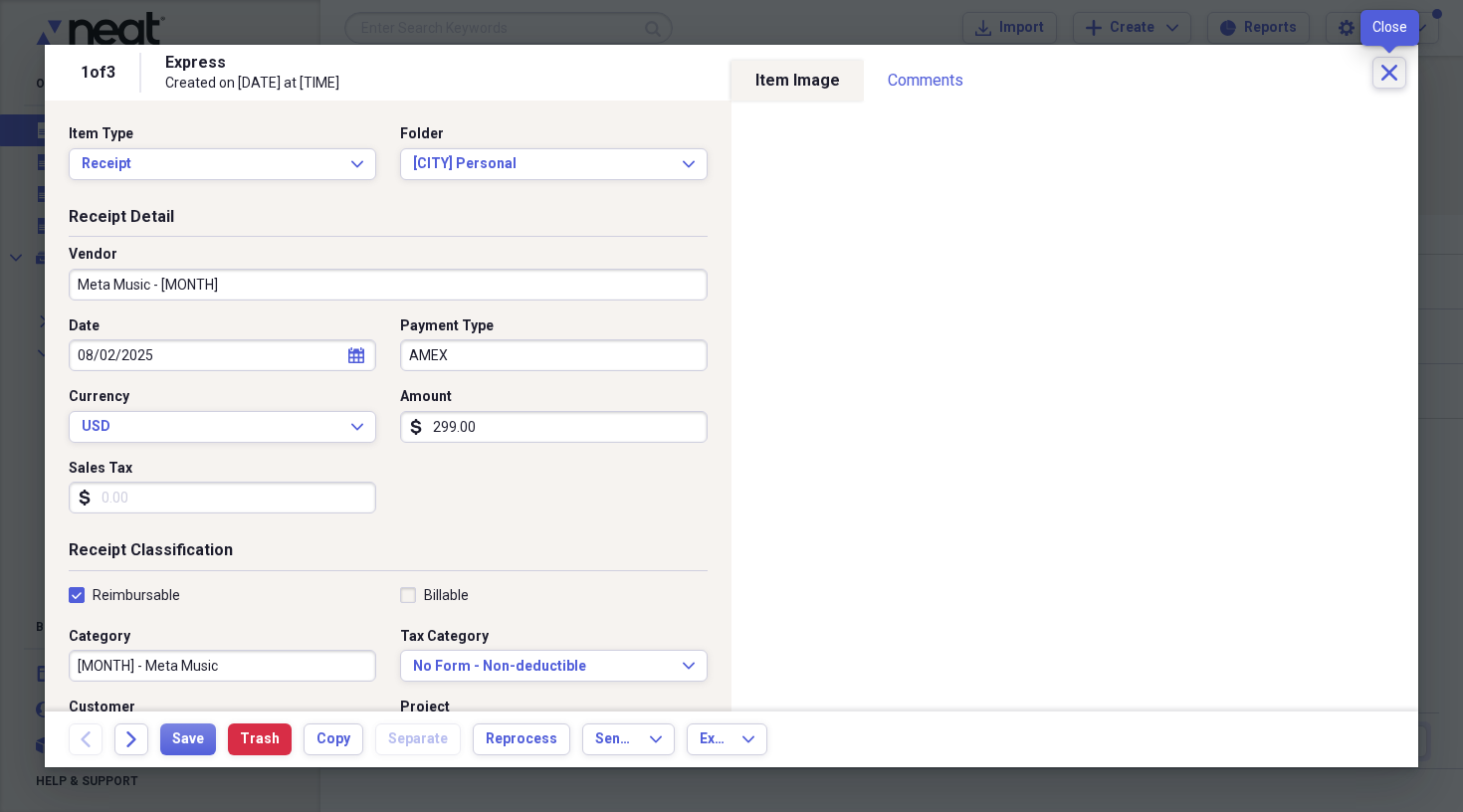click on "Close" 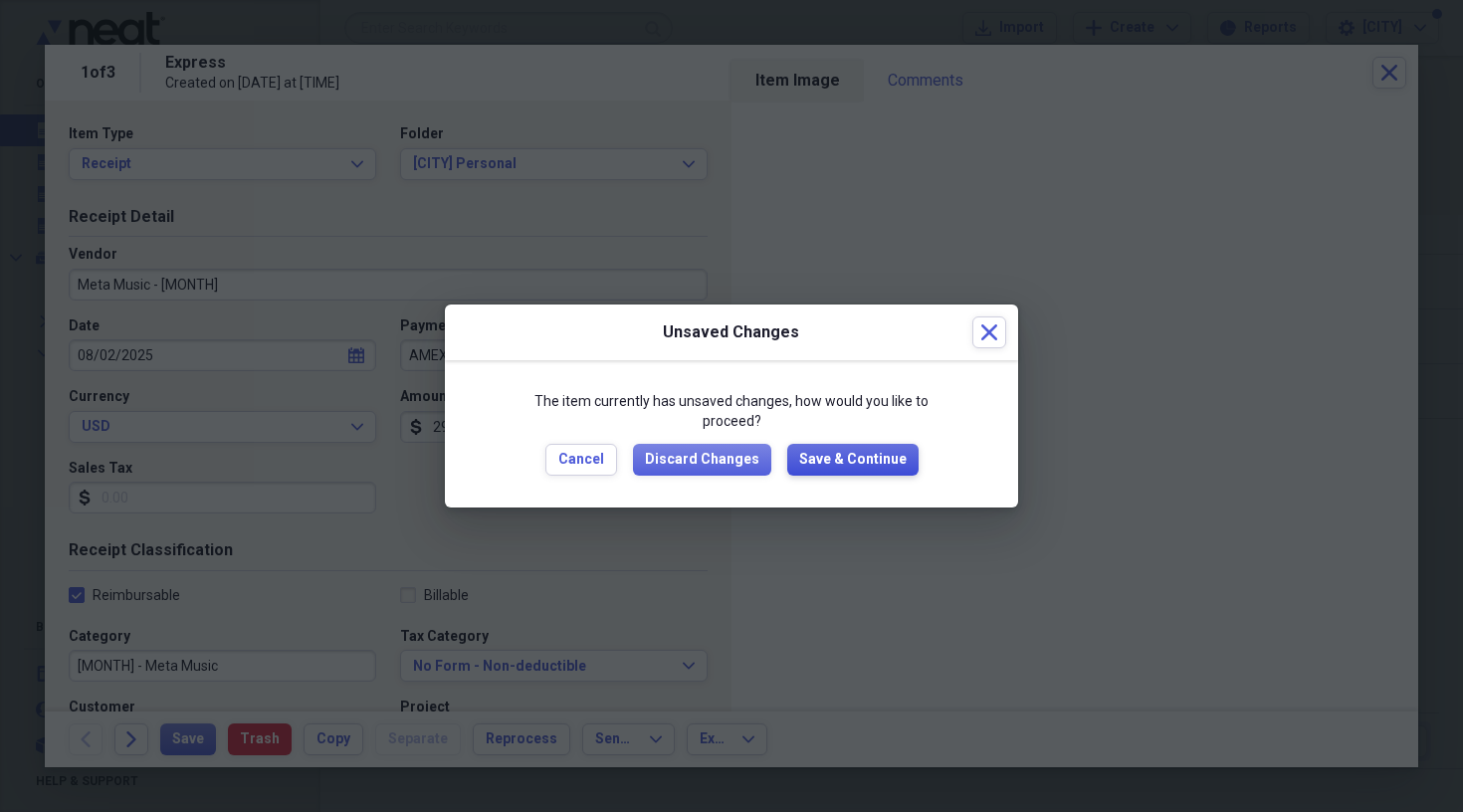 click on "Save & Continue" at bounding box center [853, 460] 